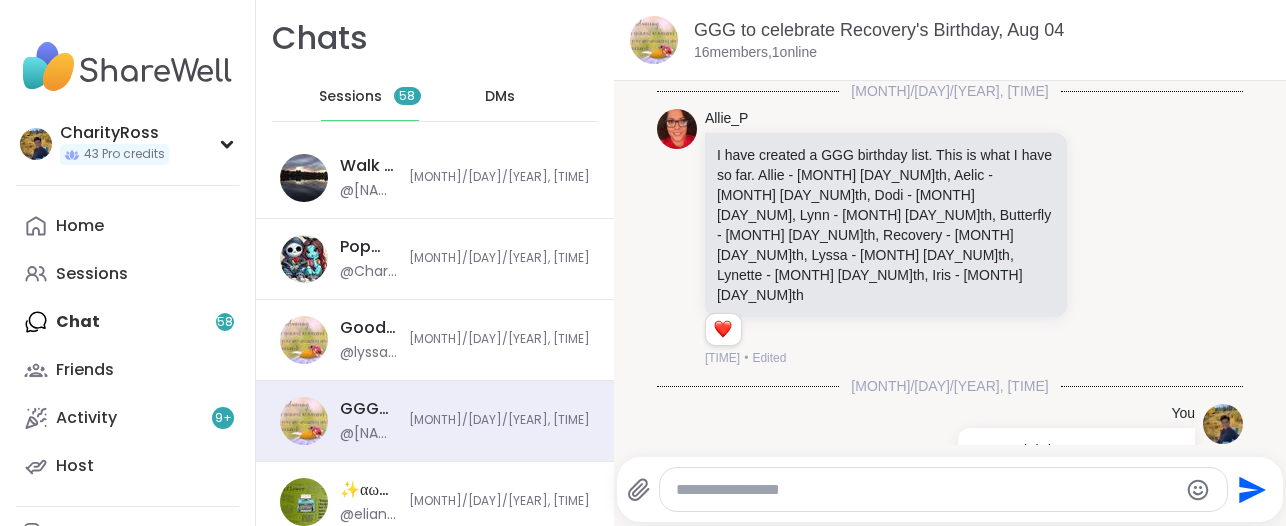 scroll, scrollTop: 0, scrollLeft: 0, axis: both 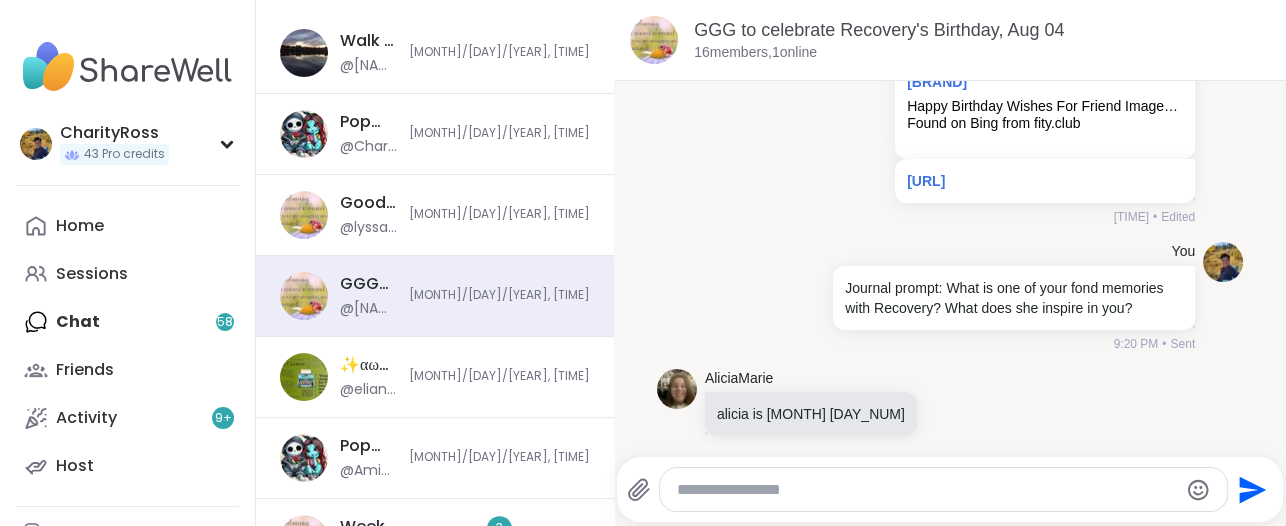 click on "Home Sessions Chat 58 Friends Activity 9 + Host" at bounding box center (127, 346) 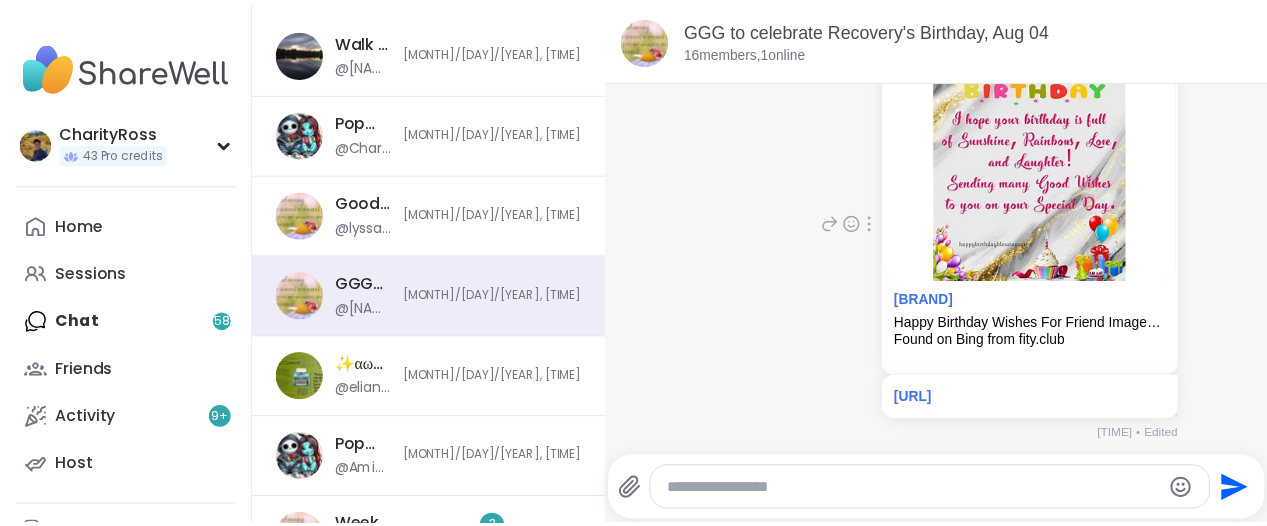 scroll, scrollTop: 722, scrollLeft: 0, axis: vertical 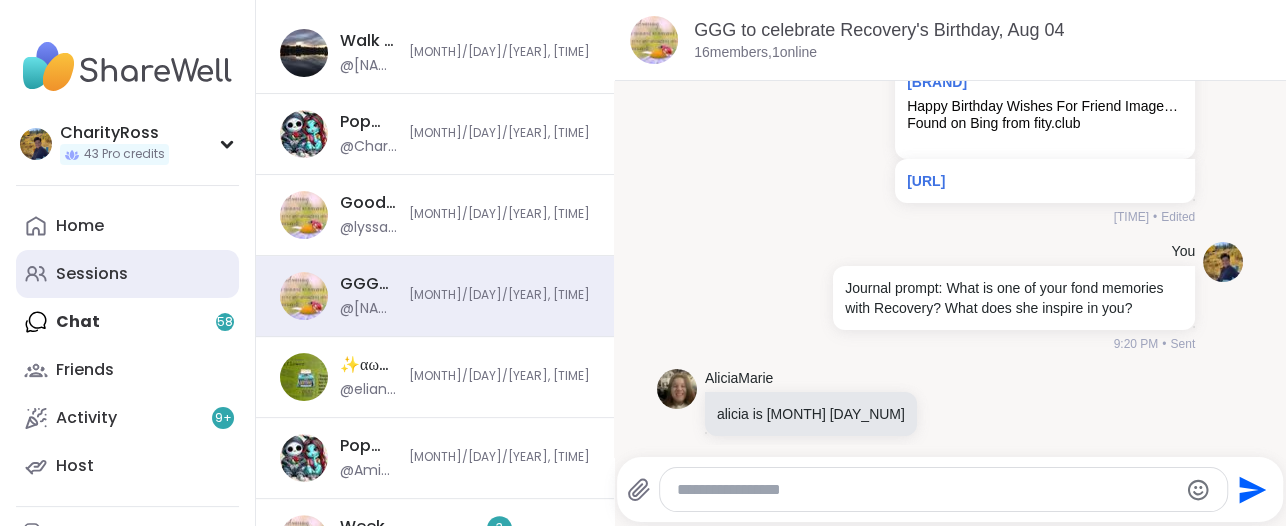 click on "Sessions" at bounding box center [92, 274] 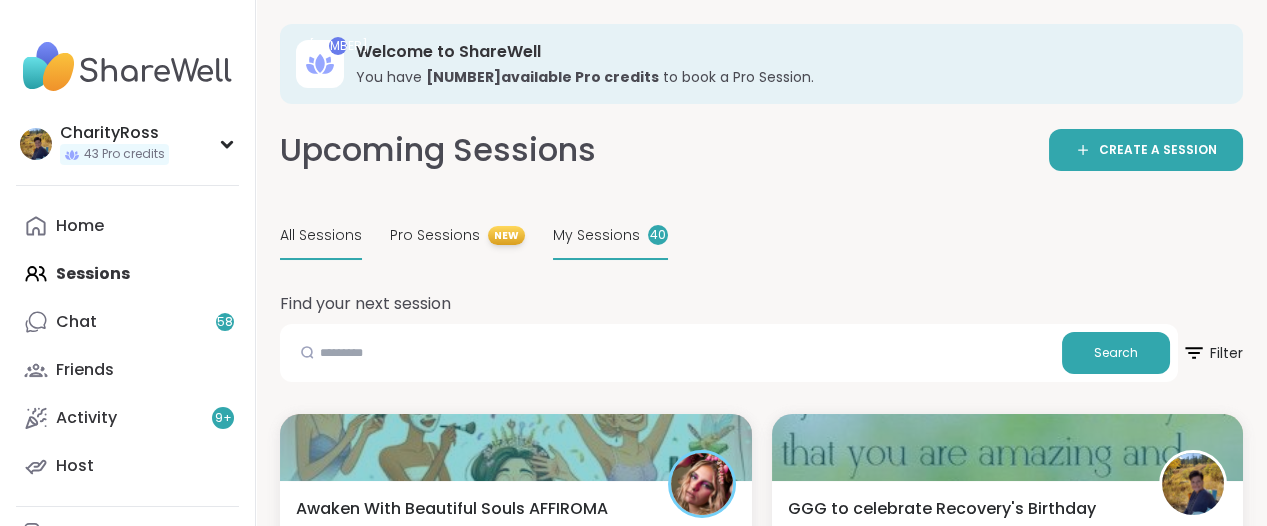 click on "My Sessions 40" at bounding box center (610, 236) 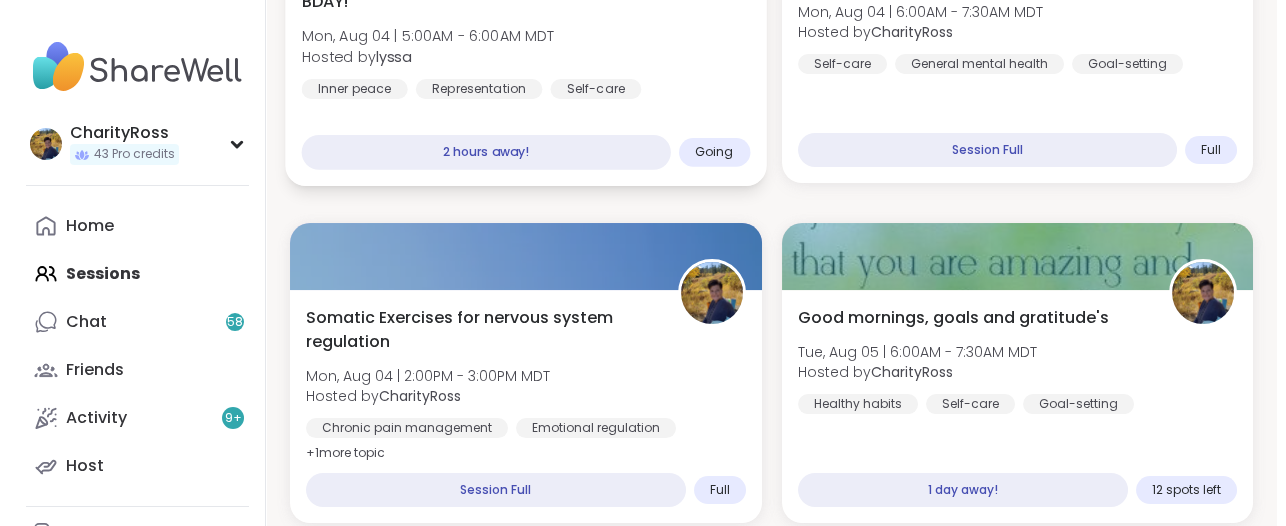 scroll, scrollTop: 500, scrollLeft: 0, axis: vertical 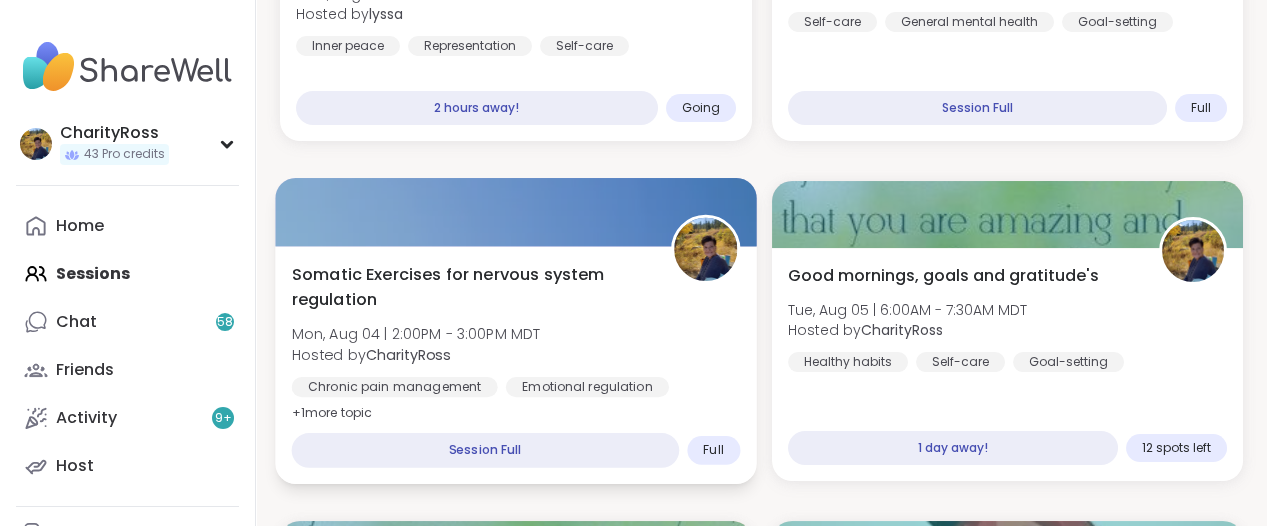 click on "Somatic Exercises for nervous system regulation [DAY_OF_WEEK], [MONTH] [DAY] | [HOUR]:[MINUTE][AM/PM] [TIMEZONE] Hosted by @[USERNAME] Chronic pain management Emotional regulation Breathwork + 1  more topic" at bounding box center (516, 344) 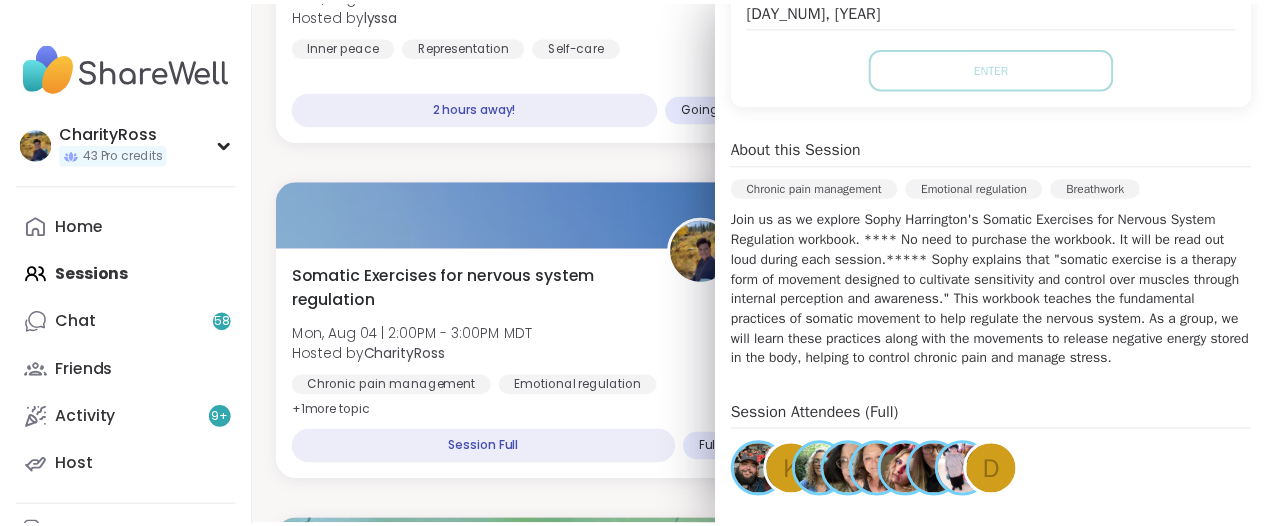 scroll, scrollTop: 0, scrollLeft: 0, axis: both 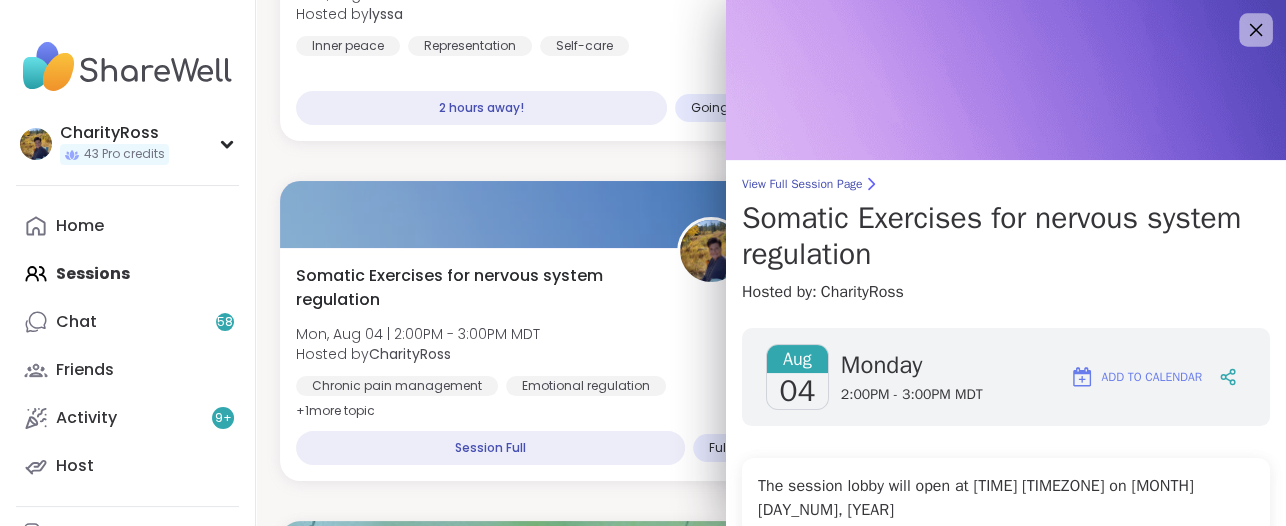 click 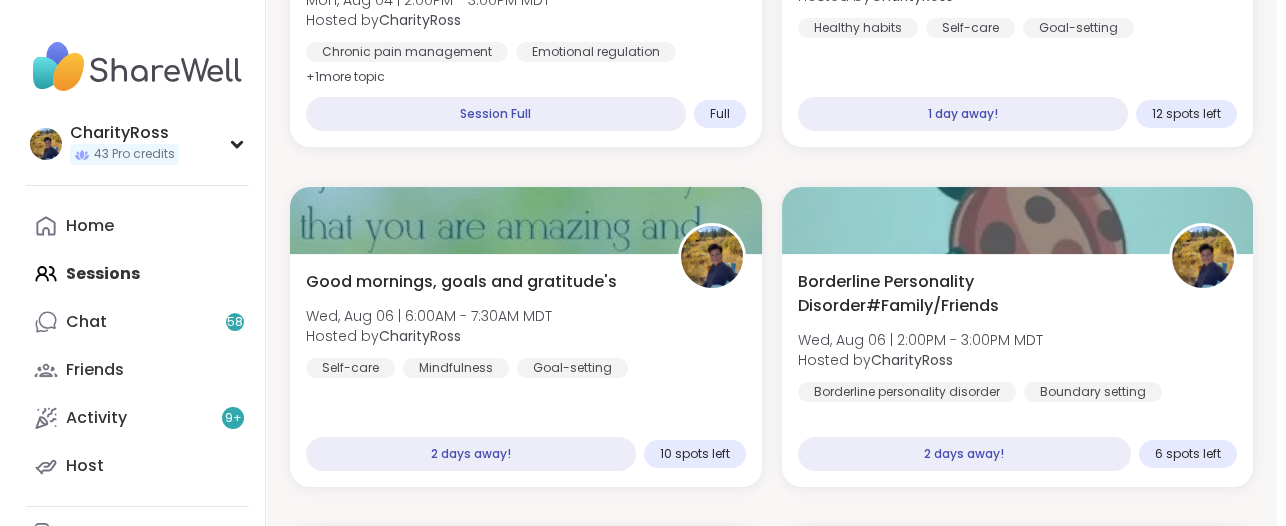 scroll, scrollTop: 875, scrollLeft: 0, axis: vertical 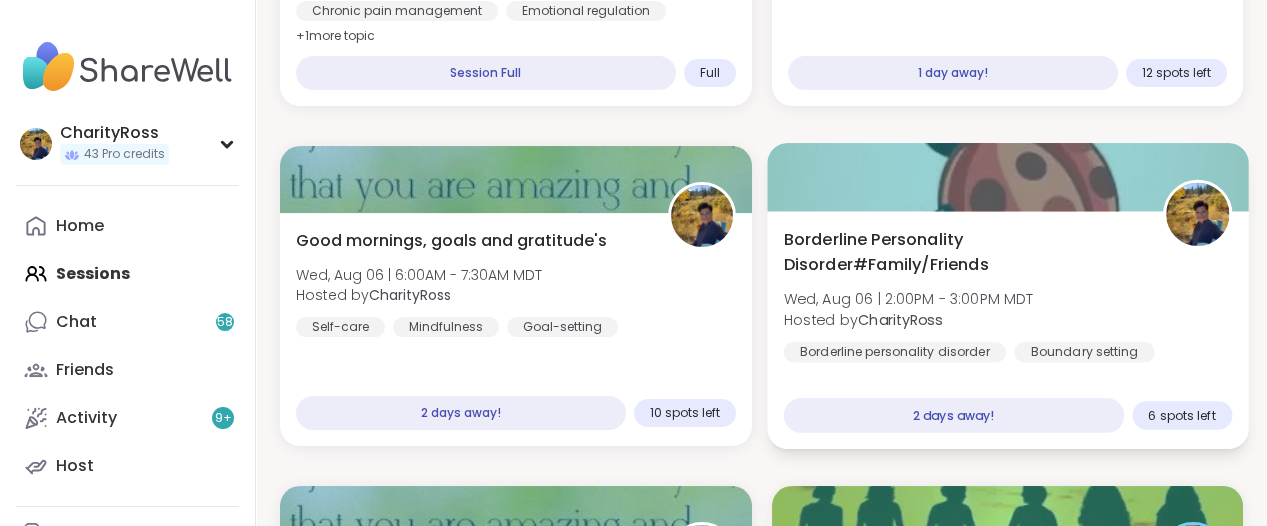 click on "Borderline Personality Disorder#Family/Friends Wed, Aug 06 | 2:00PM - 3:00PM MDT Hosted by  CharityRoss Borderline personality disorder Boundary setting Family" at bounding box center [1007, 309] 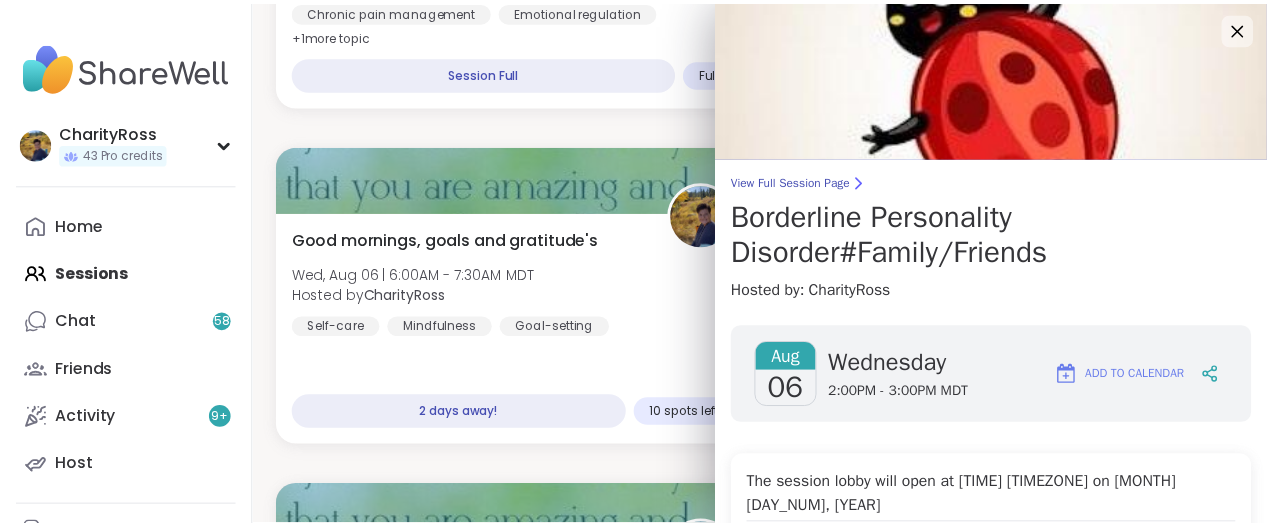 scroll, scrollTop: 0, scrollLeft: 0, axis: both 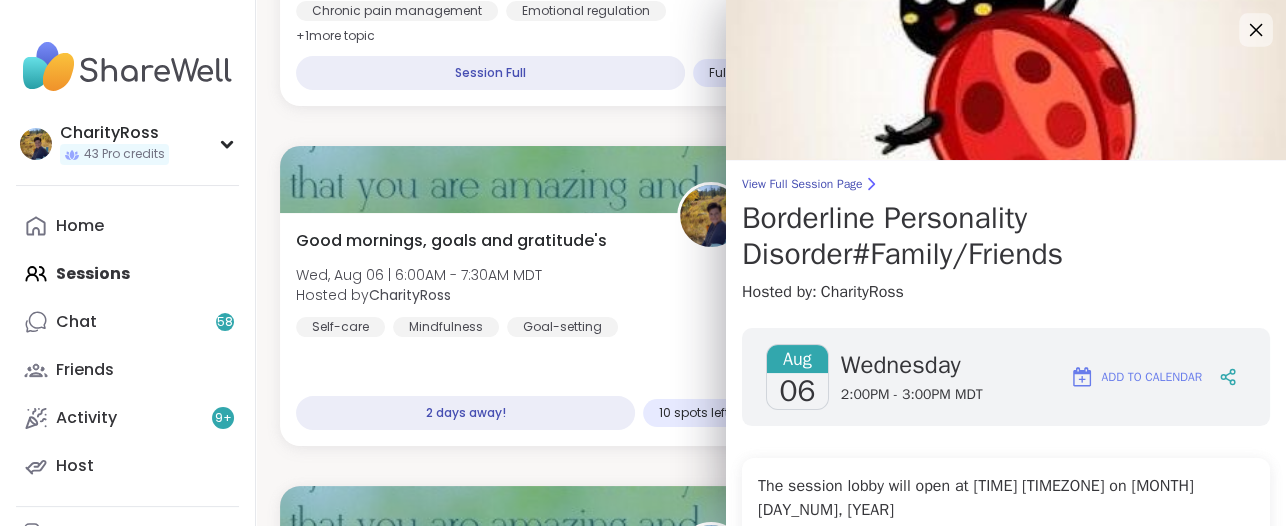 click 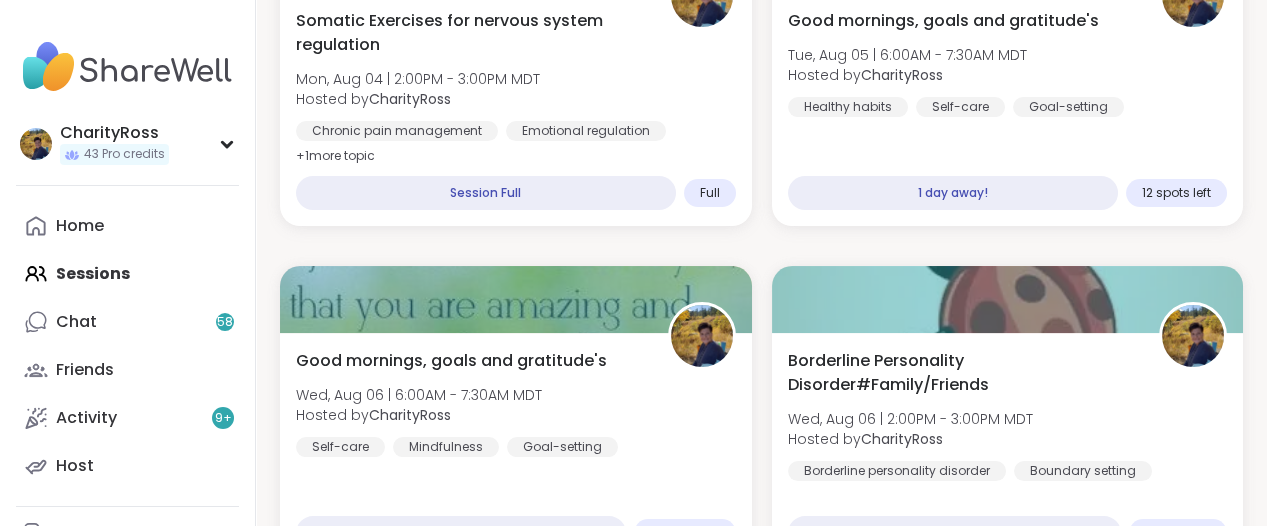 scroll, scrollTop: 625, scrollLeft: 0, axis: vertical 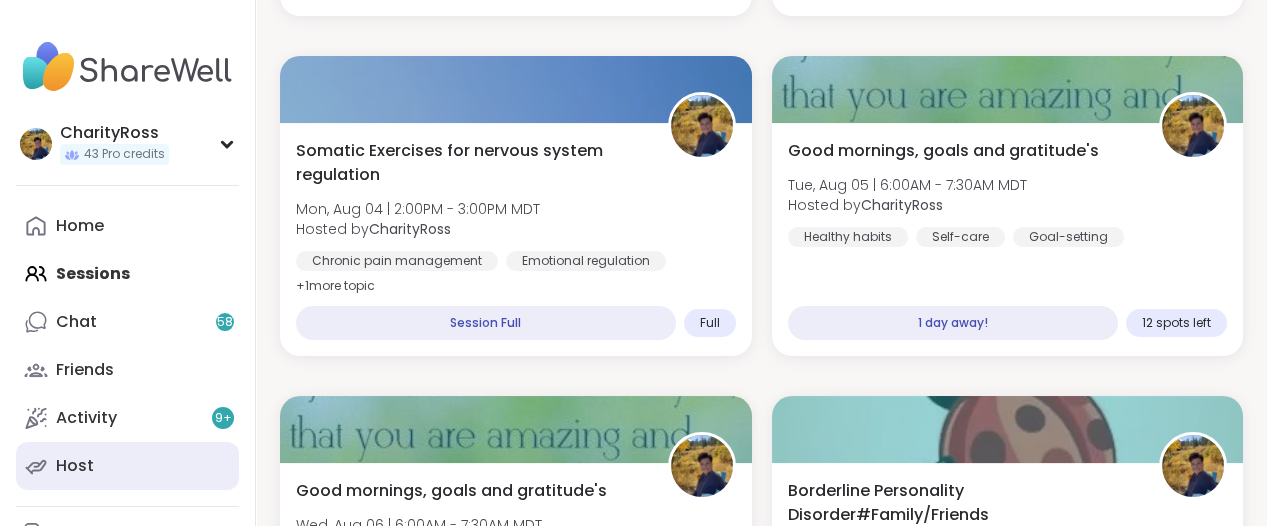 click on "Host" at bounding box center [127, 466] 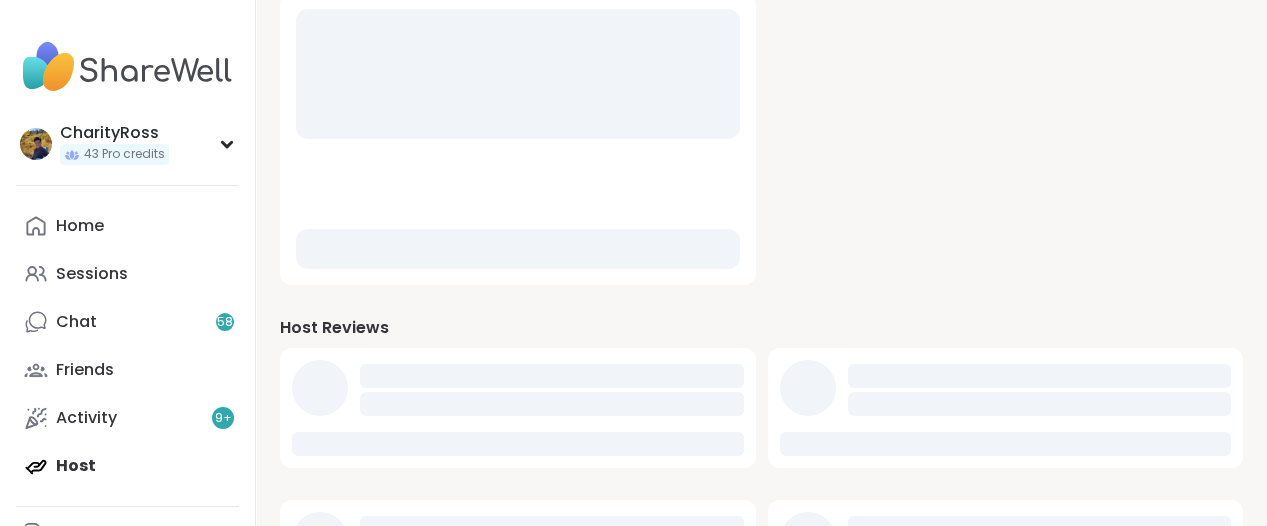 scroll, scrollTop: 0, scrollLeft: 0, axis: both 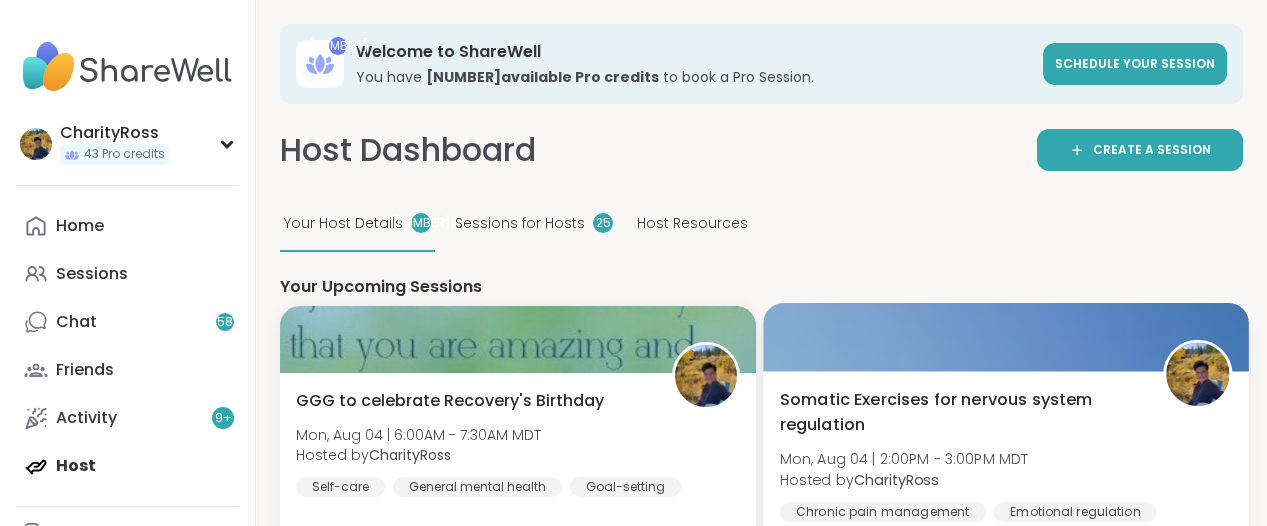 click on "Somatic Exercises for nervous system regulation" at bounding box center (959, 412) 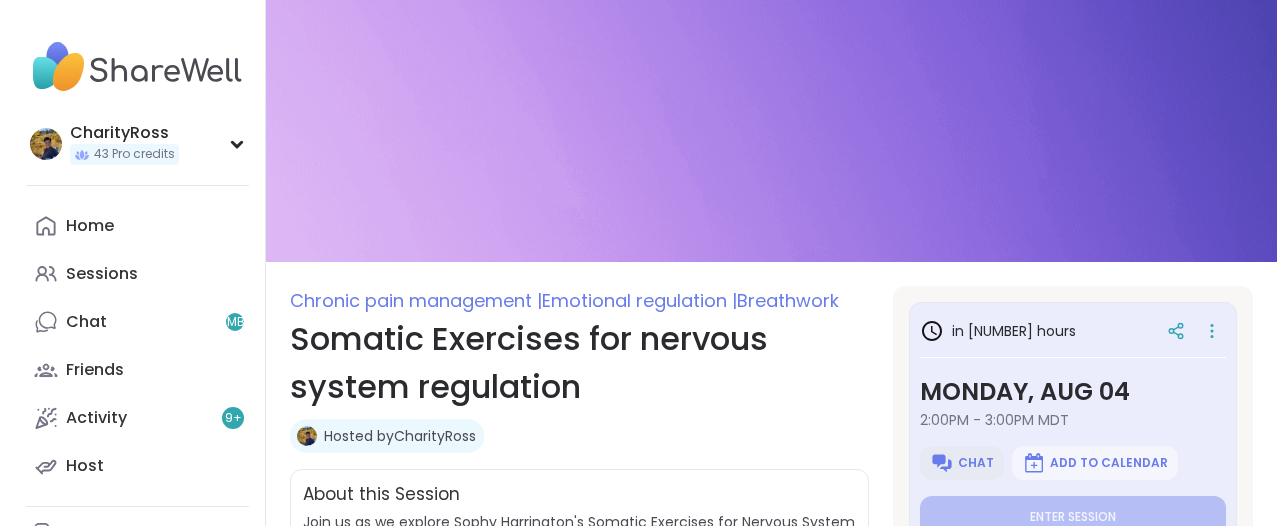 scroll, scrollTop: 0, scrollLeft: 0, axis: both 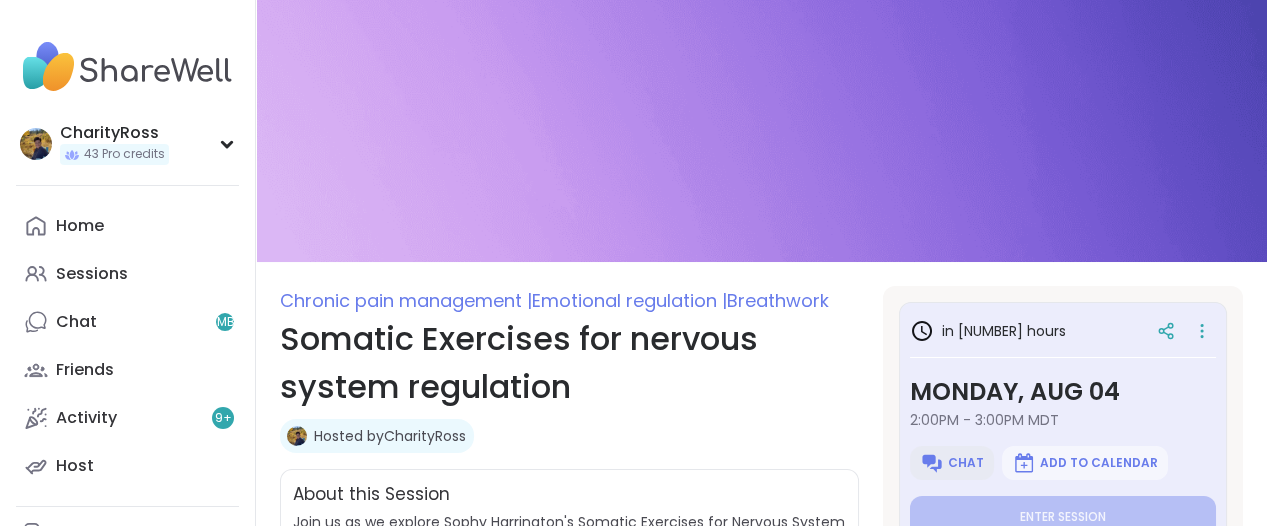 click on "Chat" at bounding box center [966, 463] 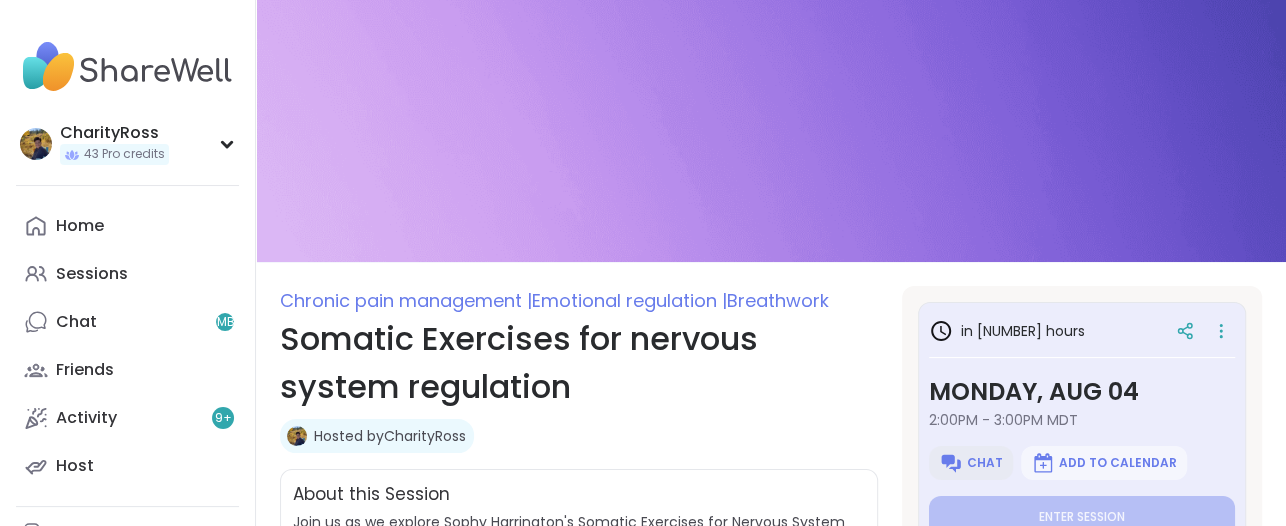 scroll, scrollTop: 0, scrollLeft: 0, axis: both 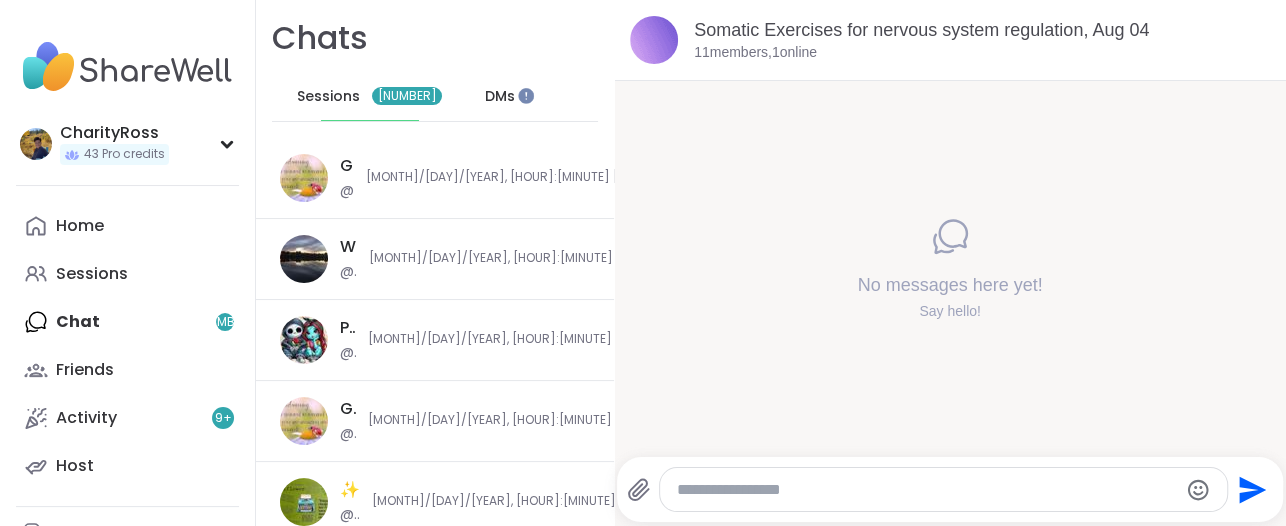 click at bounding box center (926, 490) 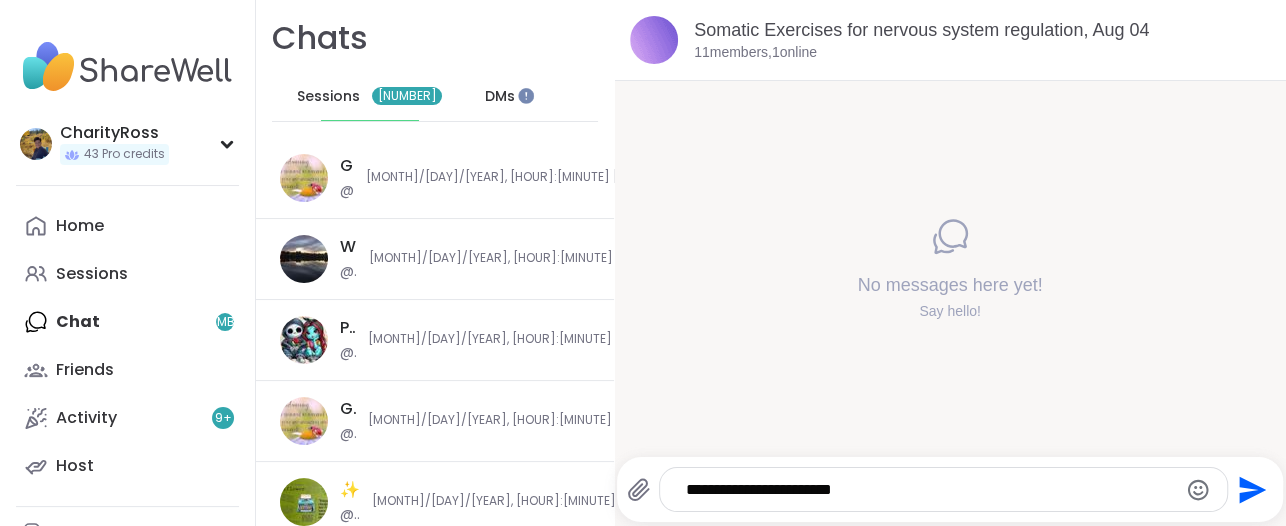 click on "**********" at bounding box center [927, 490] 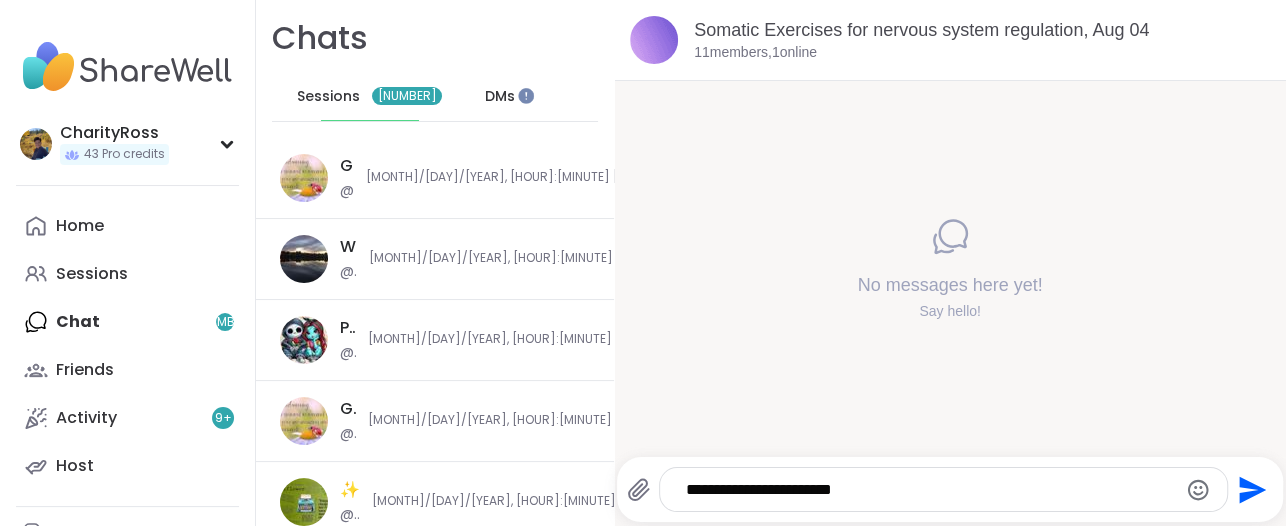 click on "**********" at bounding box center [927, 490] 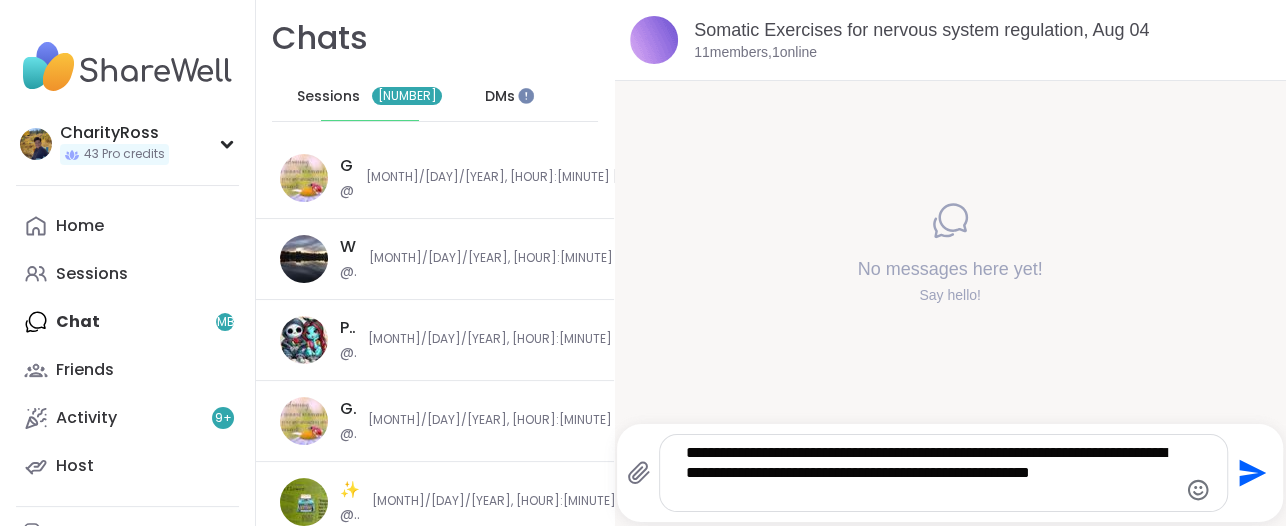 type on "**********" 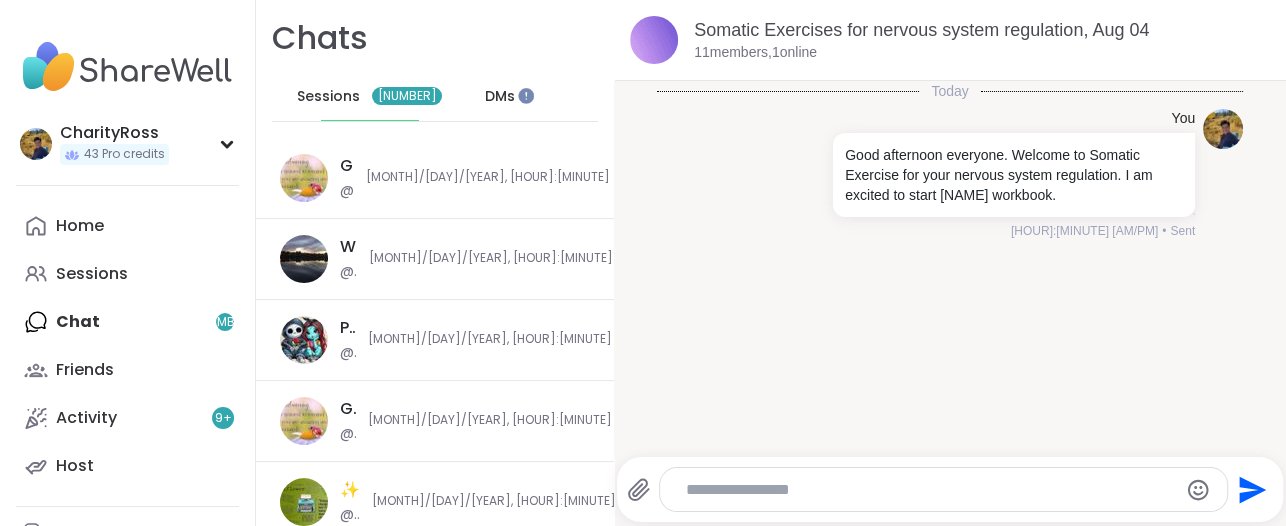 click 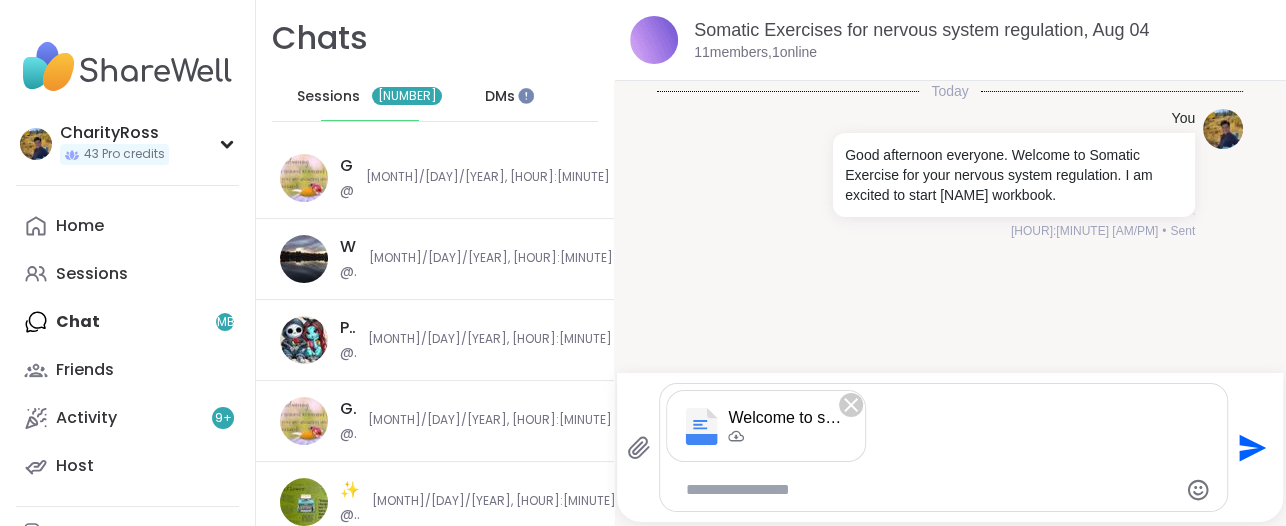 click on "Send" 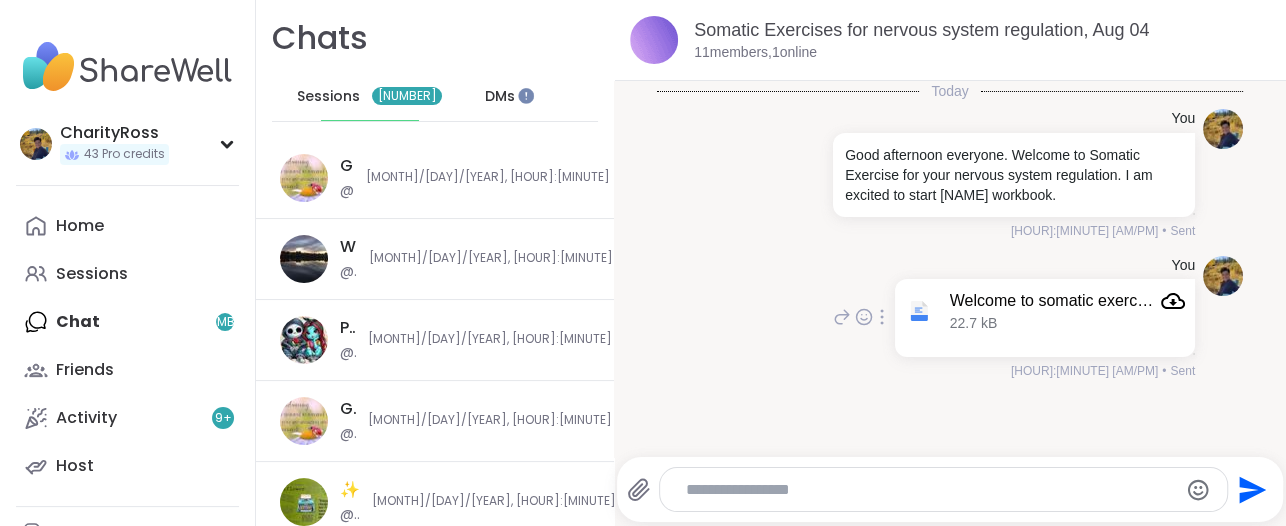 click 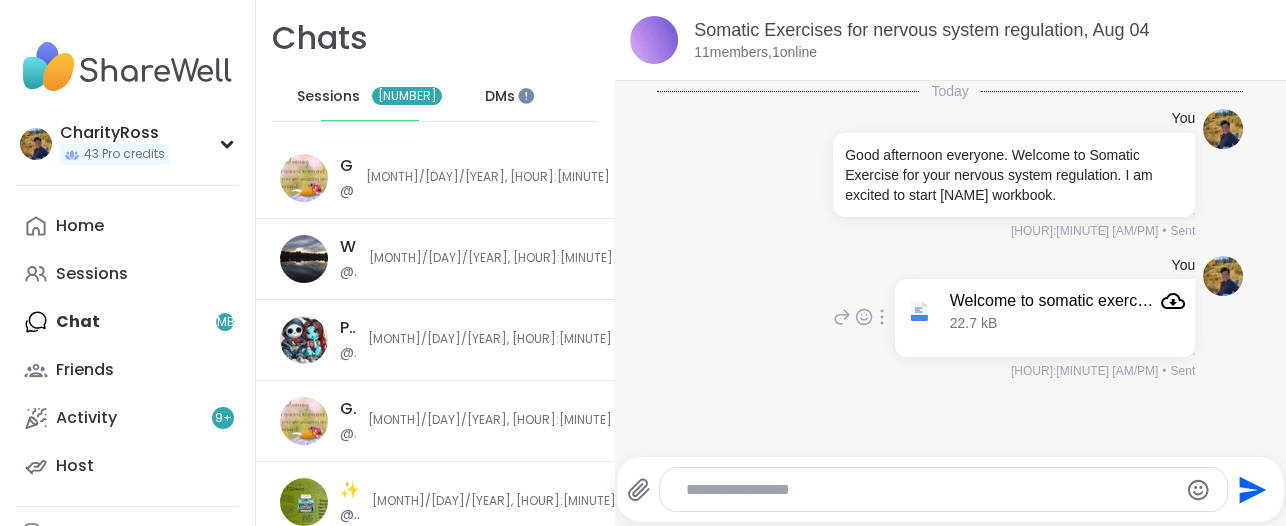 click 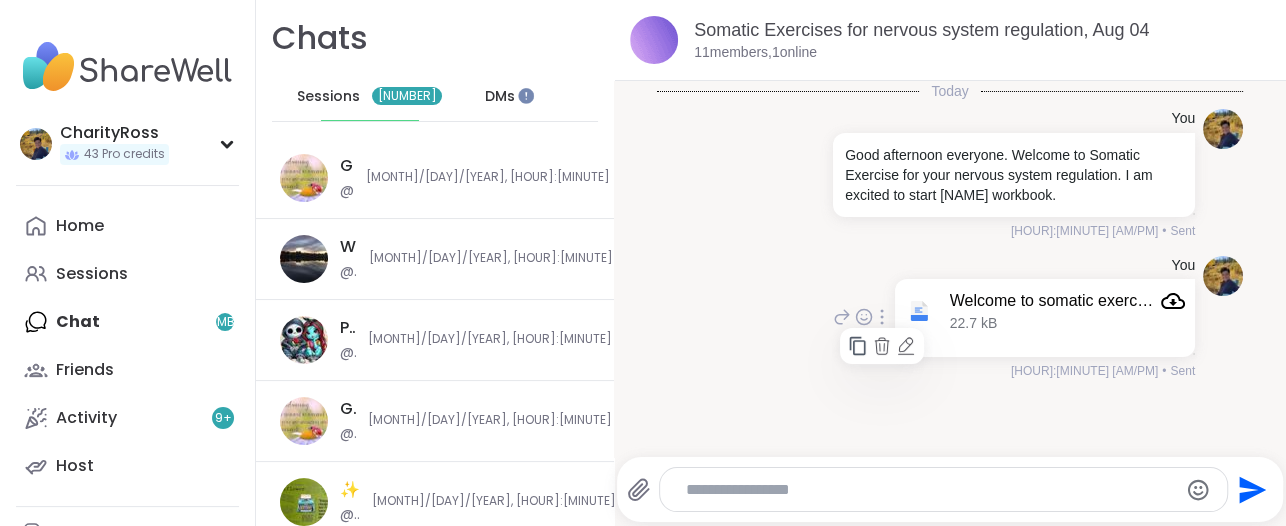 click 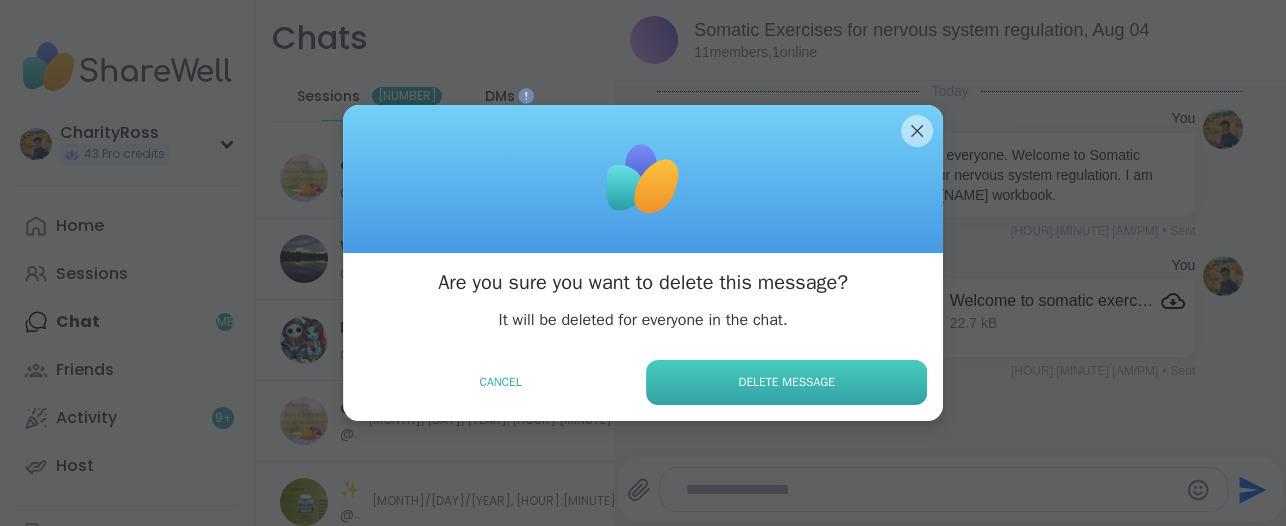 click on "Delete Message" at bounding box center (786, 382) 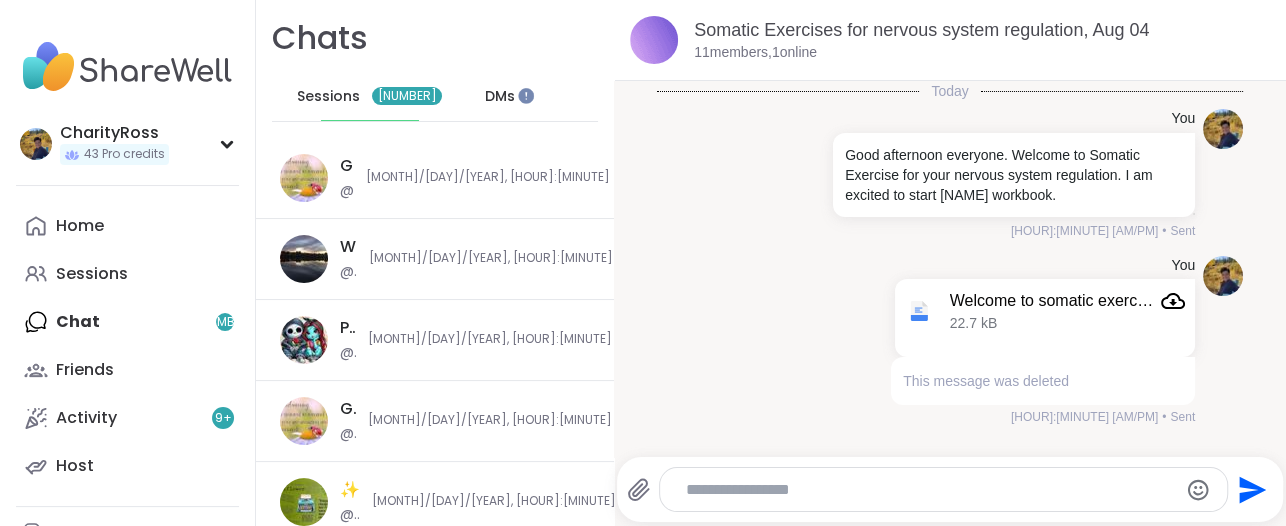 click 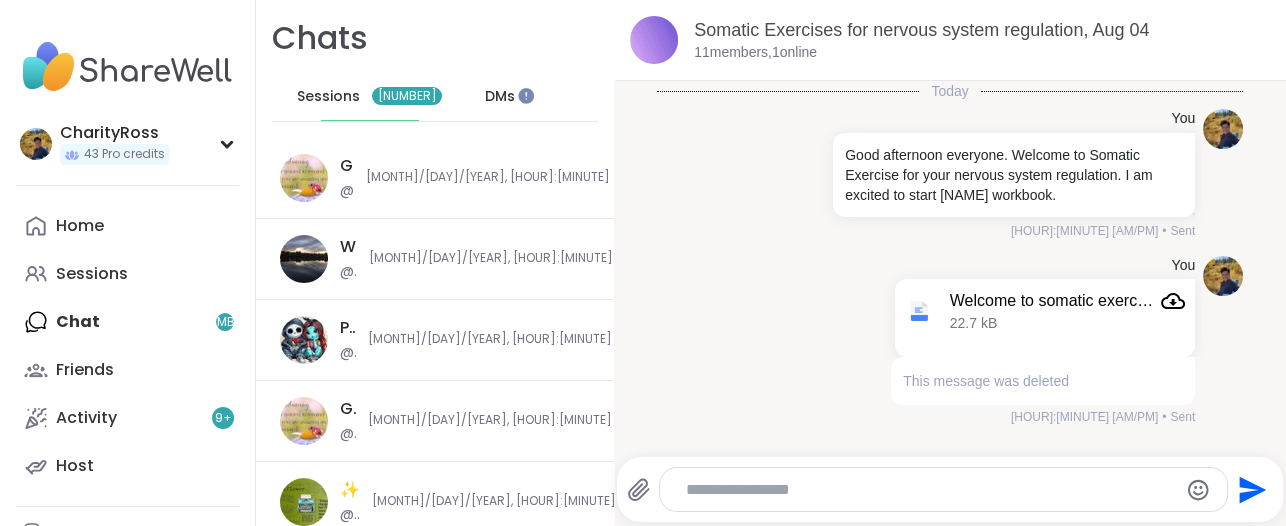 click at bounding box center (927, 490) 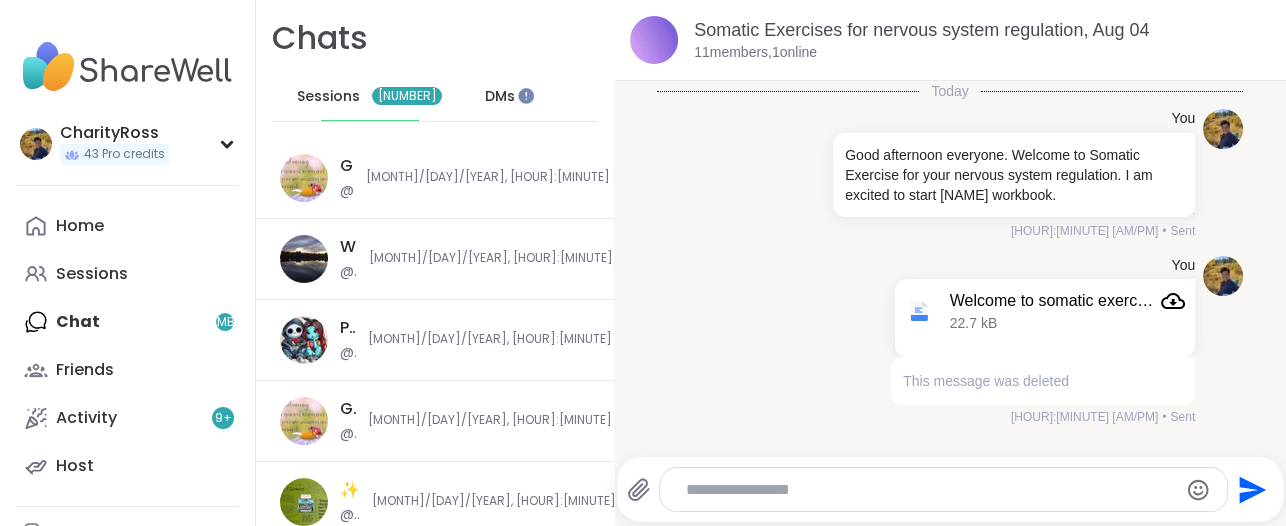 paste on "**********" 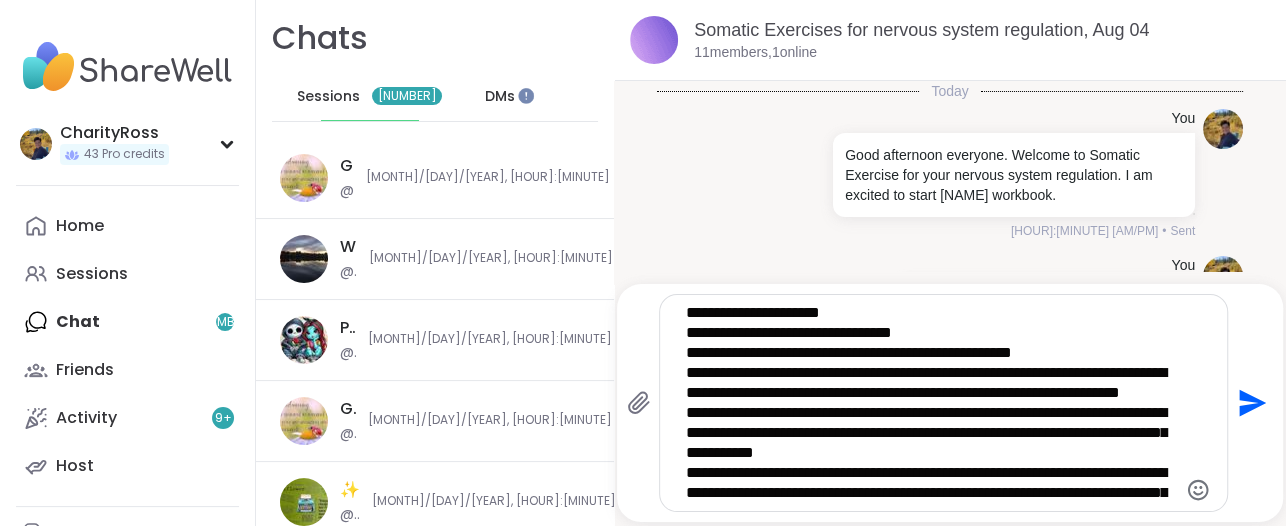 type on "**********" 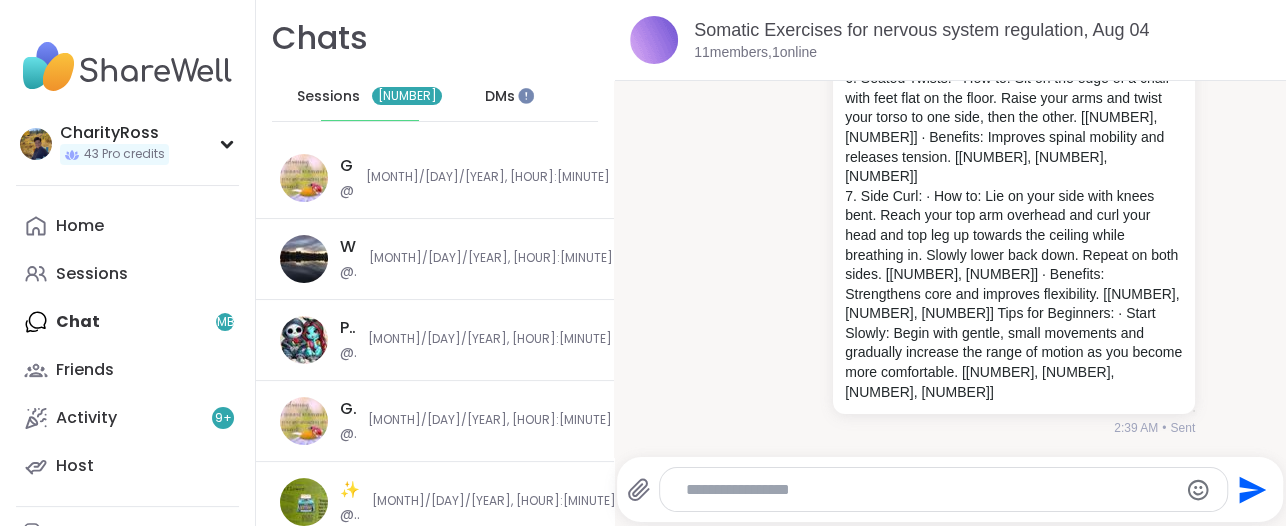 scroll, scrollTop: 2468, scrollLeft: 0, axis: vertical 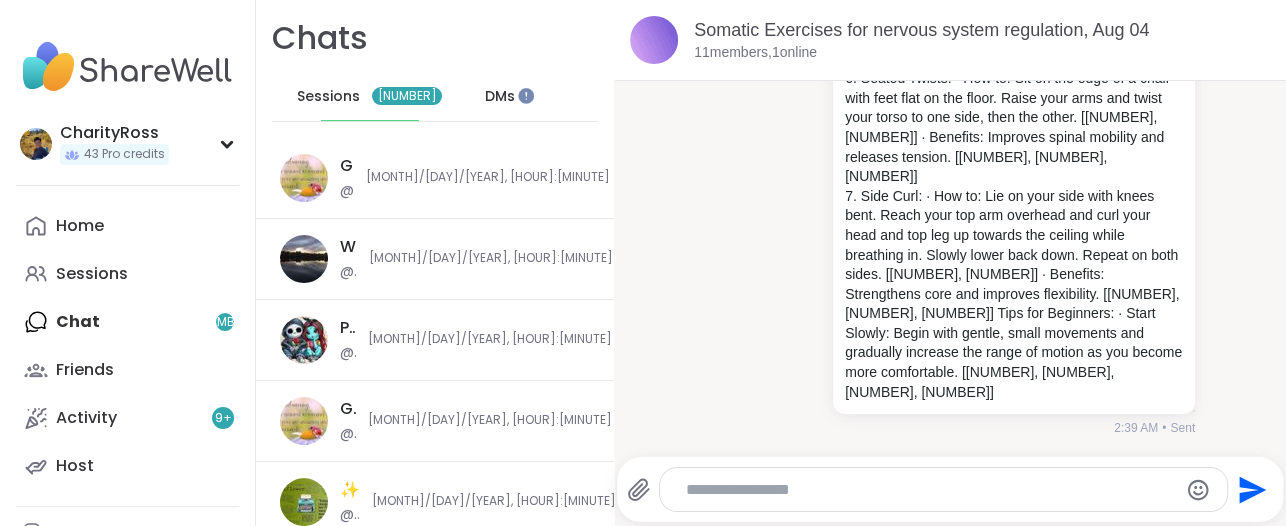 click at bounding box center (927, 490) 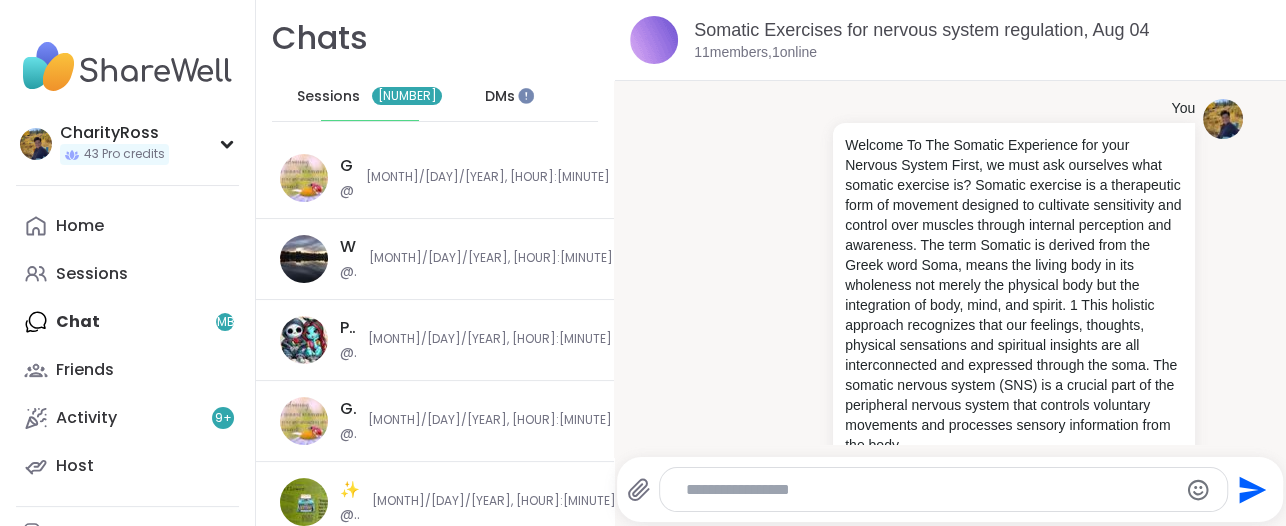 scroll, scrollTop: 0, scrollLeft: 0, axis: both 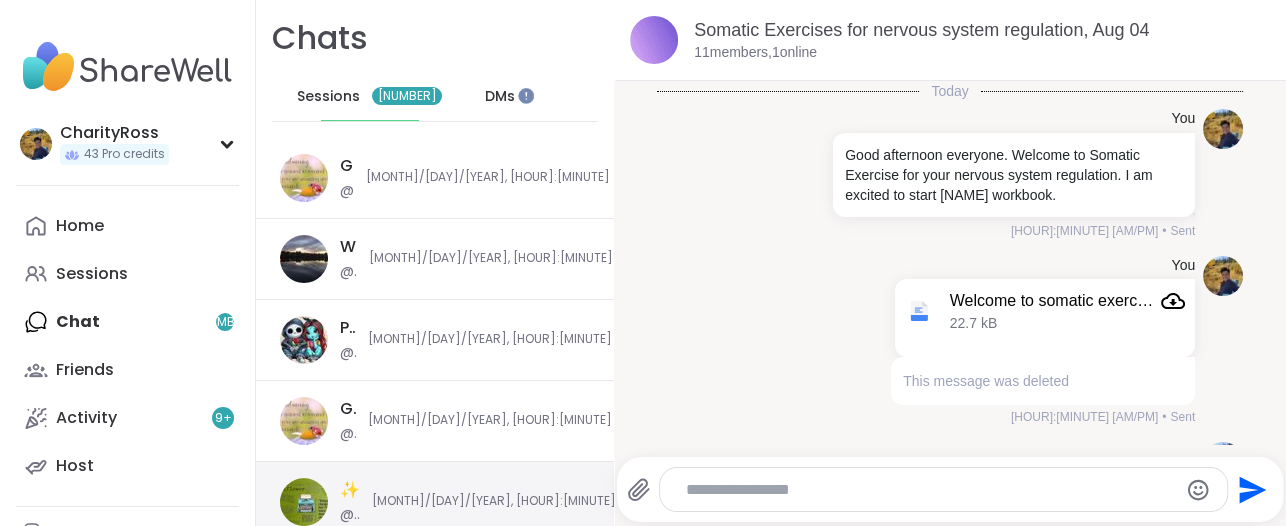 click on "✨αωaкєи ωιтн вєαυтιfυℓ ѕσυℓѕ✨, Aug 02" at bounding box center [350, 490] 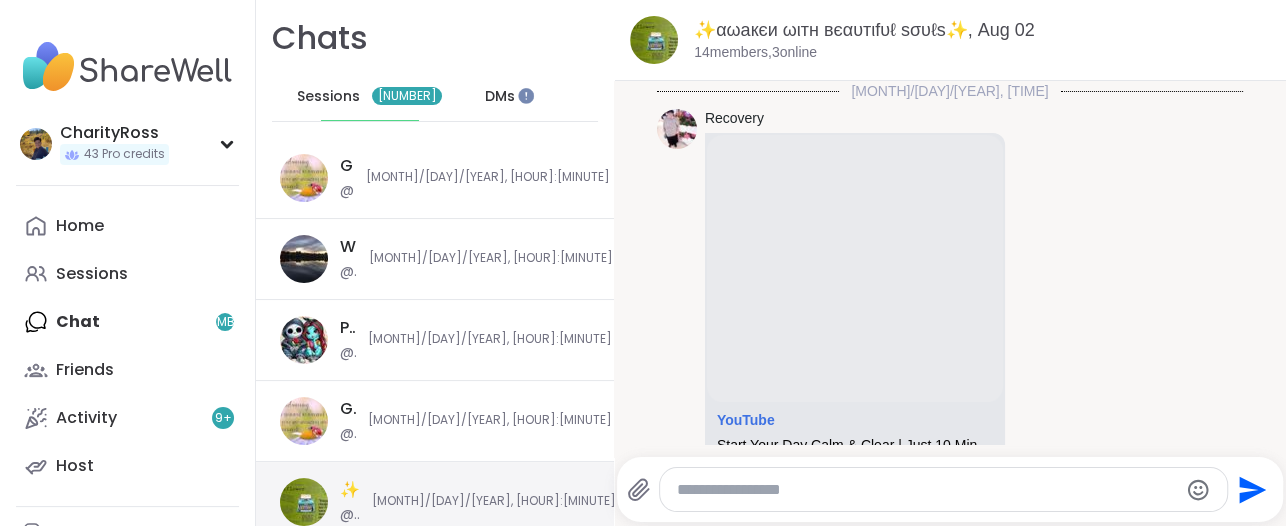 scroll, scrollTop: 9708, scrollLeft: 0, axis: vertical 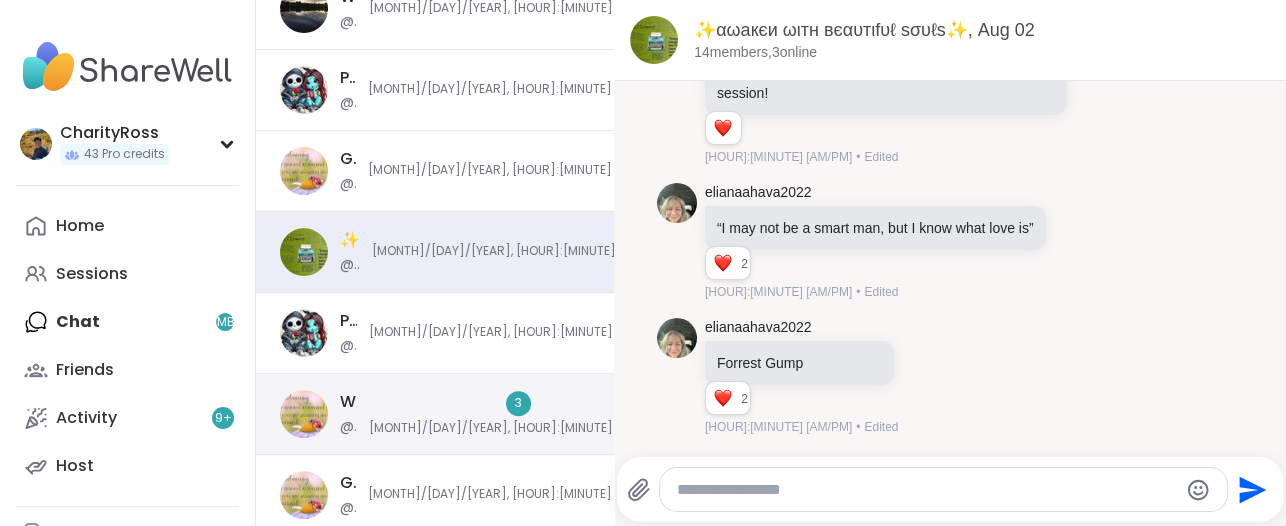 click on "3 8/2/2025, 7:40 AM" at bounding box center [518, 414] 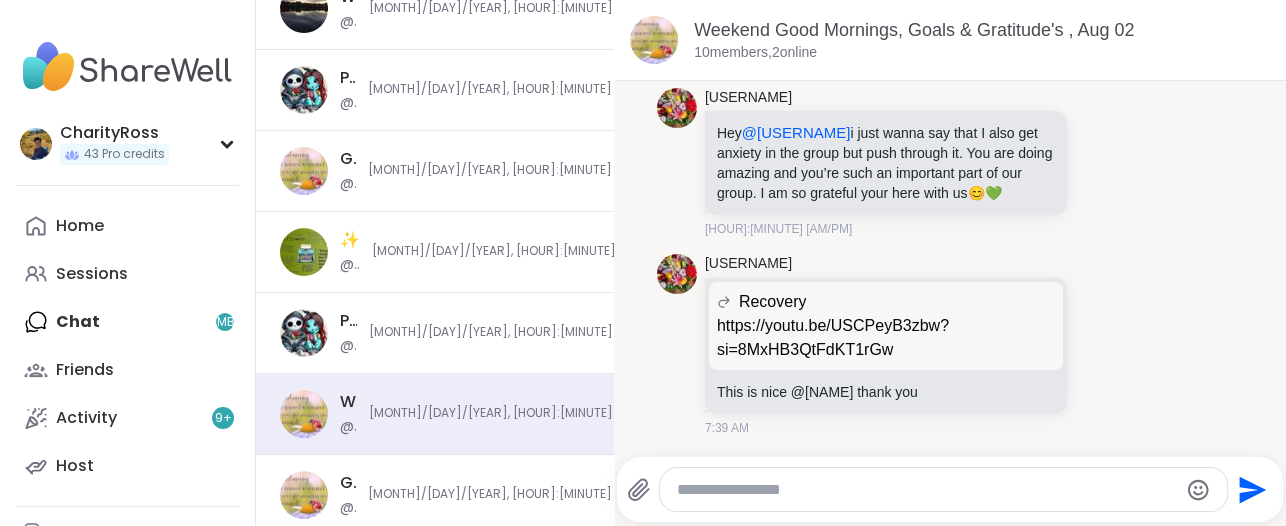 scroll, scrollTop: 3264, scrollLeft: 0, axis: vertical 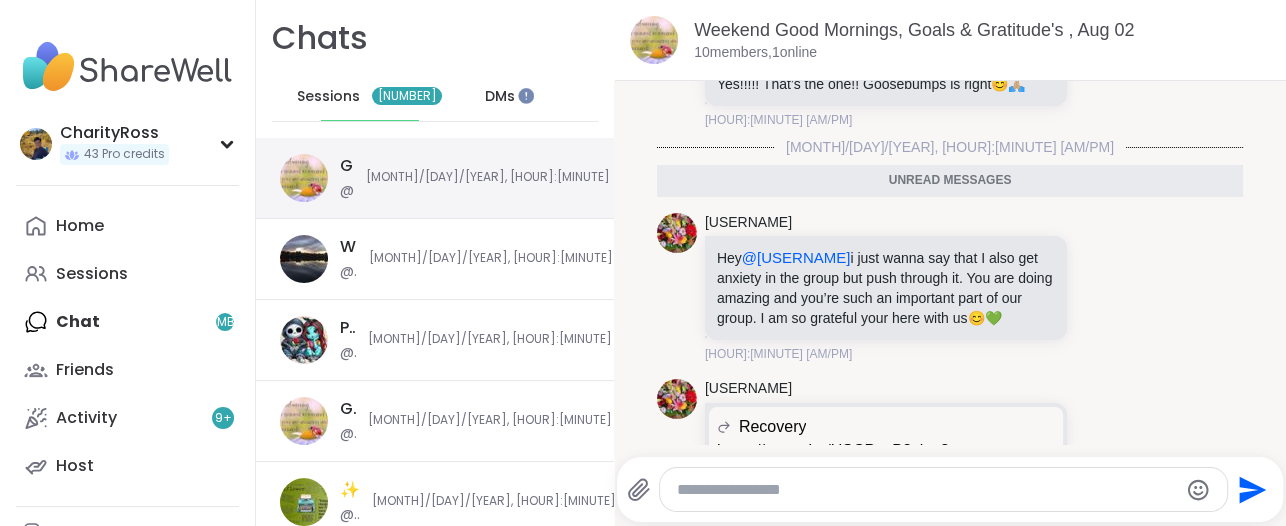 click on "8/3/2025, 9:29 PM" at bounding box center (515, 177) 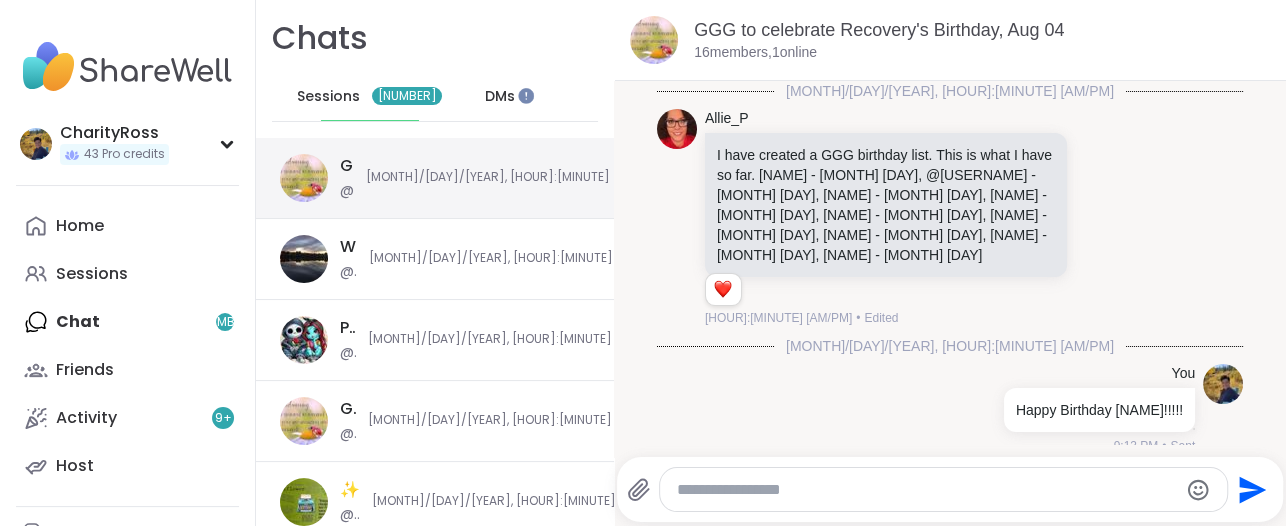 scroll, scrollTop: 722, scrollLeft: 0, axis: vertical 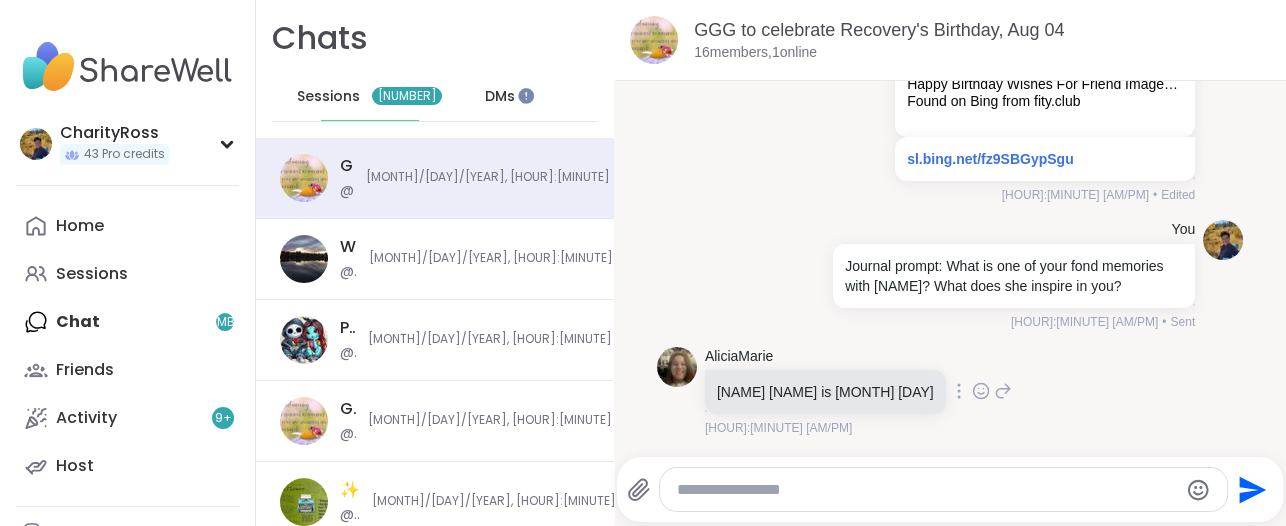 click 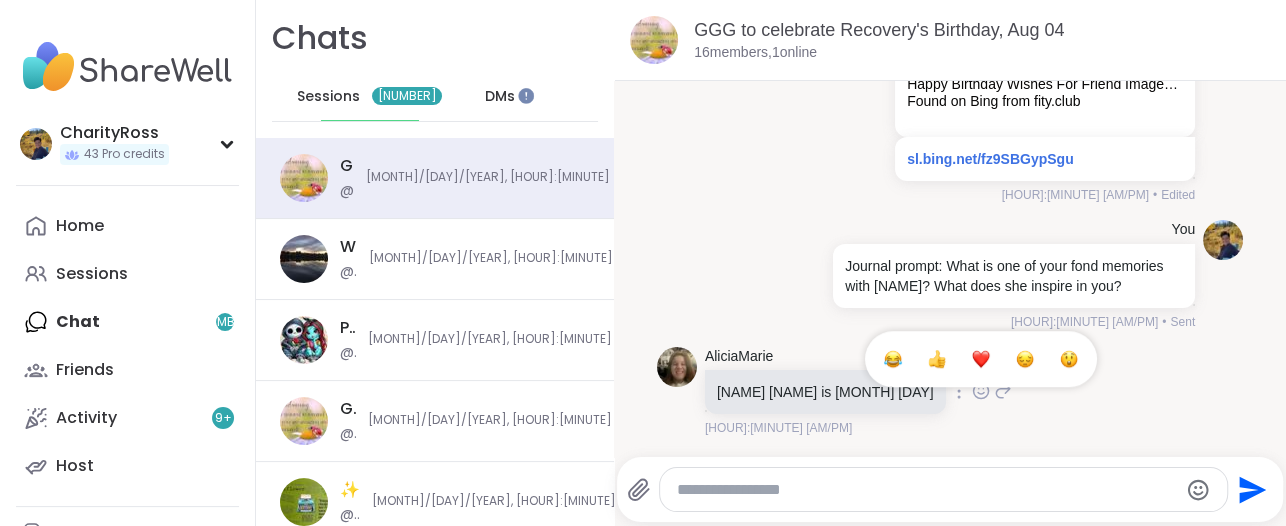 click at bounding box center (937, 359) 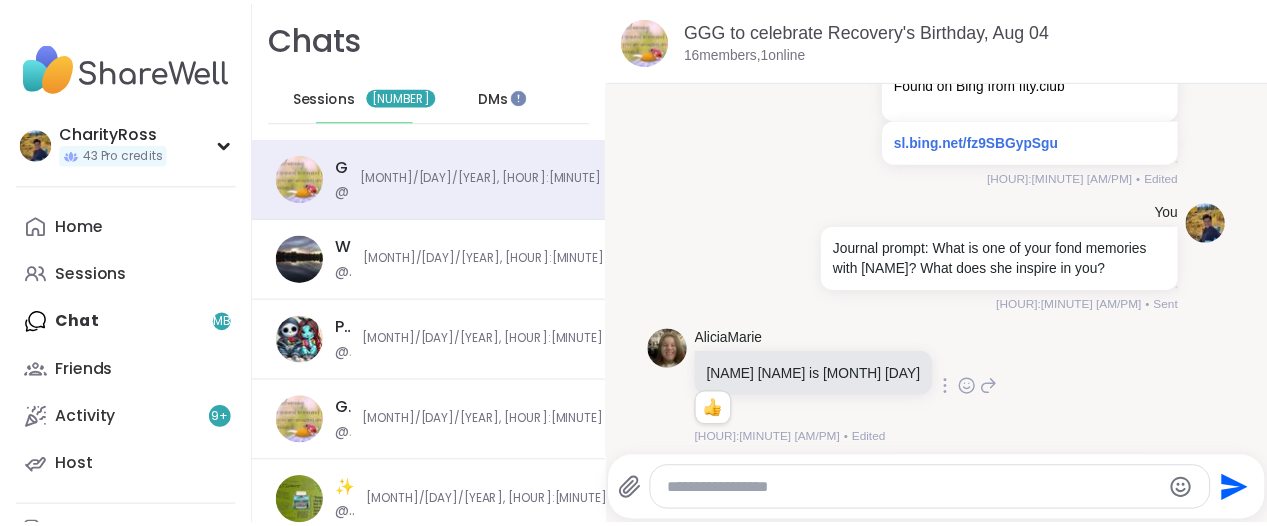scroll, scrollTop: 750, scrollLeft: 0, axis: vertical 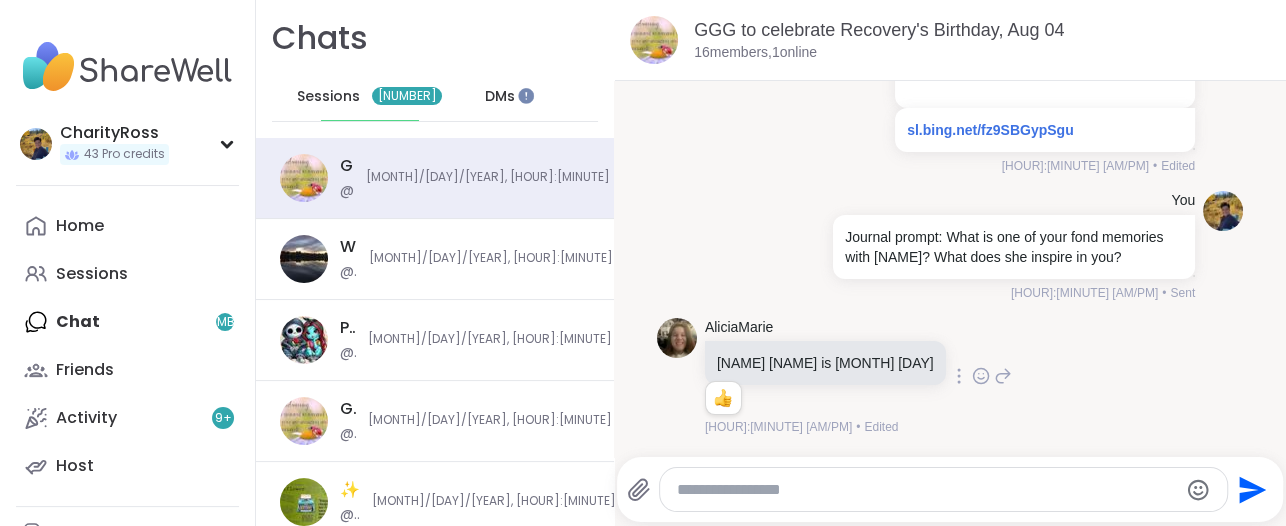 click 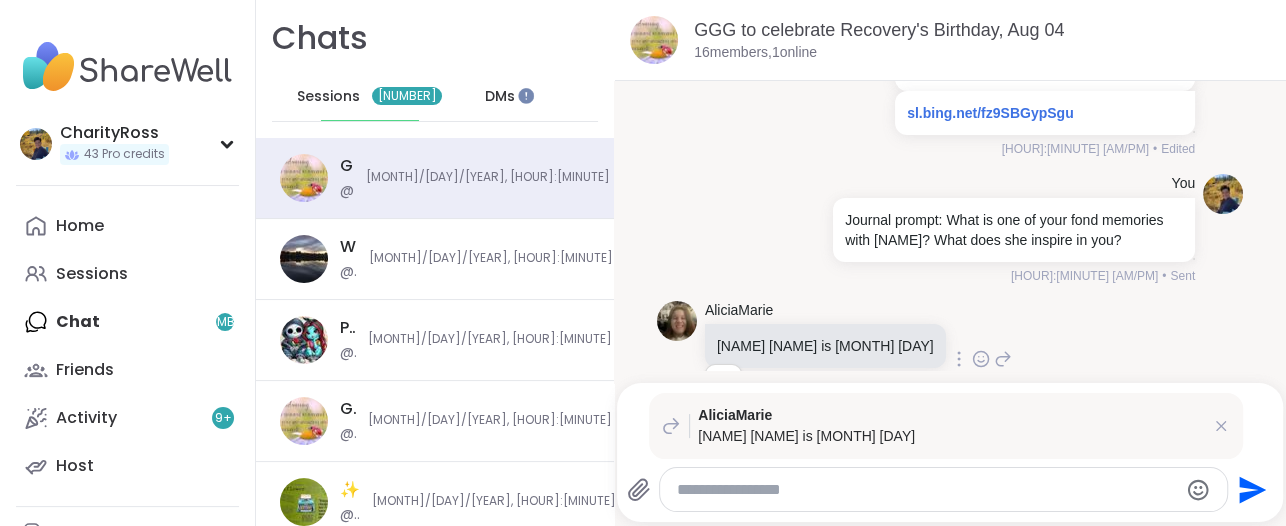 click on "AliciaMarie alicia is july 15   1 1 3:34 AM • Edited" at bounding box center [950, 360] 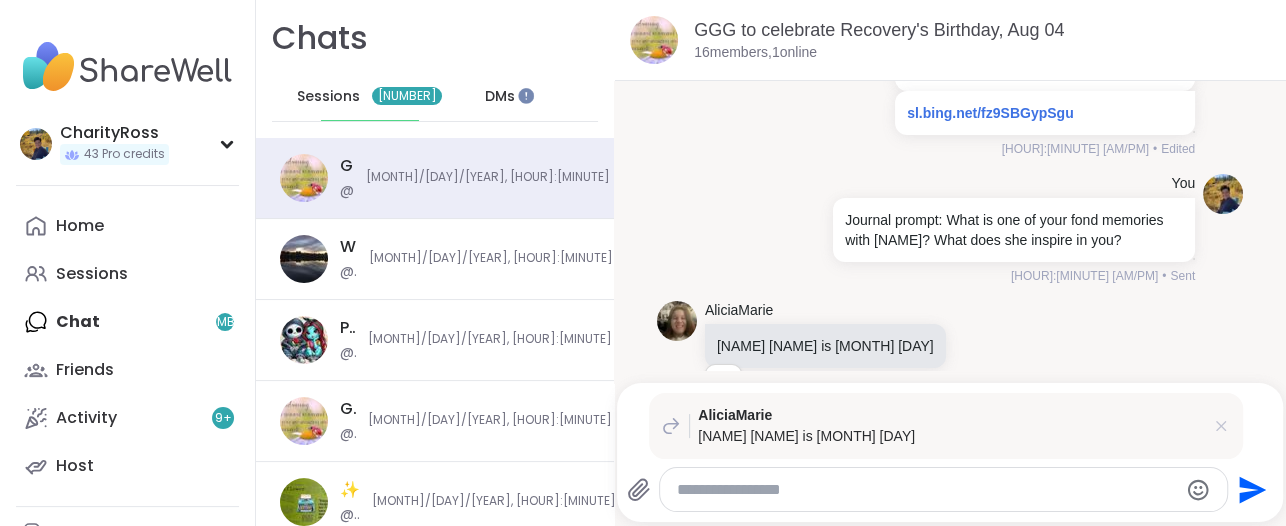 click 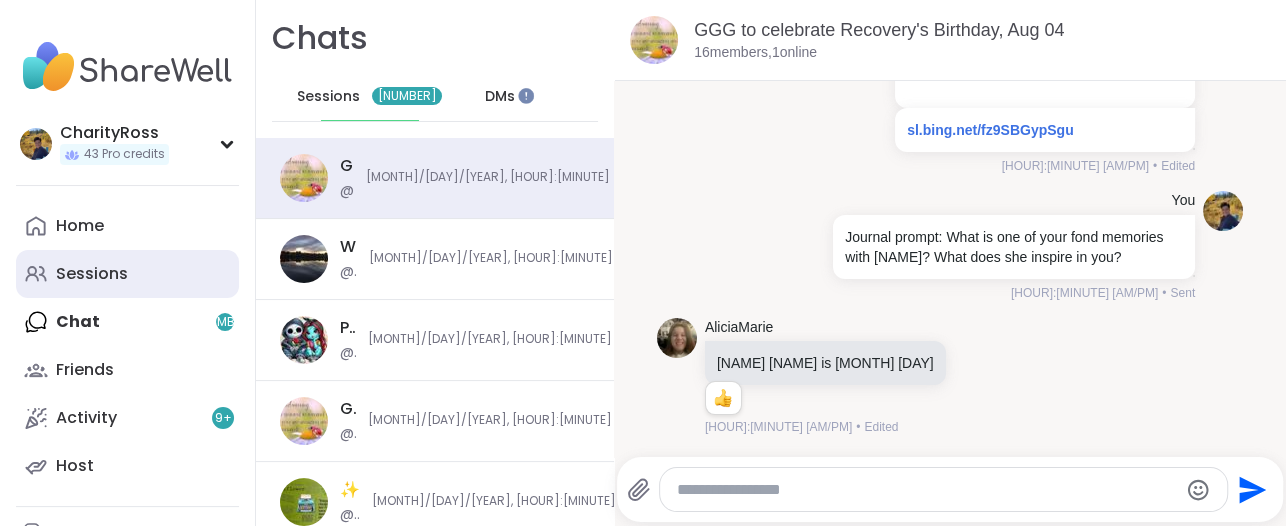 click on "Sessions" at bounding box center (127, 274) 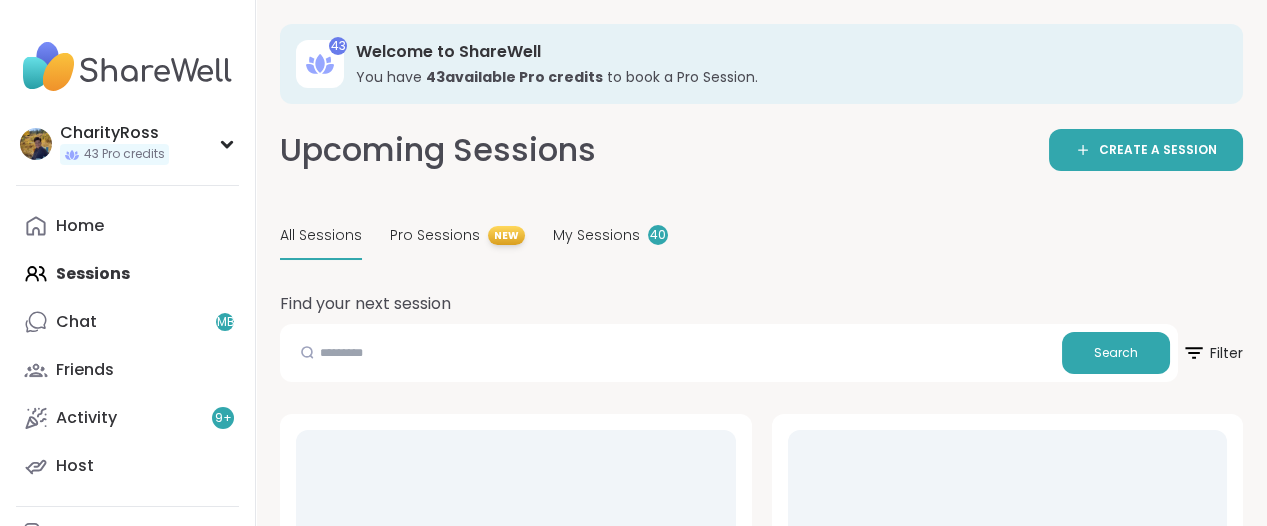 click on "All Sessions" at bounding box center (321, 235) 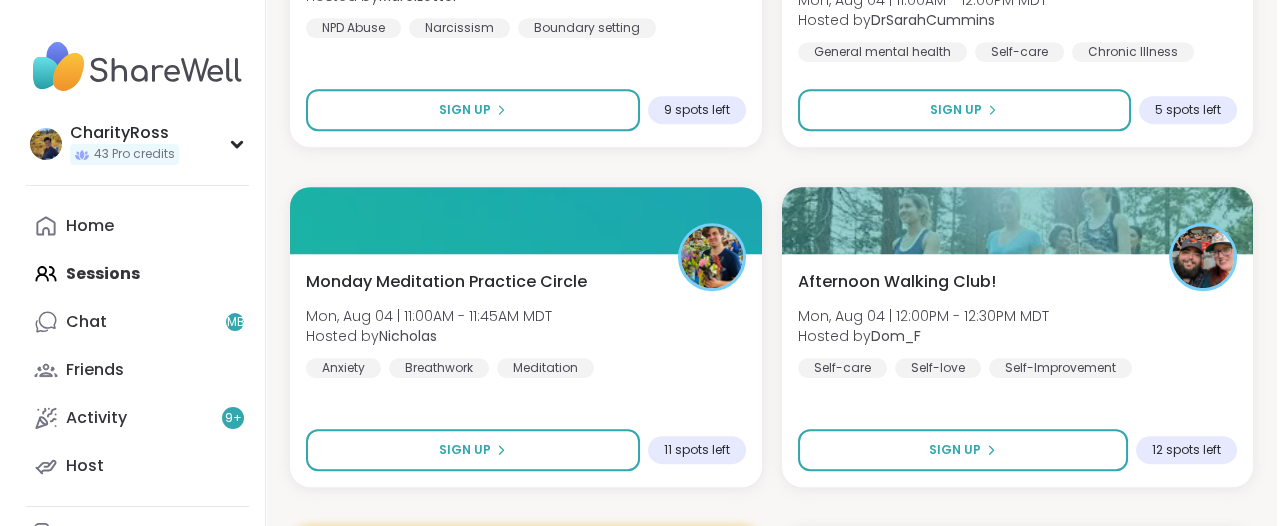 scroll, scrollTop: 2625, scrollLeft: 0, axis: vertical 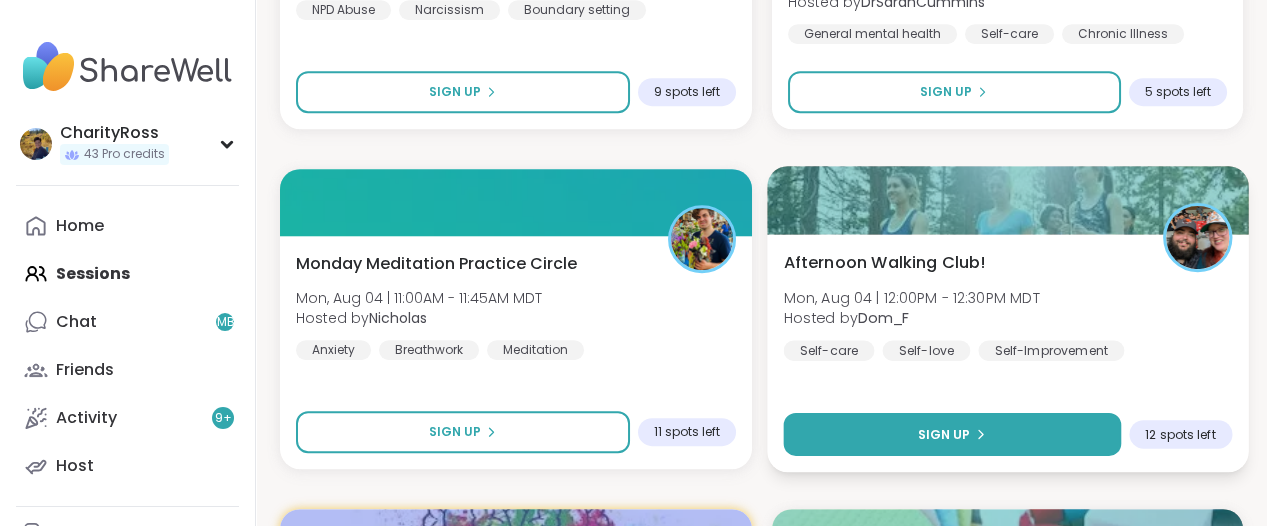 click on "Sign Up" at bounding box center (951, 434) 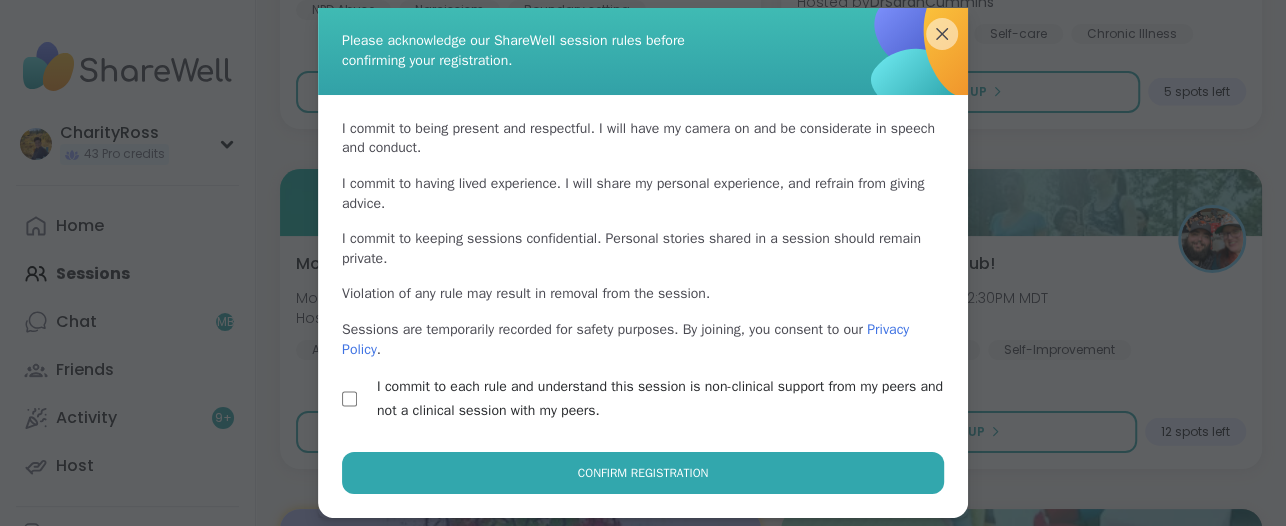 click on "Confirm Registration" at bounding box center (643, 473) 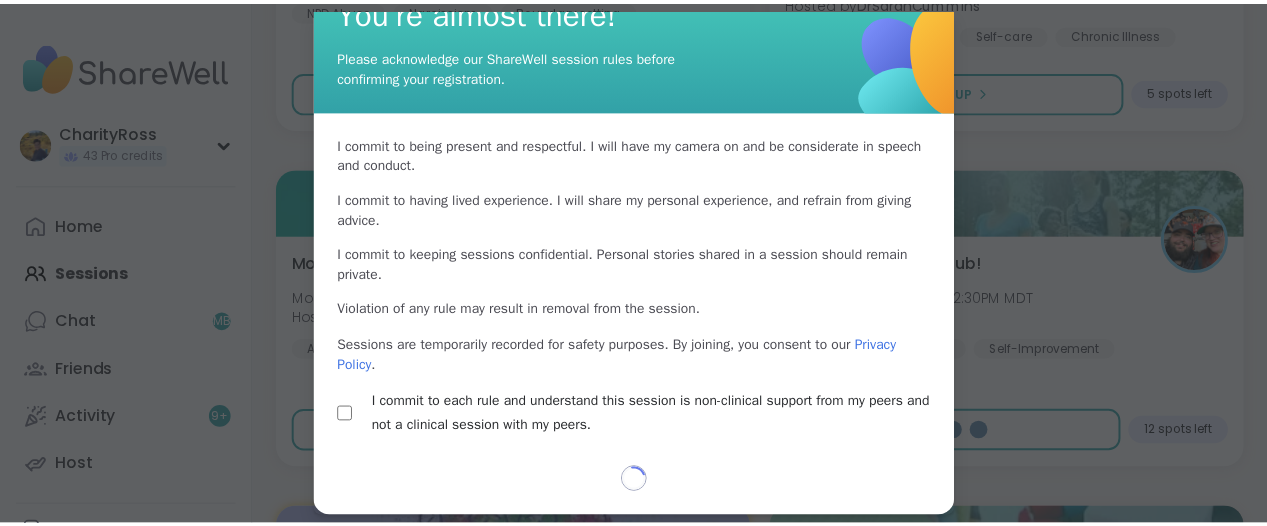 scroll, scrollTop: 41, scrollLeft: 0, axis: vertical 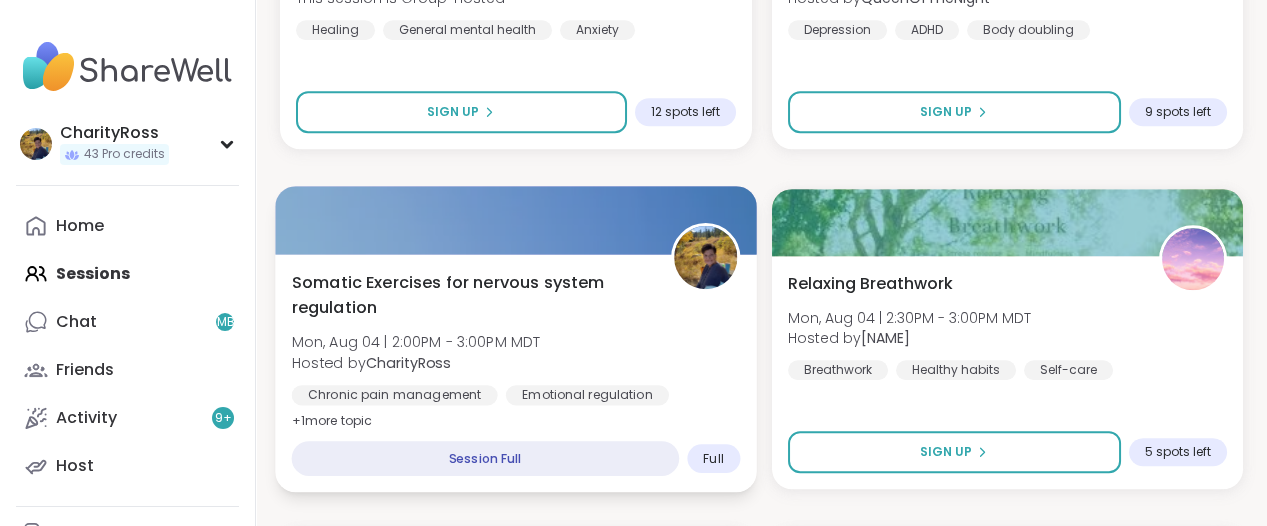 click on "Somatic Exercises for nervous system regulation Mon, Aug 04 | 2:00PM - 3:00PM MDT Hosted by  CharityRoss Chronic pain management Emotional regulation Breathwork + 1  more topic" at bounding box center (516, 351) 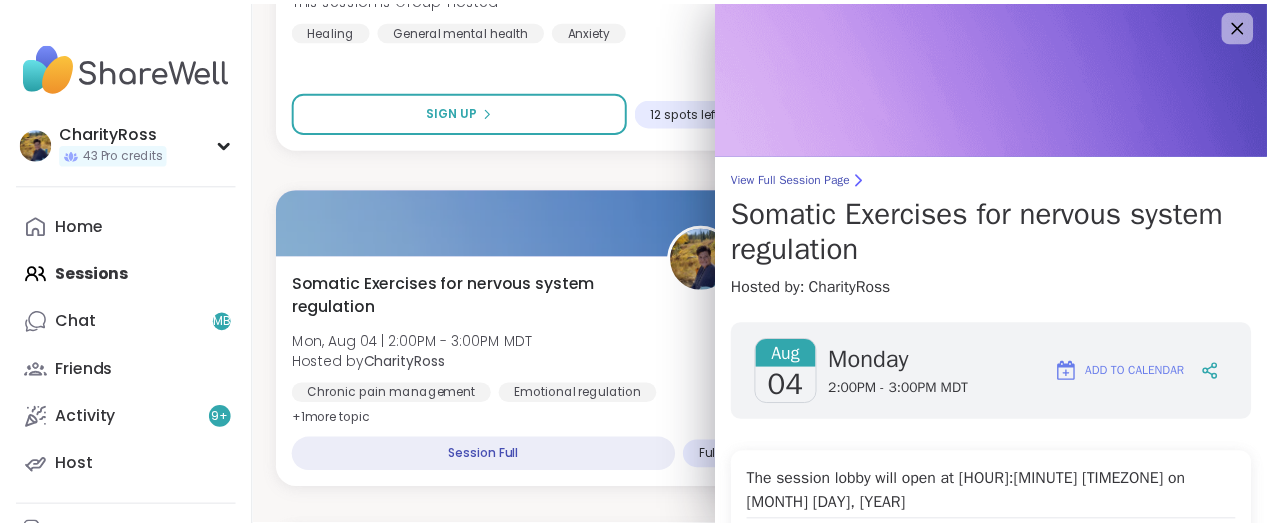 scroll, scrollTop: 2, scrollLeft: 0, axis: vertical 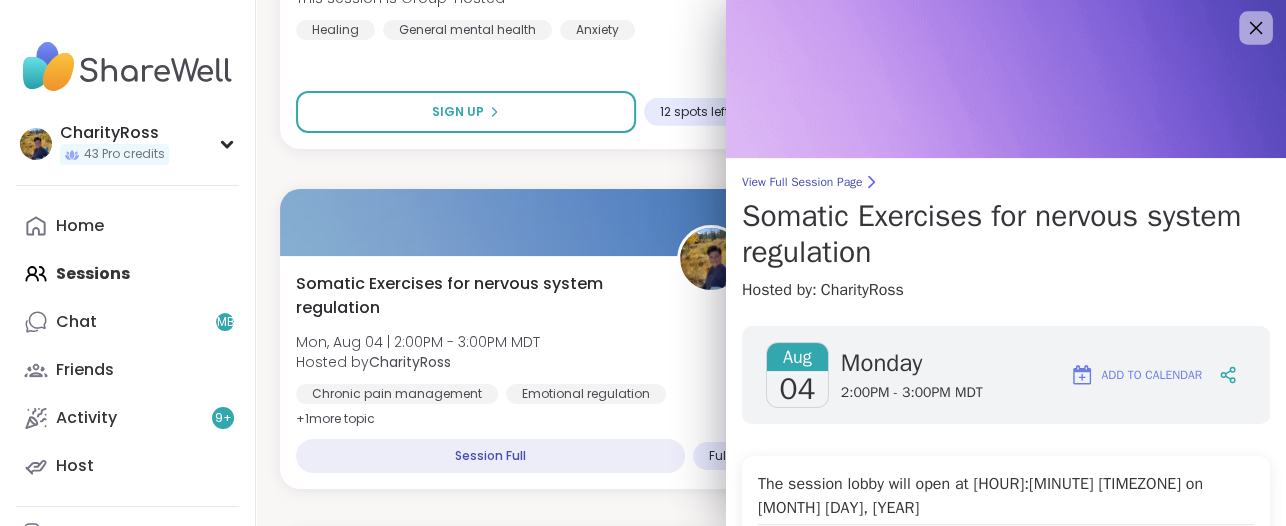 click 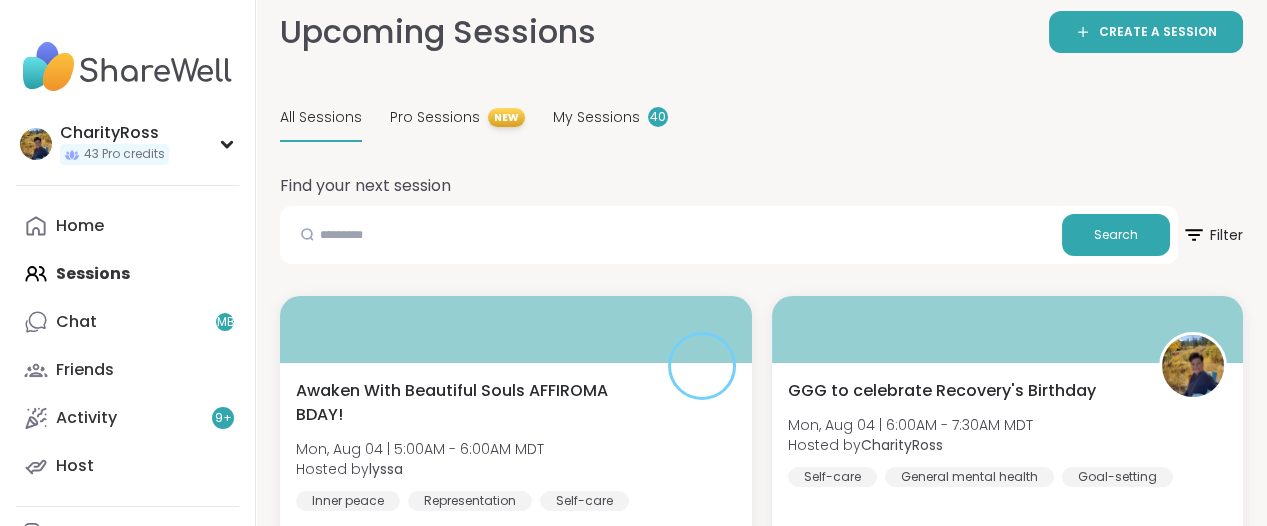 scroll, scrollTop: 0, scrollLeft: 0, axis: both 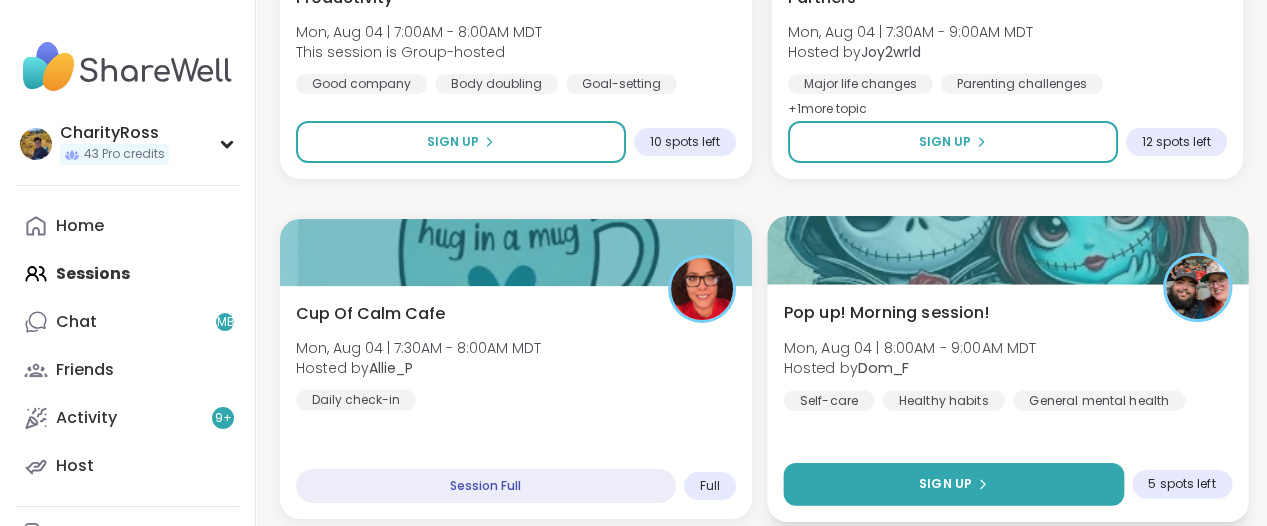 click on "Sign Up" at bounding box center (953, 484) 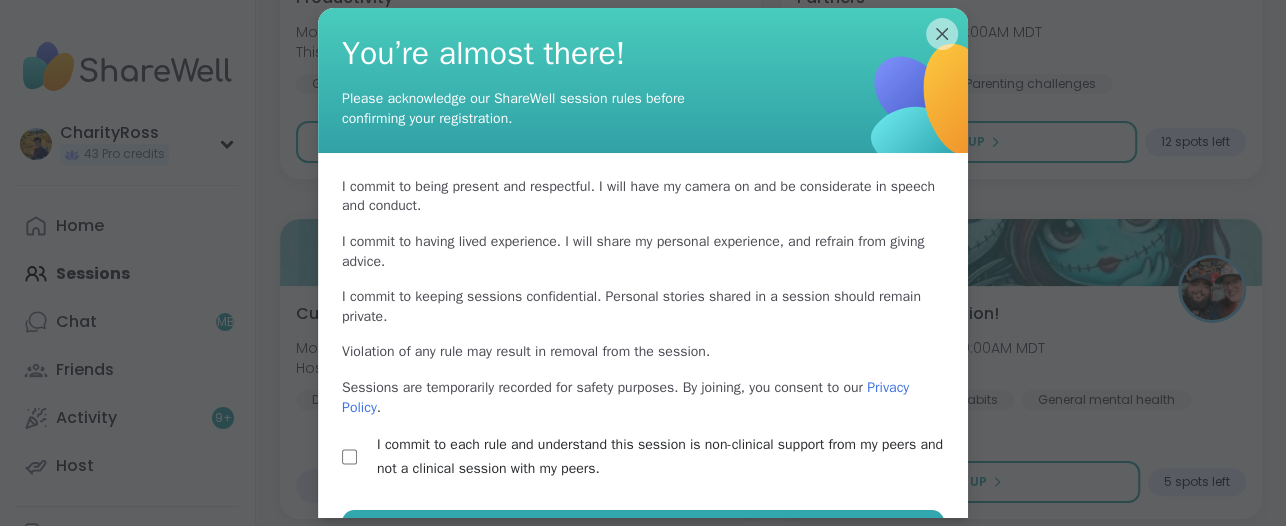 scroll, scrollTop: 58, scrollLeft: 0, axis: vertical 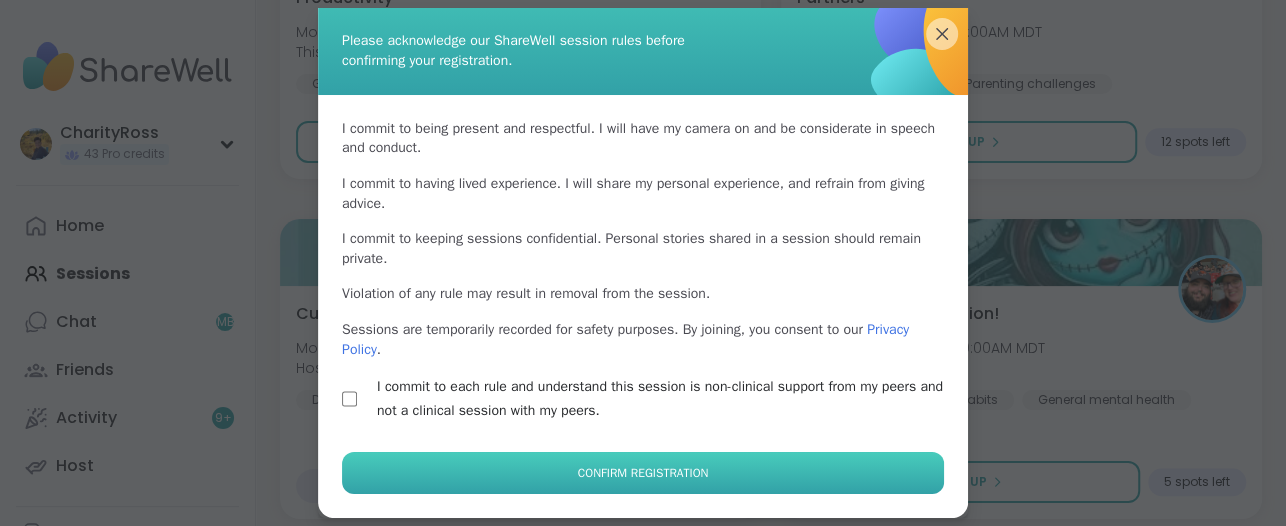 click on "Confirm Registration" at bounding box center (643, 473) 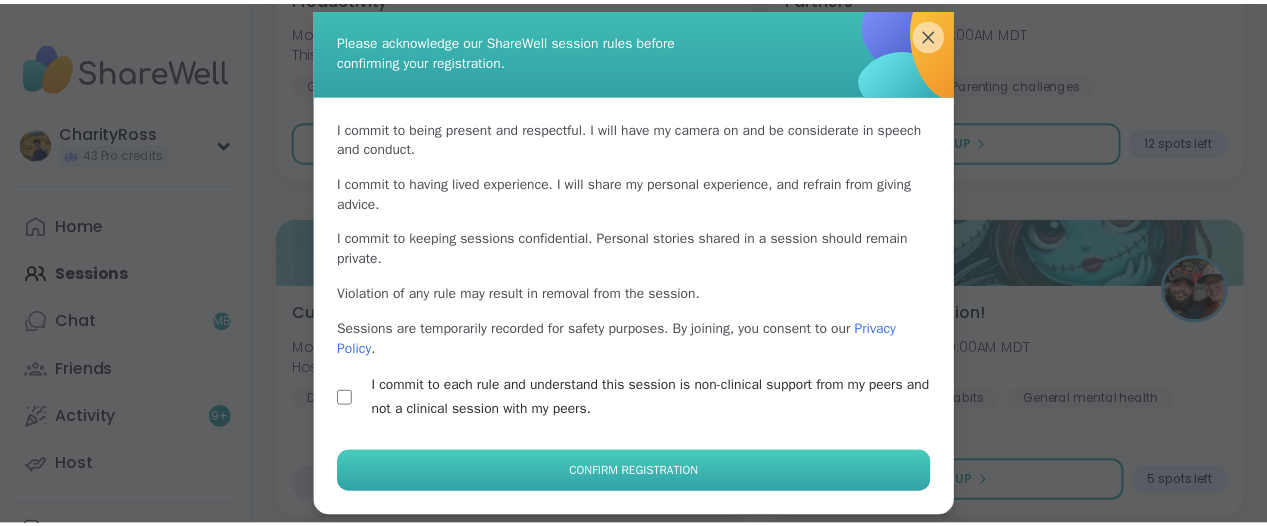 scroll, scrollTop: 41, scrollLeft: 0, axis: vertical 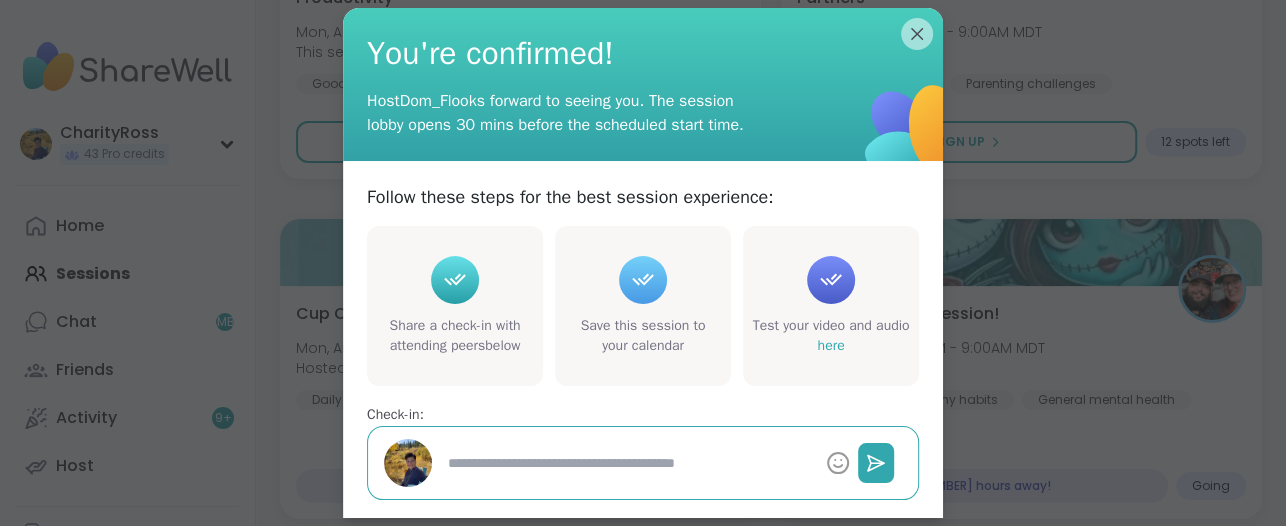 type on "*" 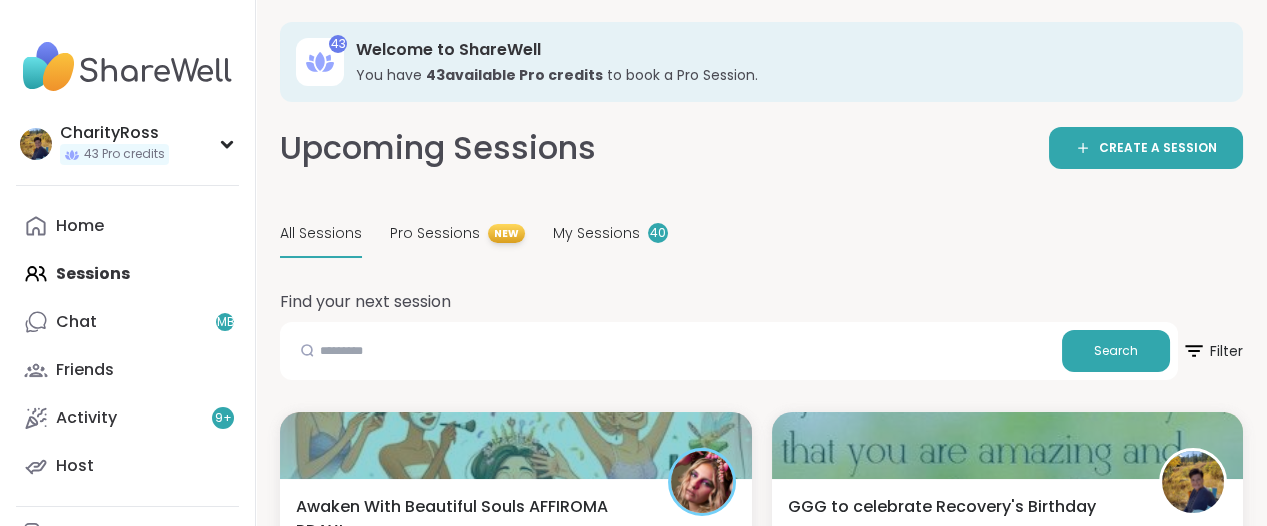 scroll, scrollTop: 0, scrollLeft: 0, axis: both 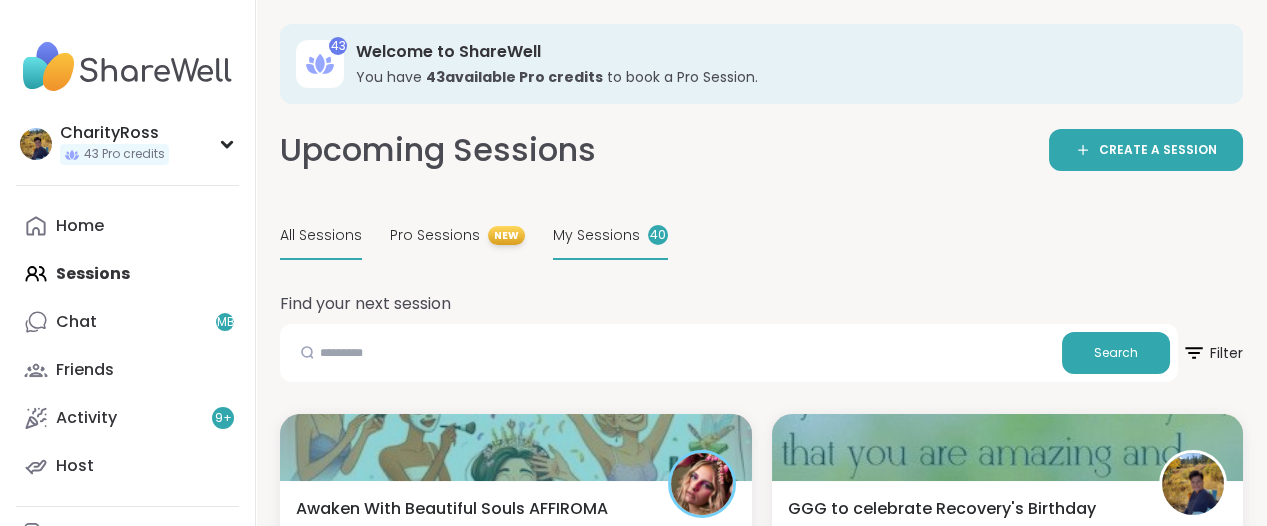 click on "My Sessions 40" at bounding box center (610, 236) 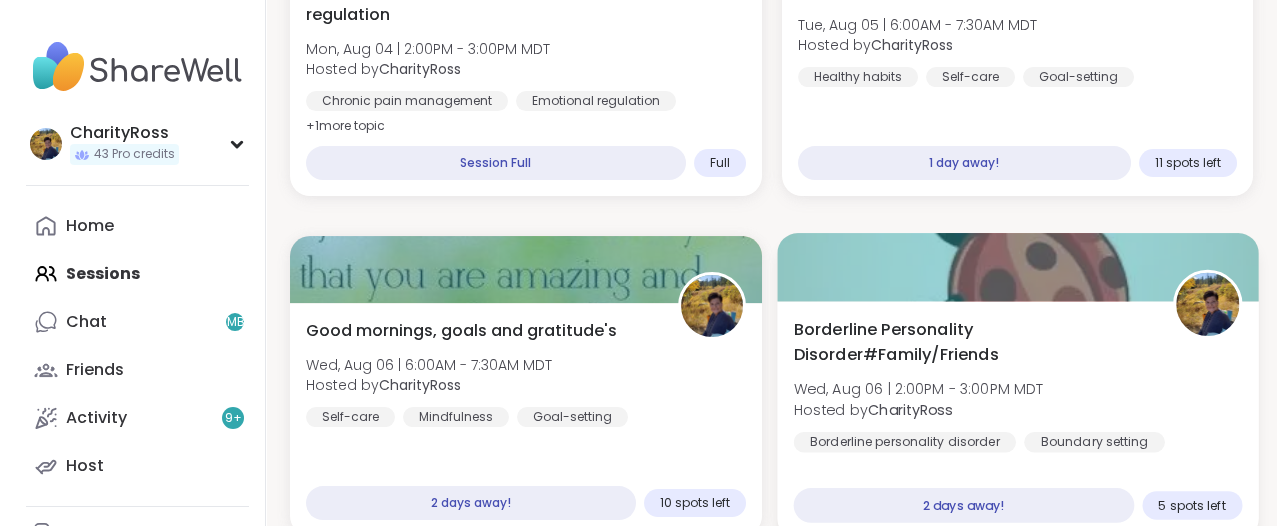 scroll, scrollTop: 1250, scrollLeft: 0, axis: vertical 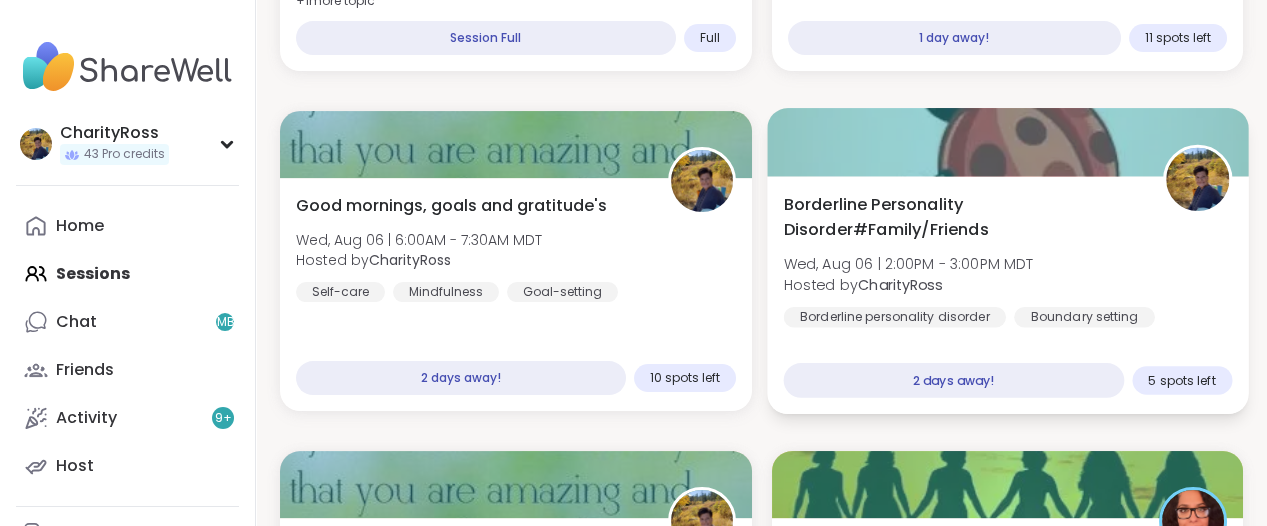 click on "Hosted by  CharityRoss" at bounding box center (908, 284) 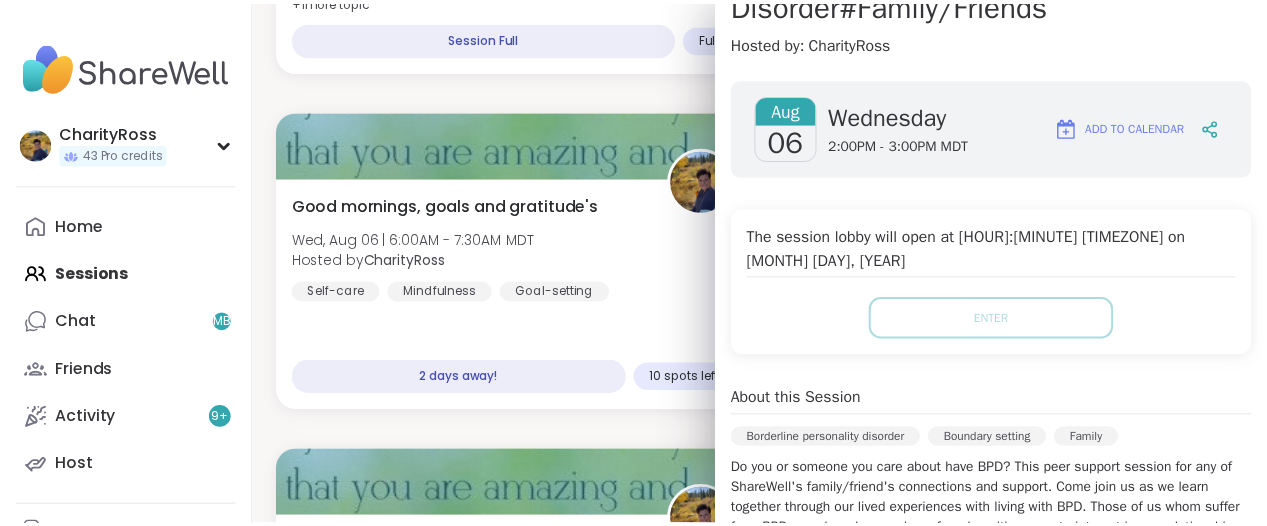 scroll, scrollTop: 0, scrollLeft: 0, axis: both 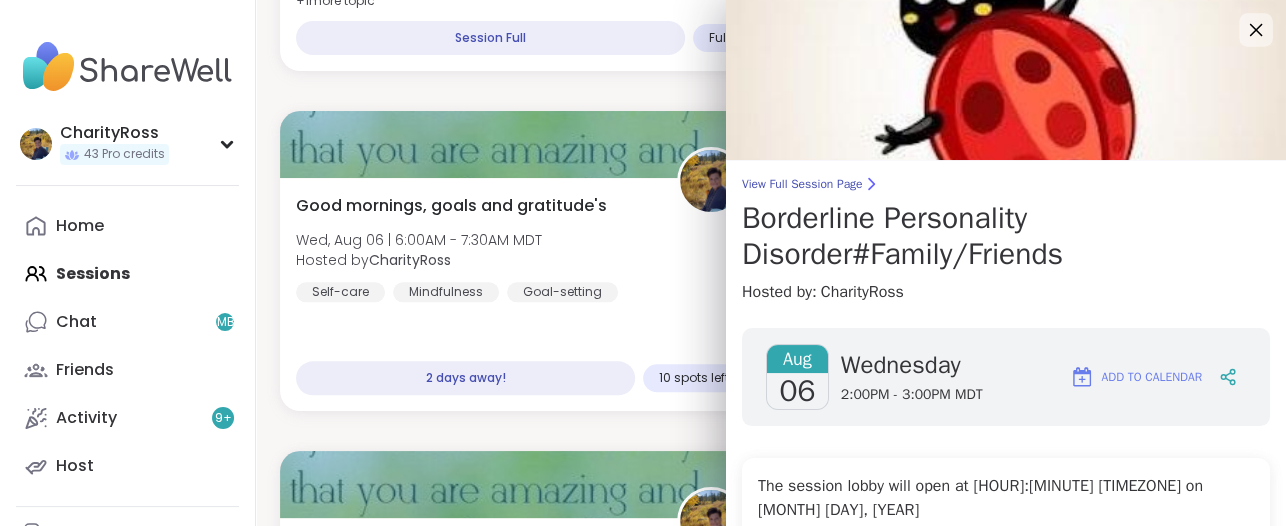 click 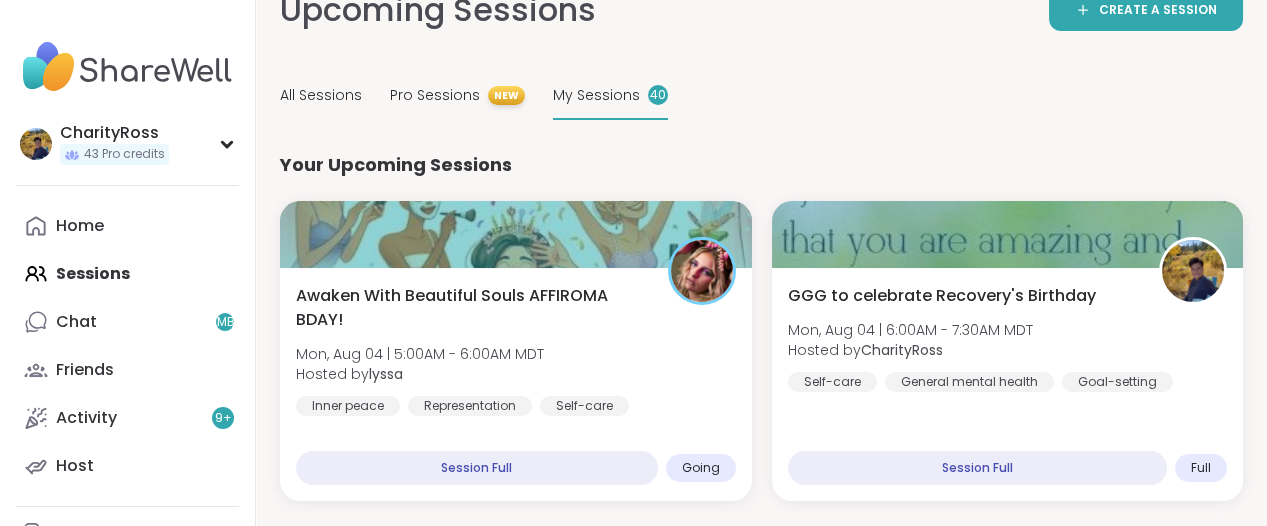 scroll, scrollTop: 0, scrollLeft: 0, axis: both 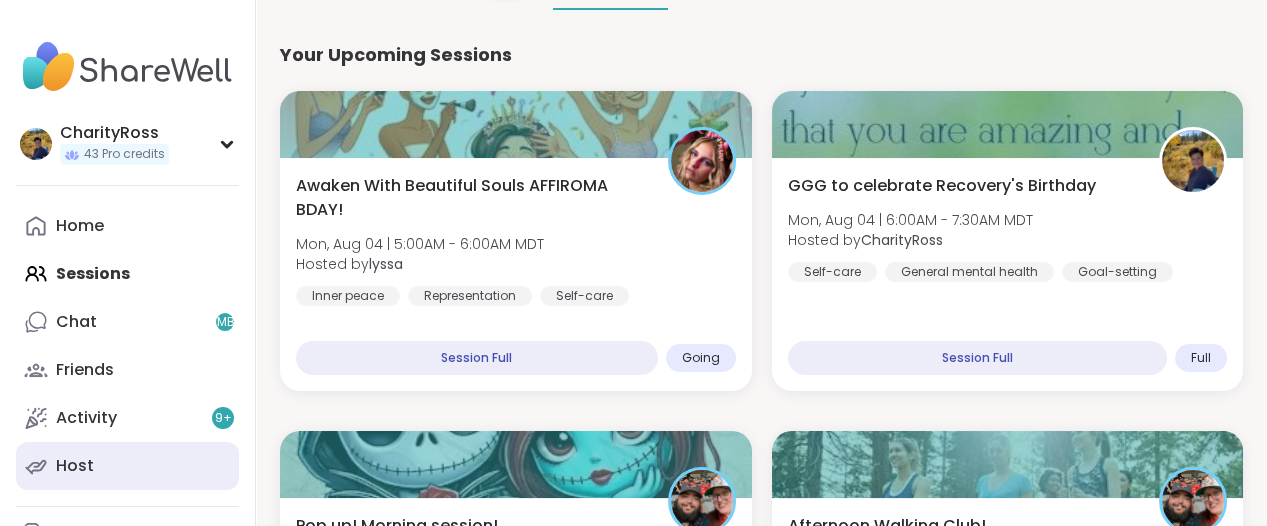 click on "Host" at bounding box center (127, 466) 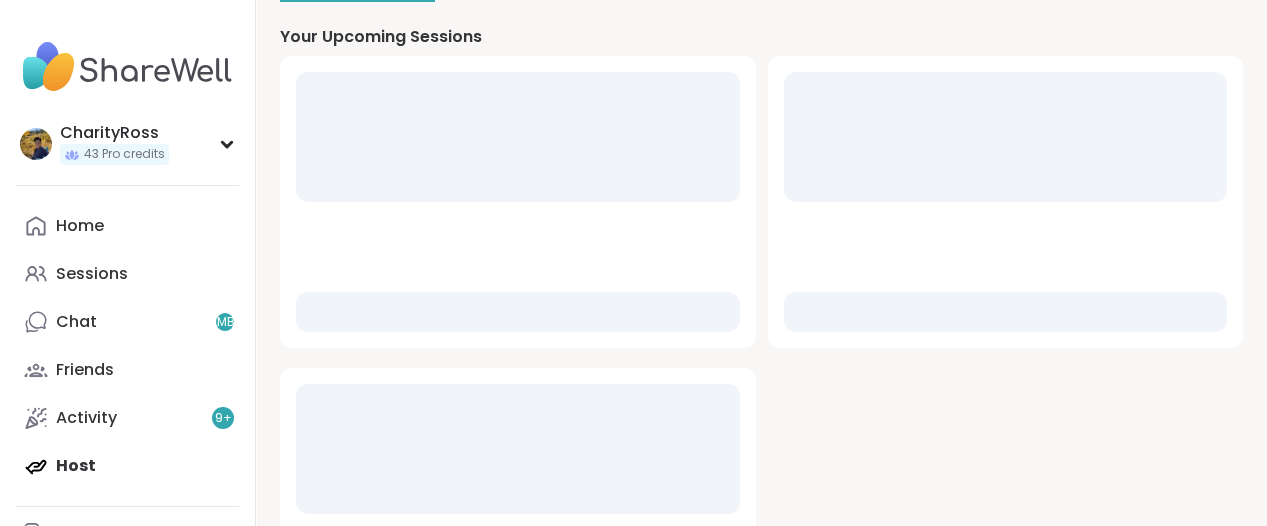 scroll, scrollTop: 0, scrollLeft: 0, axis: both 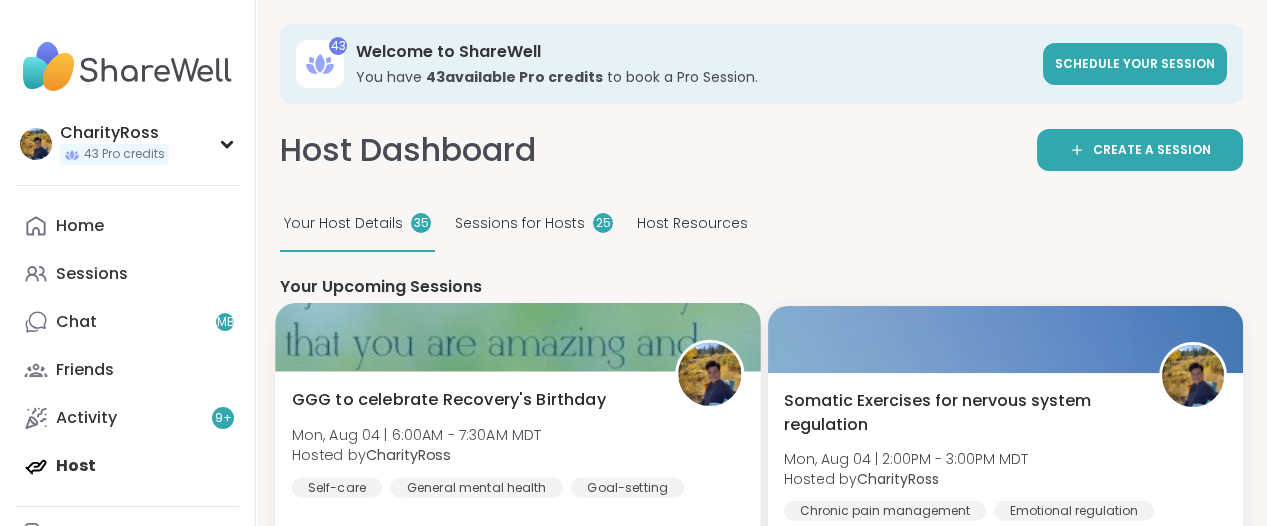 click on "GGG to celebrate Recovery's Birthday Mon, Aug 04 | 6:00AM - 7:30AM MDT Hosted by  CharityRoss Self-care General mental health Goal-setting + 2  more topic s Session Full Full" at bounding box center [517, 491] 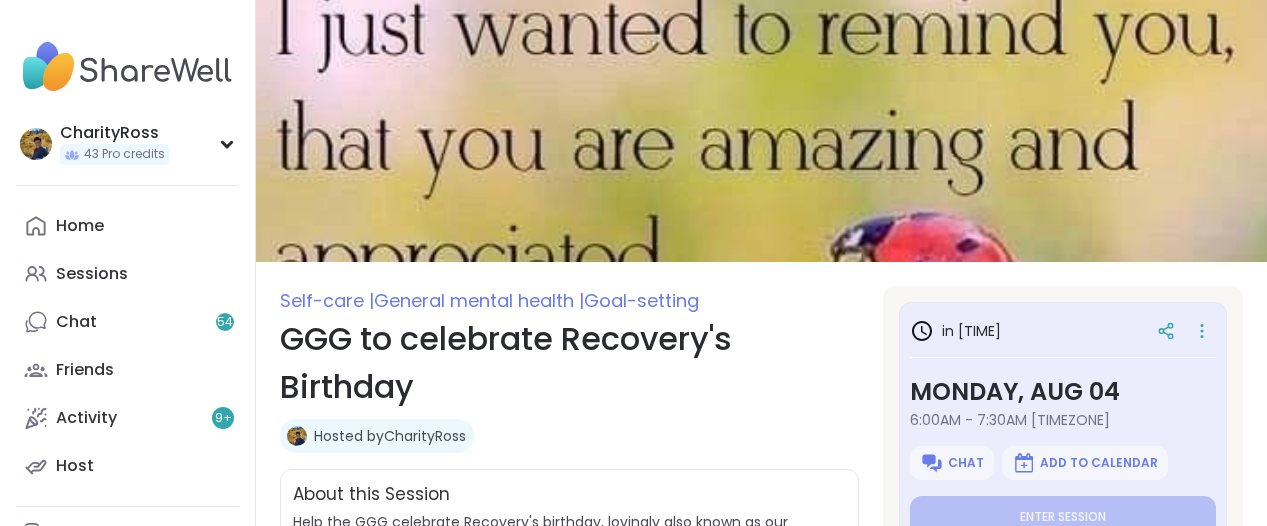 scroll, scrollTop: 0, scrollLeft: 0, axis: both 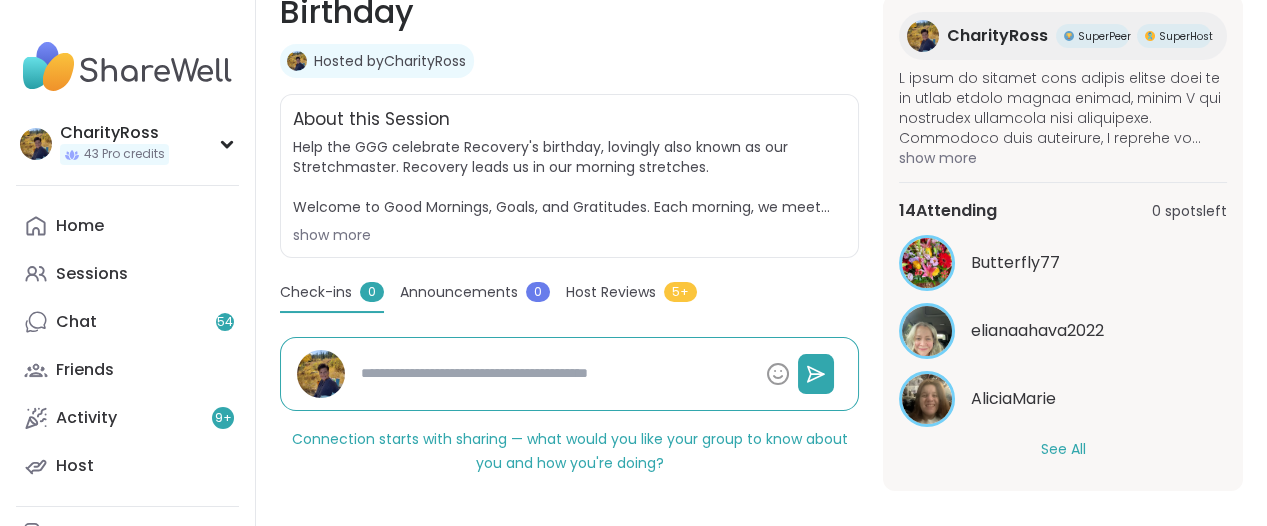 click on "See All" at bounding box center (1063, 449) 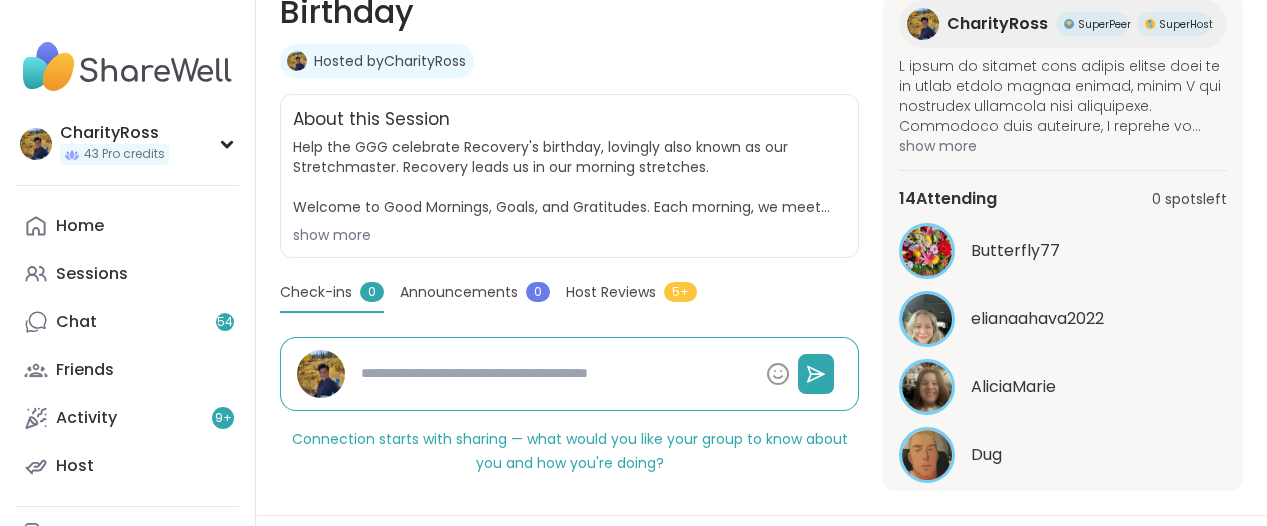 scroll, scrollTop: 0, scrollLeft: 0, axis: both 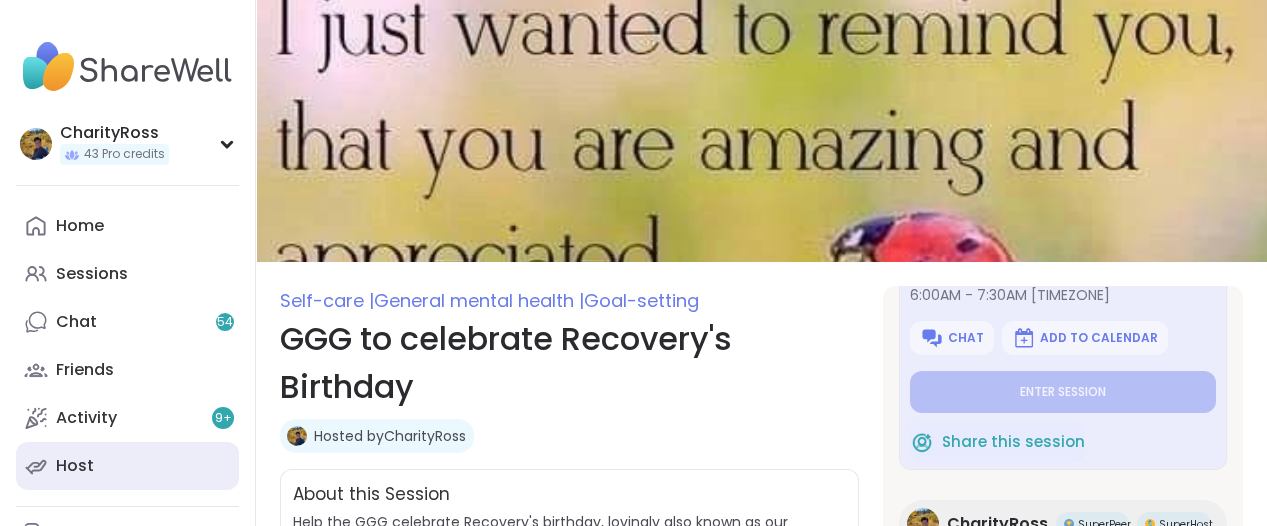 click on "Host" at bounding box center [127, 466] 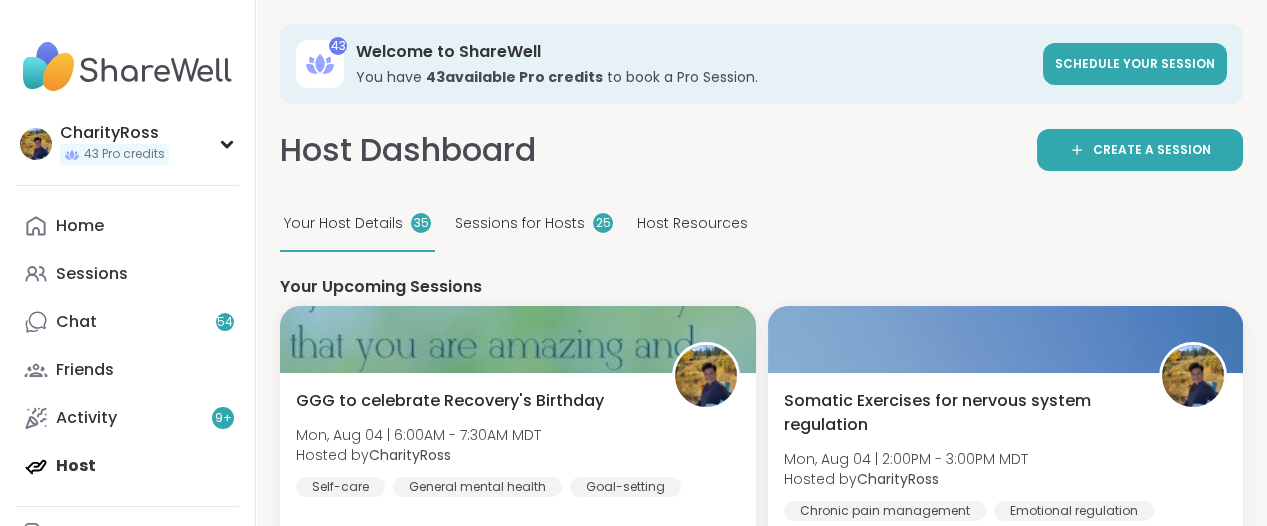 scroll, scrollTop: 0, scrollLeft: 0, axis: both 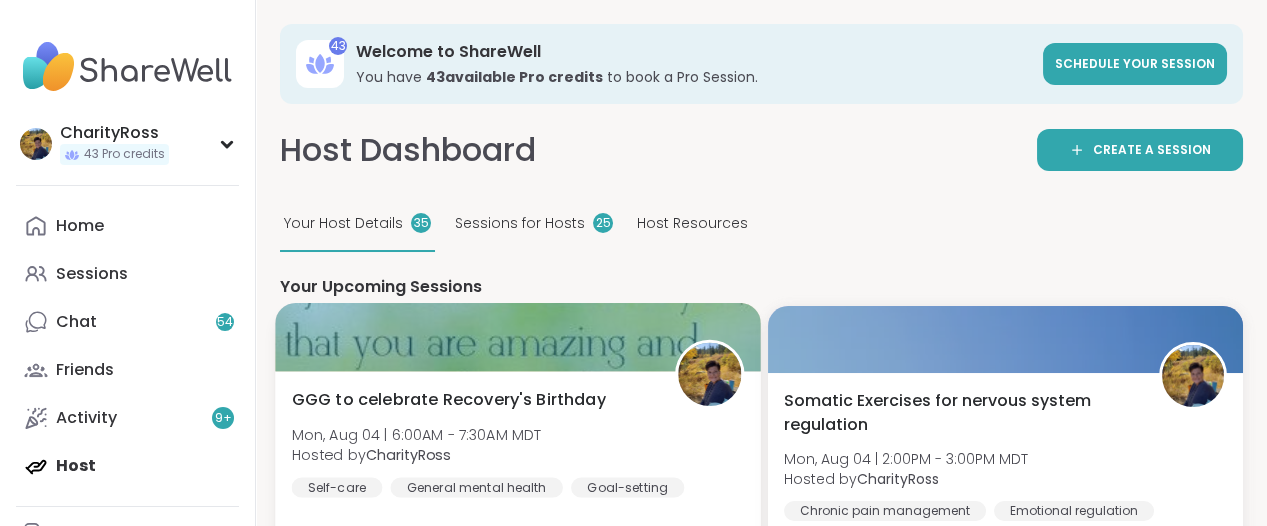 click on "GGG to celebrate Recovery's Birthday" at bounding box center (449, 400) 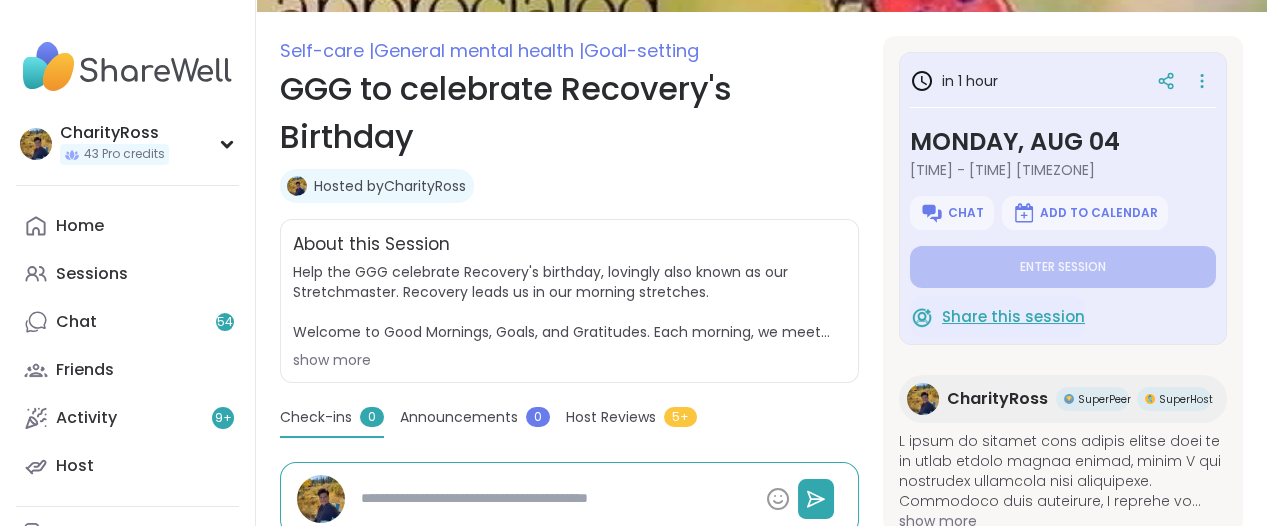 scroll, scrollTop: 250, scrollLeft: 0, axis: vertical 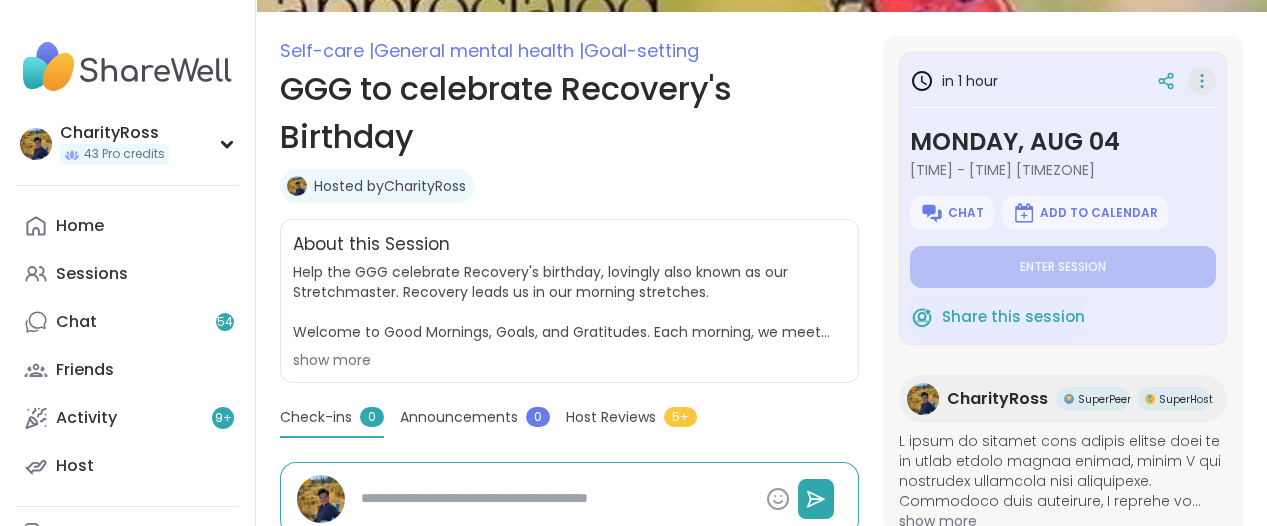 click 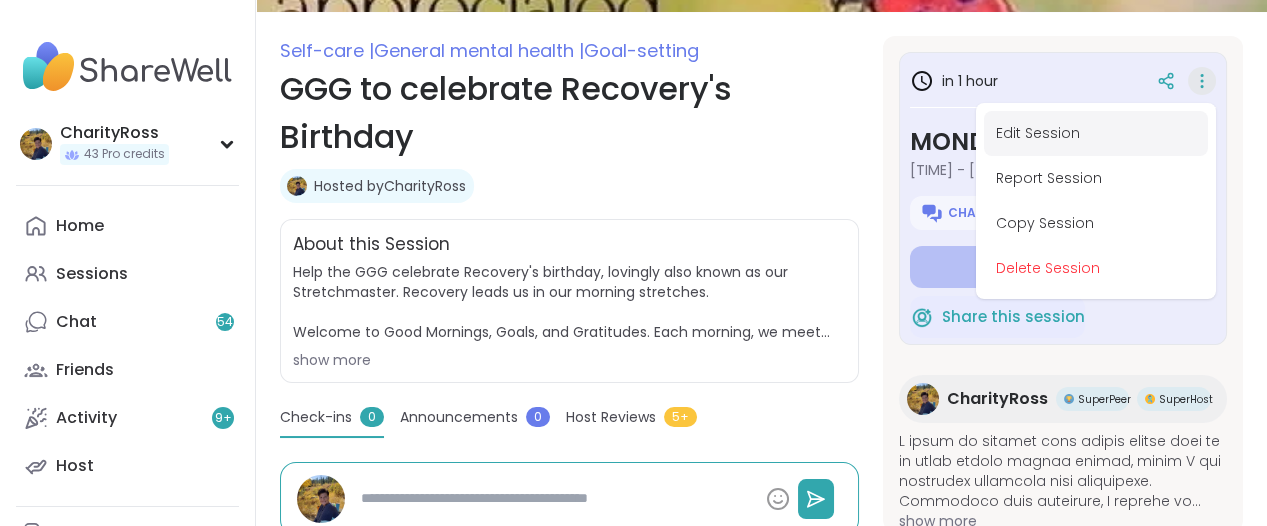 click on "Edit Session" at bounding box center (1096, 133) 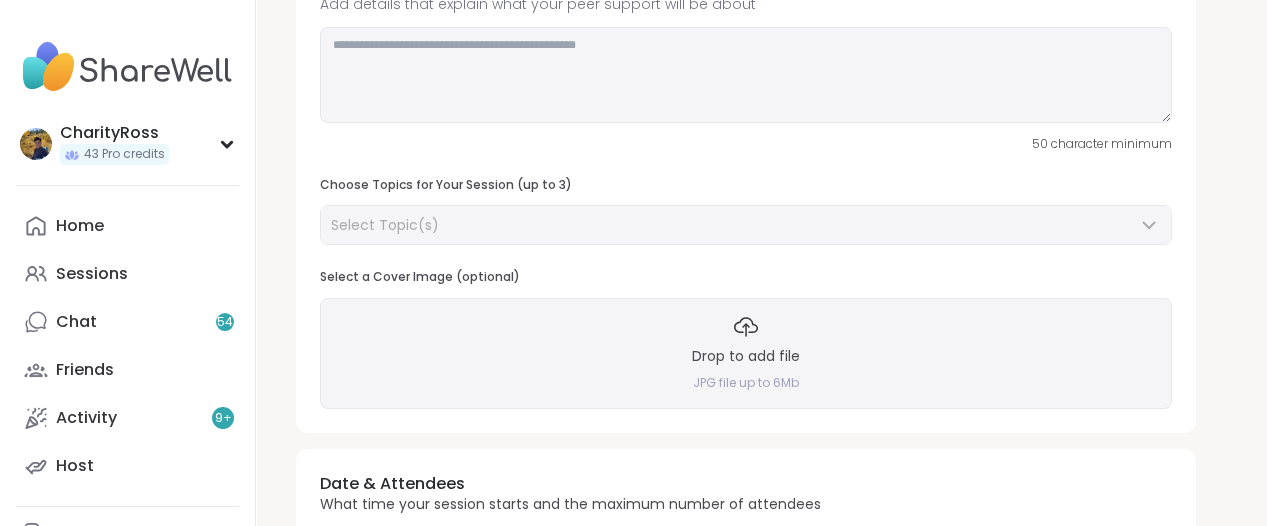 scroll, scrollTop: 0, scrollLeft: 0, axis: both 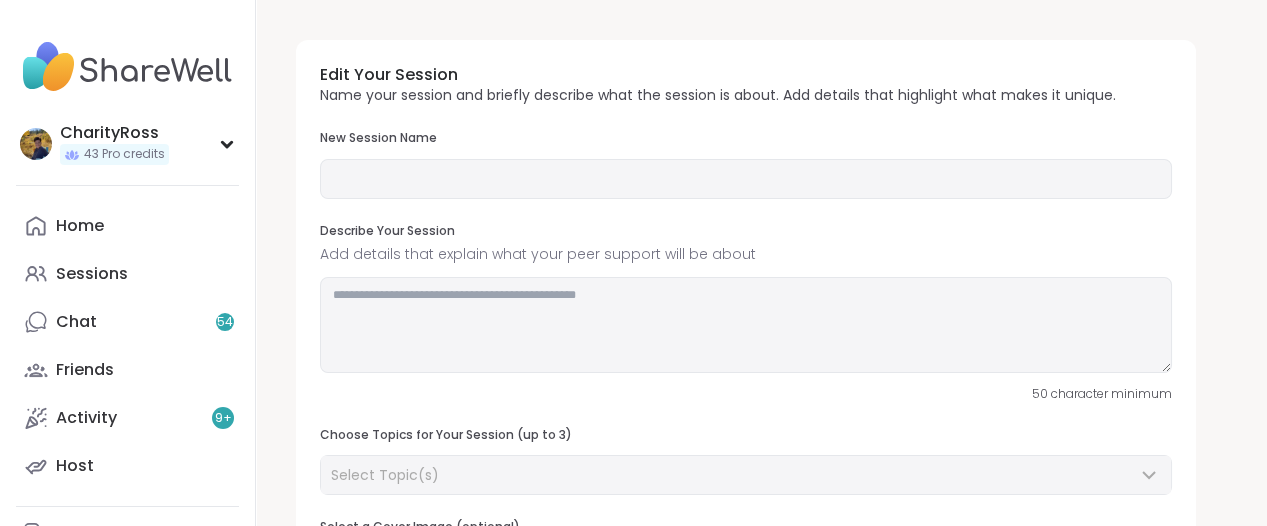type on "**********" 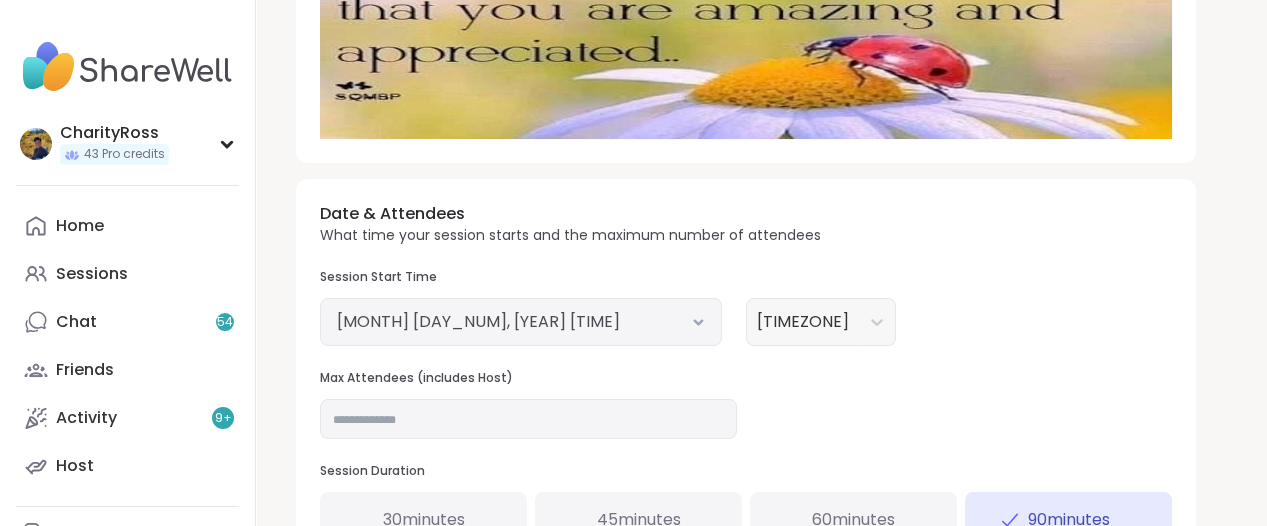 scroll, scrollTop: 625, scrollLeft: 0, axis: vertical 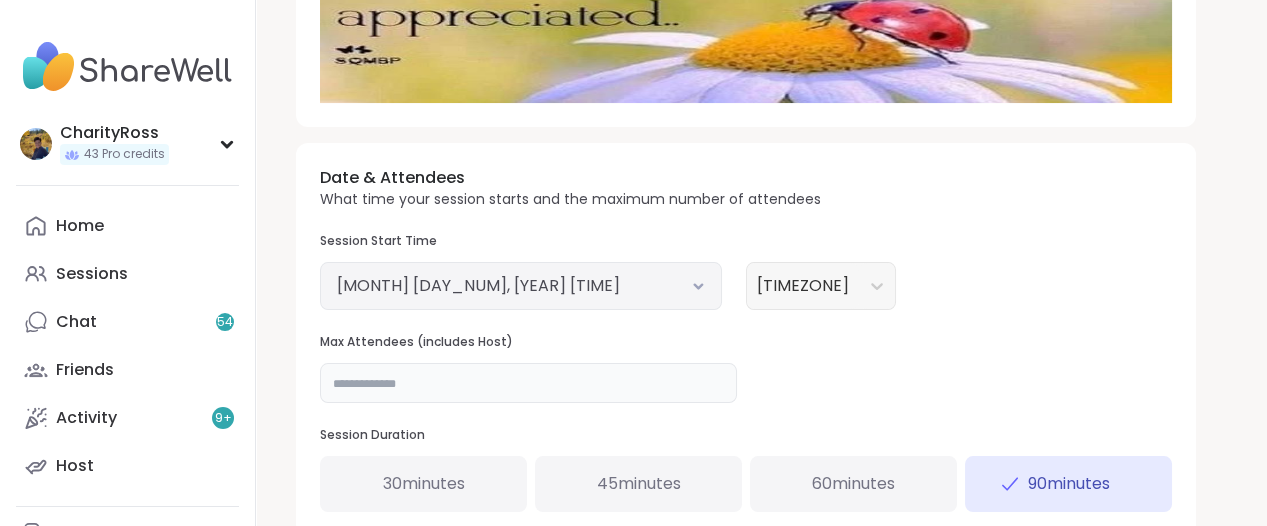 drag, startPoint x: 348, startPoint y: 383, endPoint x: 330, endPoint y: 385, distance: 18.110771 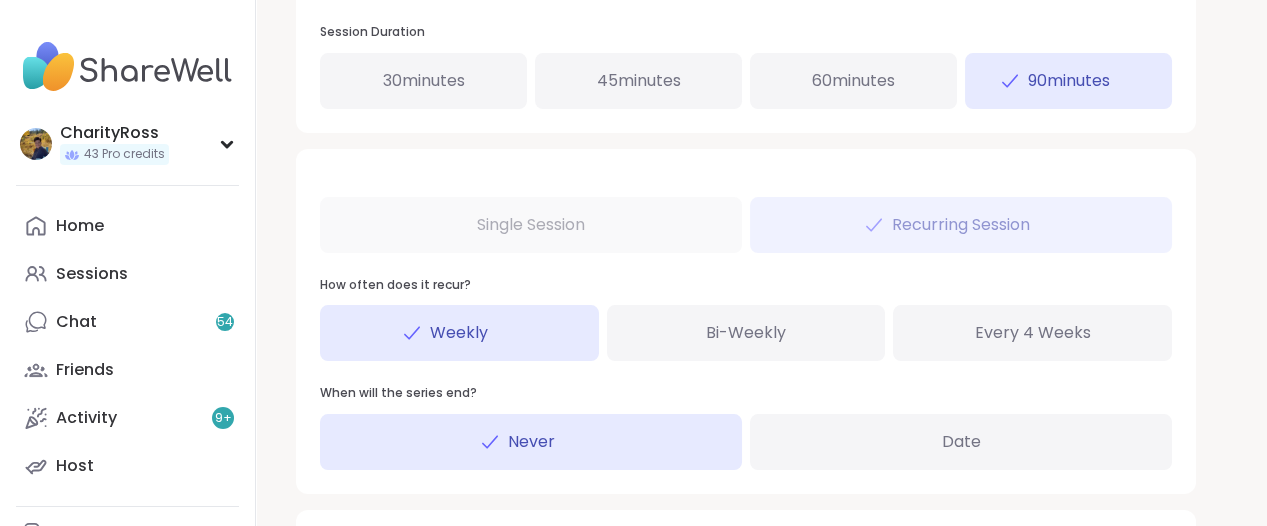 scroll, scrollTop: 1125, scrollLeft: 0, axis: vertical 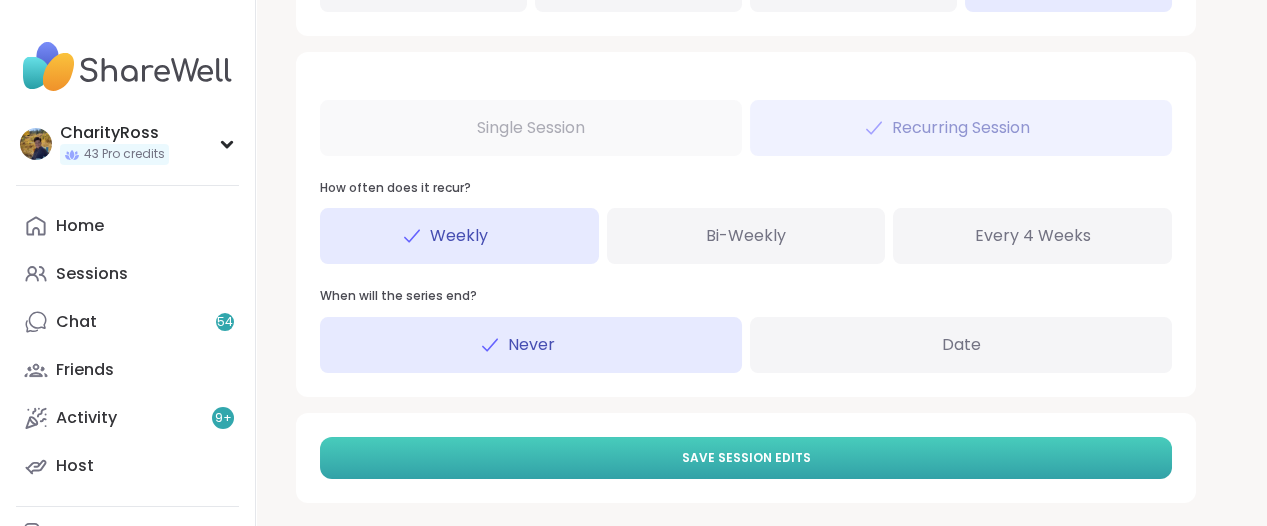 click on "Save Session Edits" at bounding box center [746, 458] 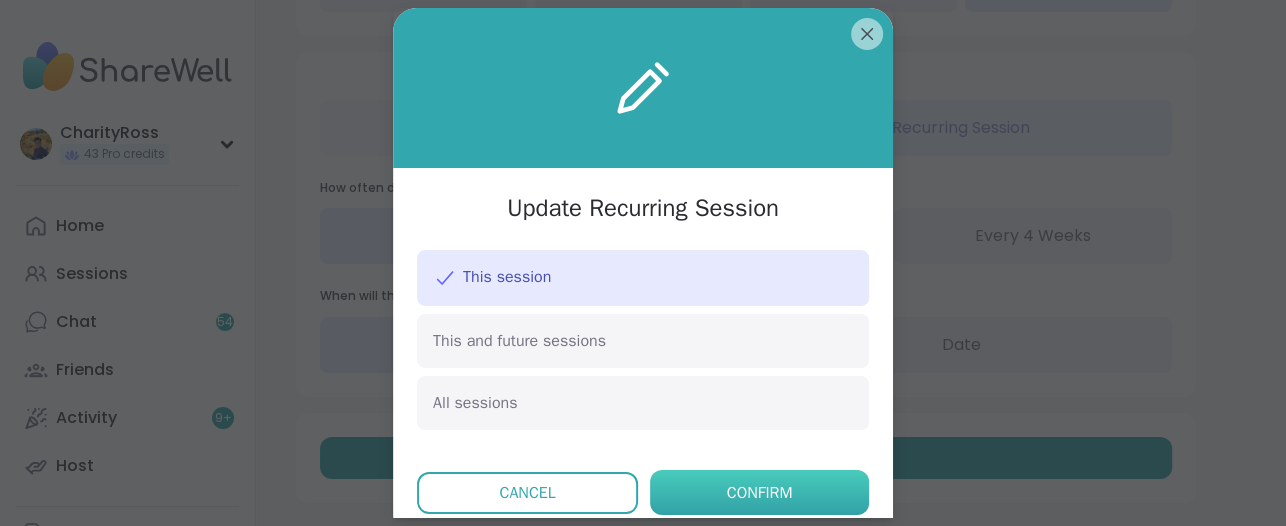 click on "Confirm" at bounding box center (759, 492) 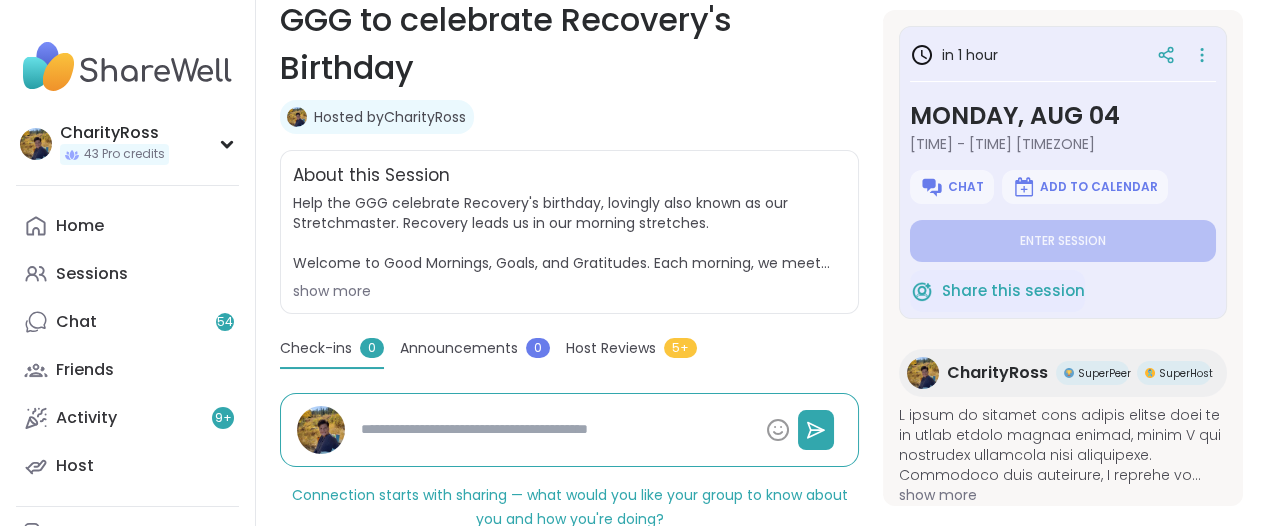 scroll, scrollTop: 375, scrollLeft: 0, axis: vertical 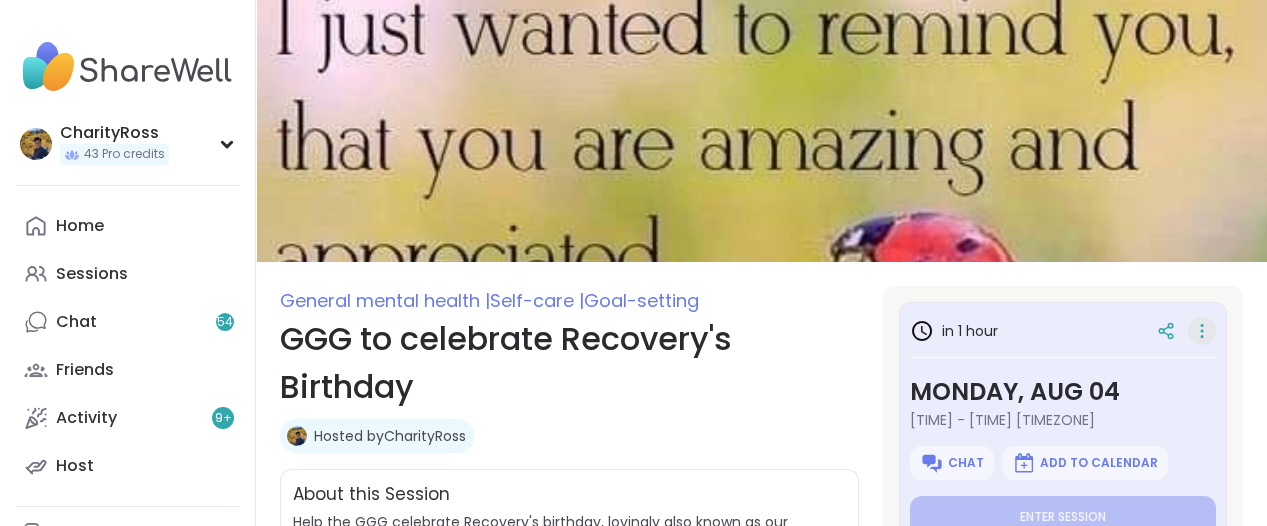 click 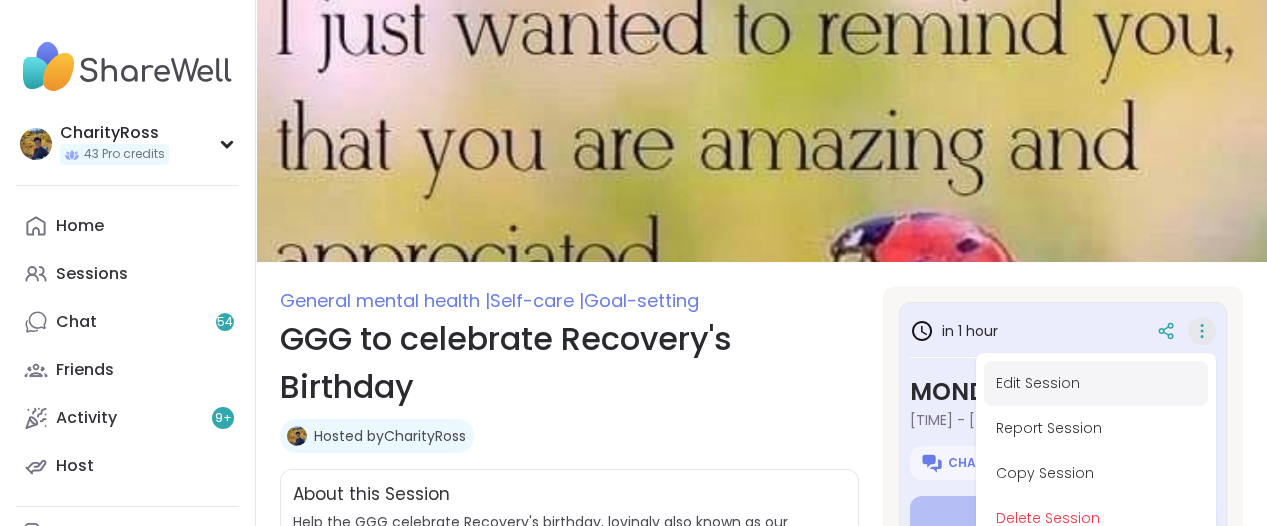 click on "Edit Session" at bounding box center [1096, 383] 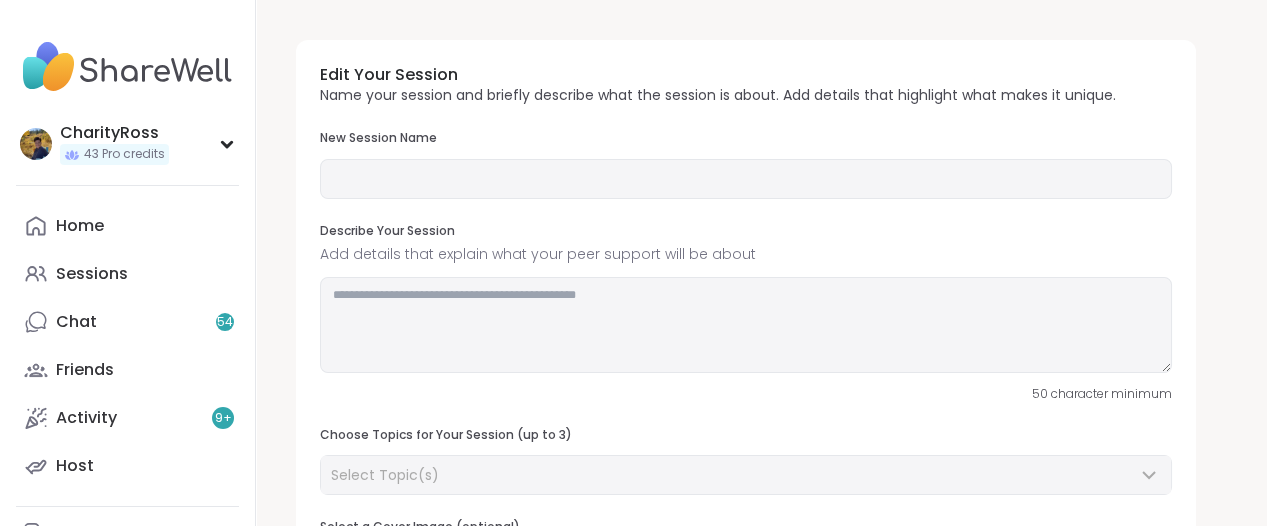 type on "**********" 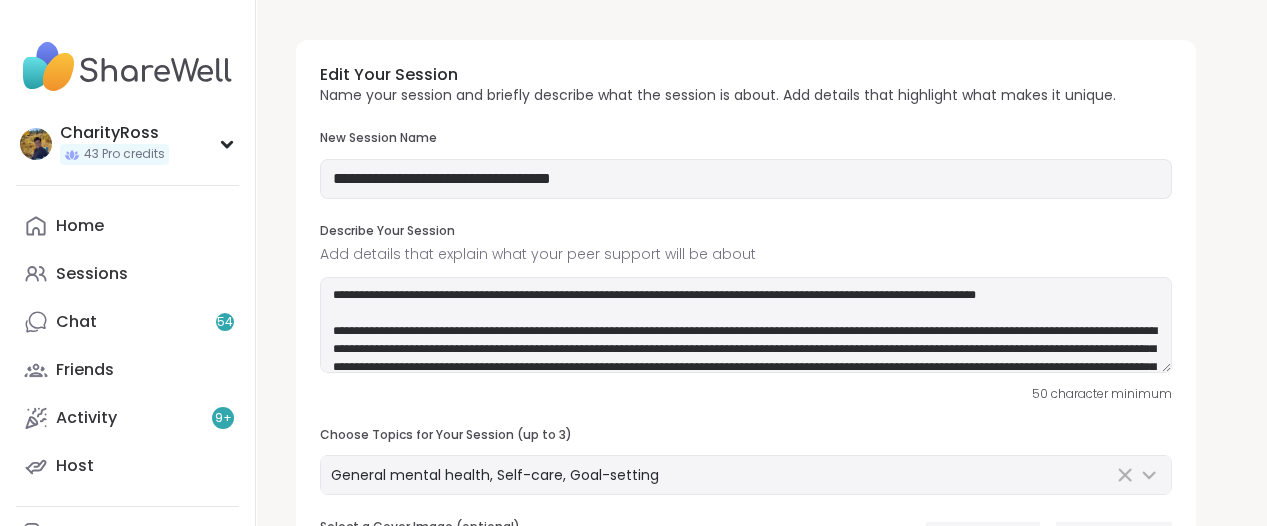 scroll, scrollTop: 30, scrollLeft: 0, axis: vertical 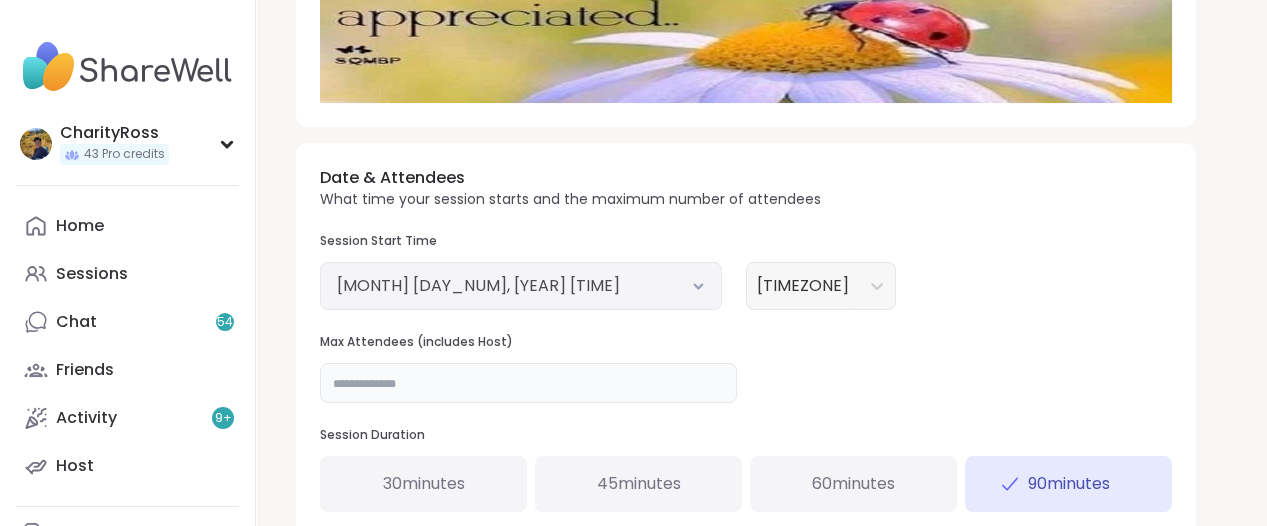 drag, startPoint x: 351, startPoint y: 382, endPoint x: 319, endPoint y: 383, distance: 32.01562 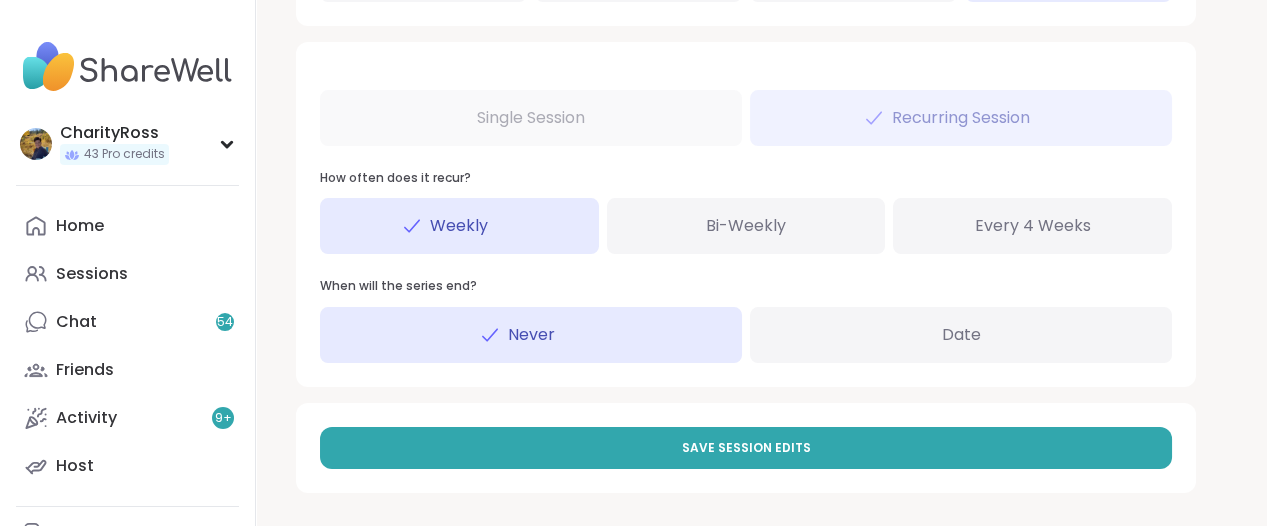 scroll, scrollTop: 1137, scrollLeft: 0, axis: vertical 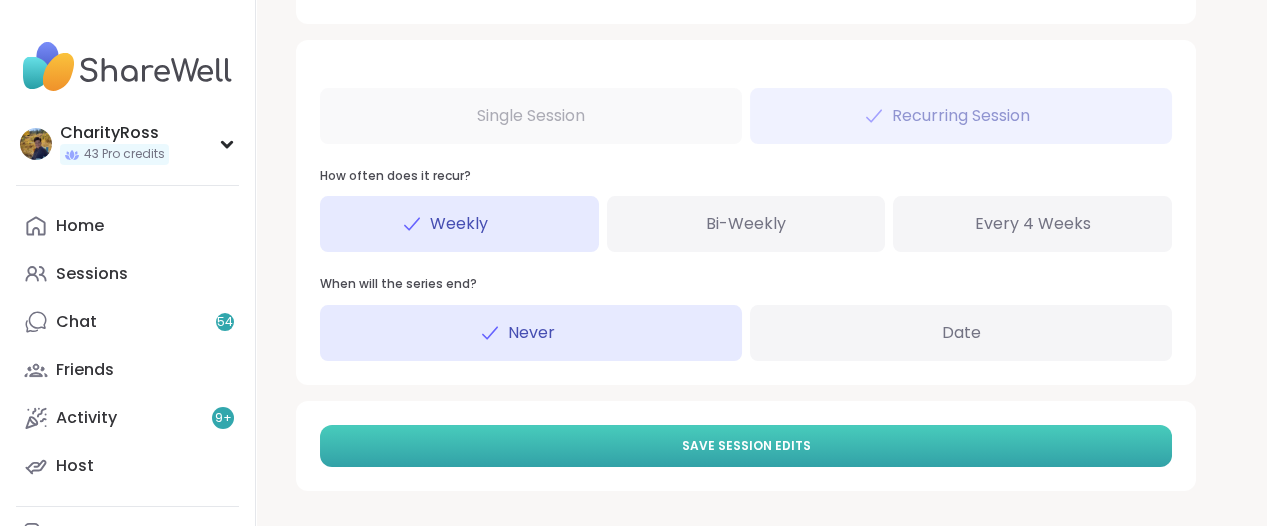 click on "Save Session Edits" at bounding box center (746, 446) 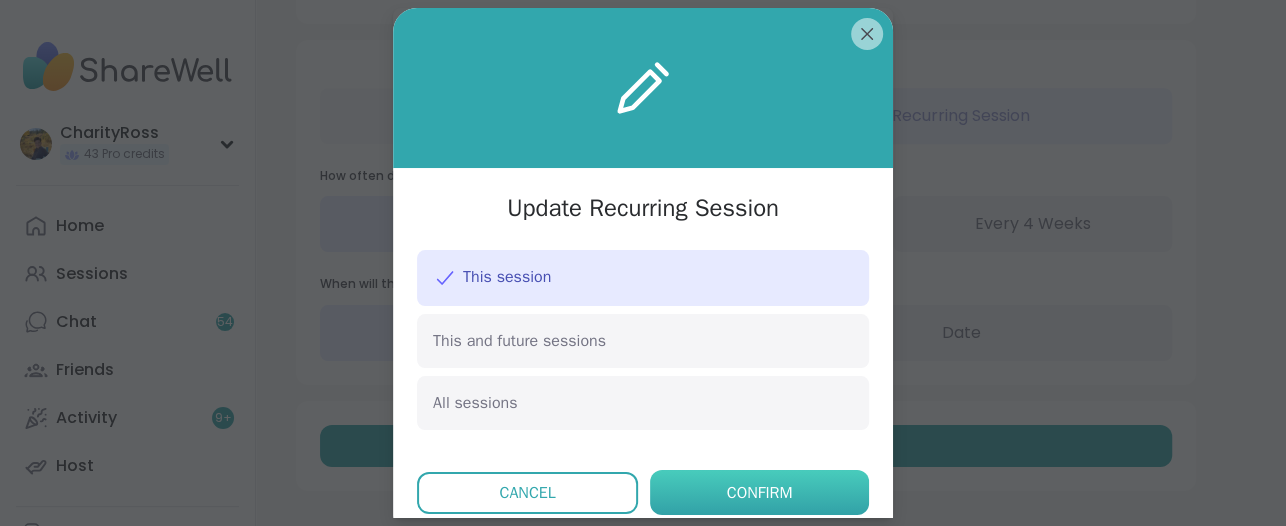 click on "Confirm" at bounding box center (759, 492) 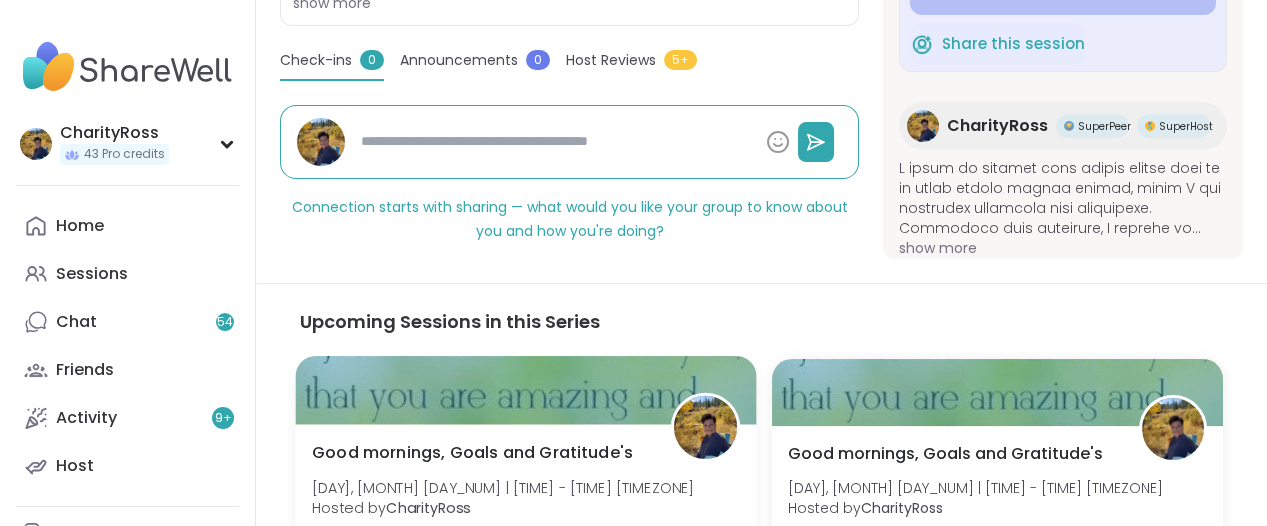 scroll, scrollTop: 750, scrollLeft: 0, axis: vertical 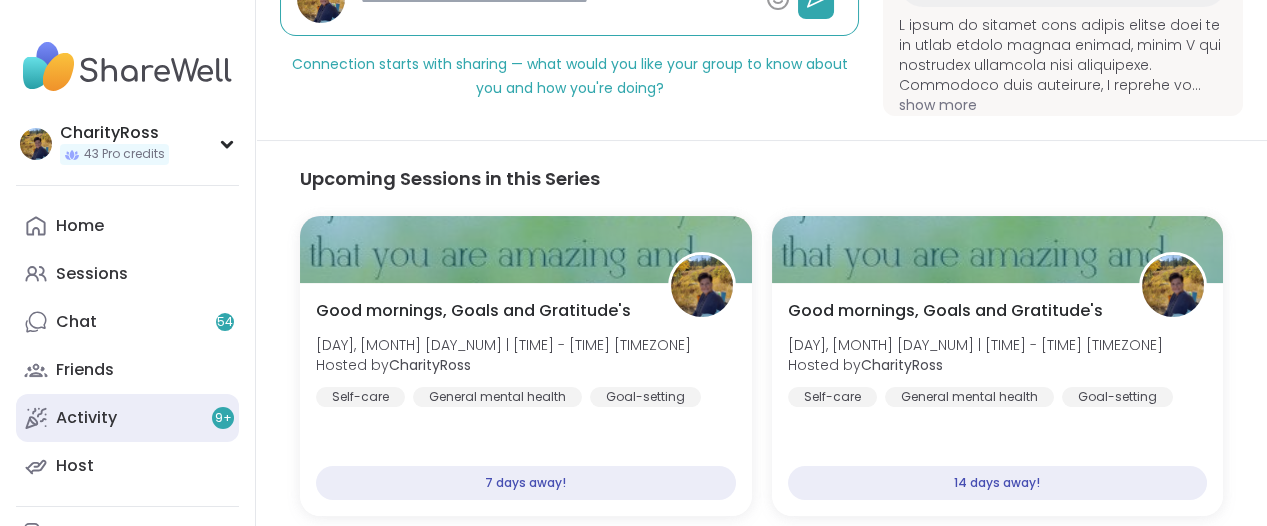 click on "Activity 9 +" at bounding box center [127, 418] 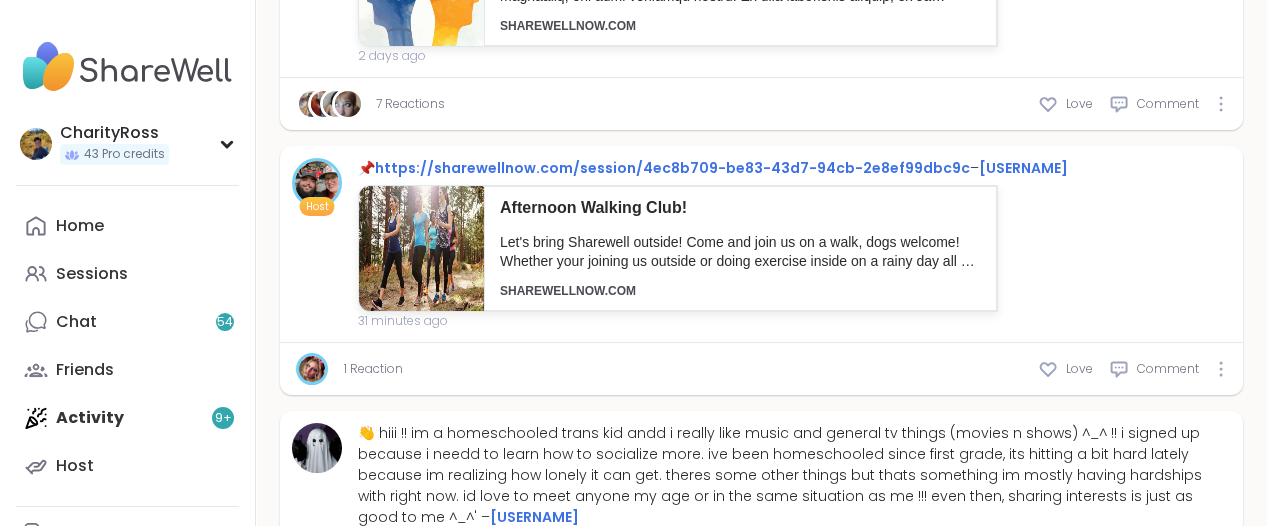 scroll, scrollTop: 875, scrollLeft: 0, axis: vertical 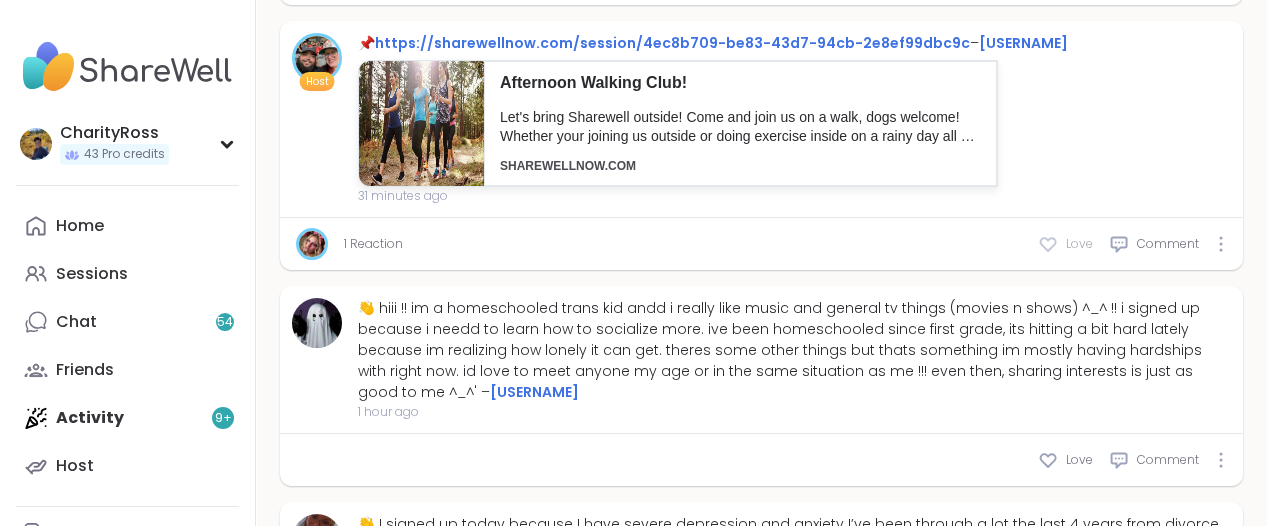 click 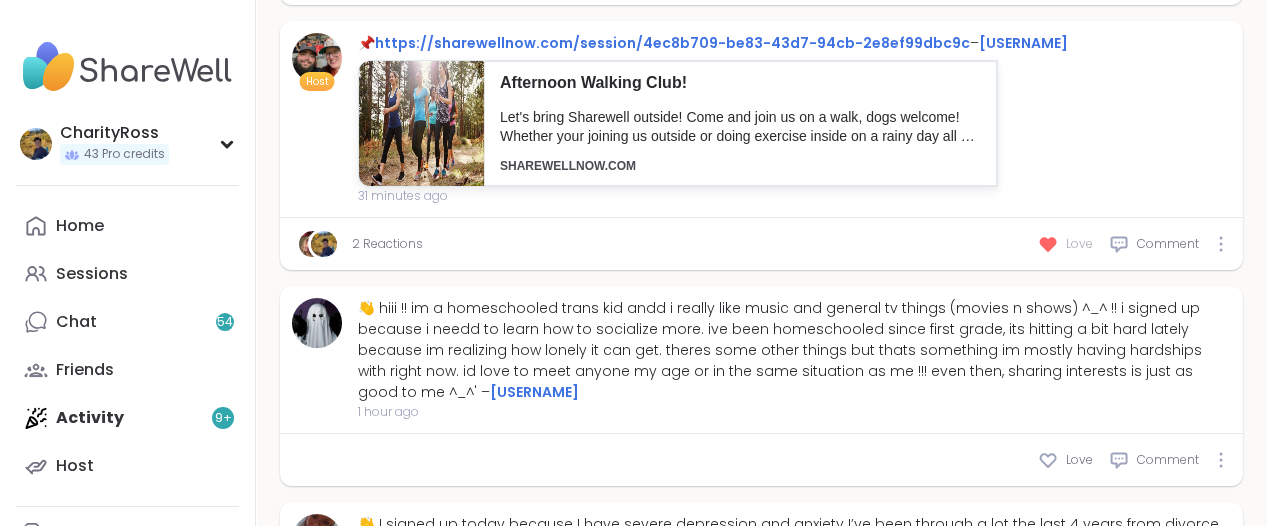 scroll, scrollTop: 1000, scrollLeft: 0, axis: vertical 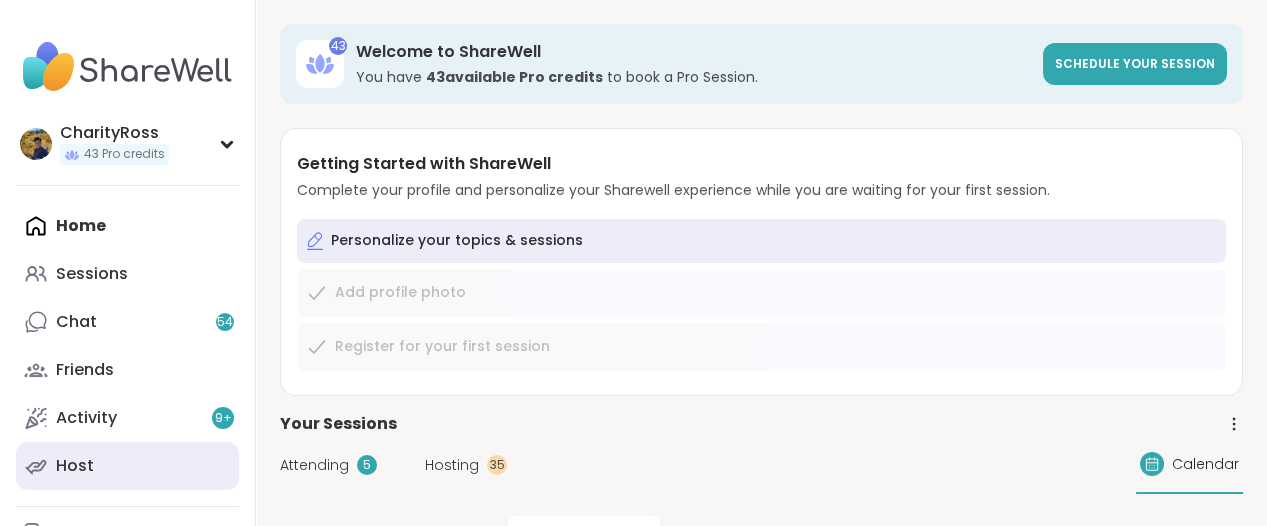 click on "Host" at bounding box center [127, 466] 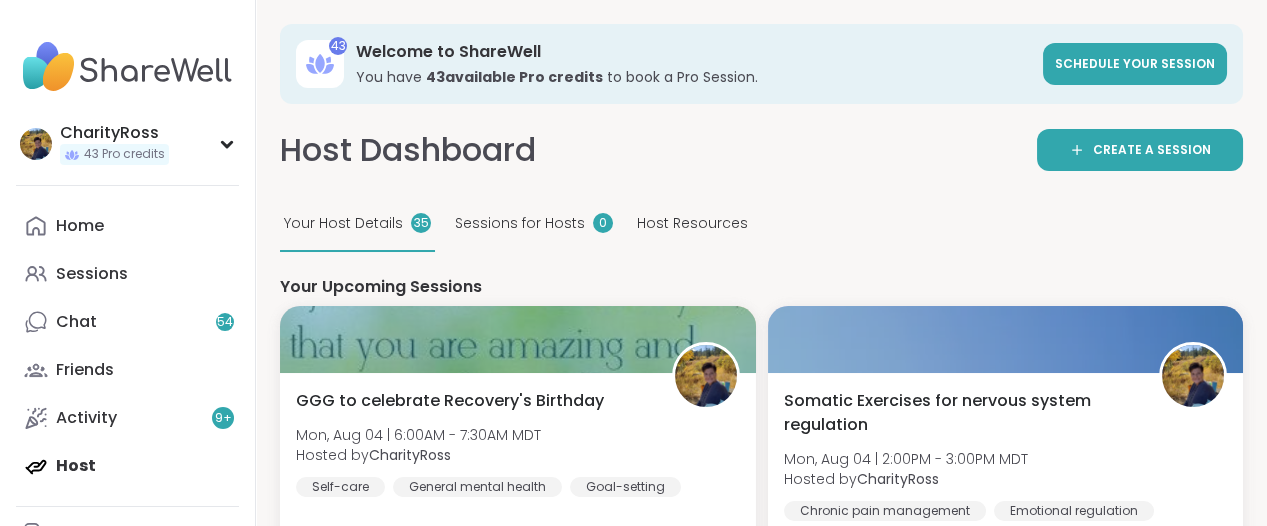 scroll, scrollTop: 0, scrollLeft: 0, axis: both 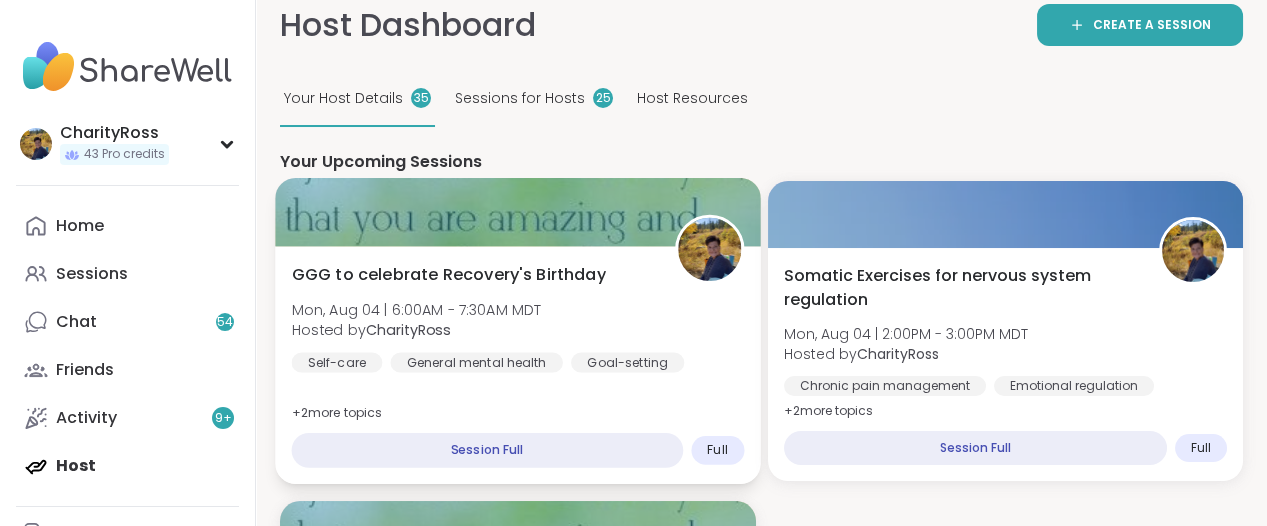 click on "[NAME] to celebrate [NAME]'s Birthday [DAY], [MONTH] [DAY_NUM] | [TIME] - [TIME] [TIMEZONE] Hosted by [NAME] [NAME] [NAME] [NAME] + [NUMBER] more topic s" at bounding box center [518, 318] 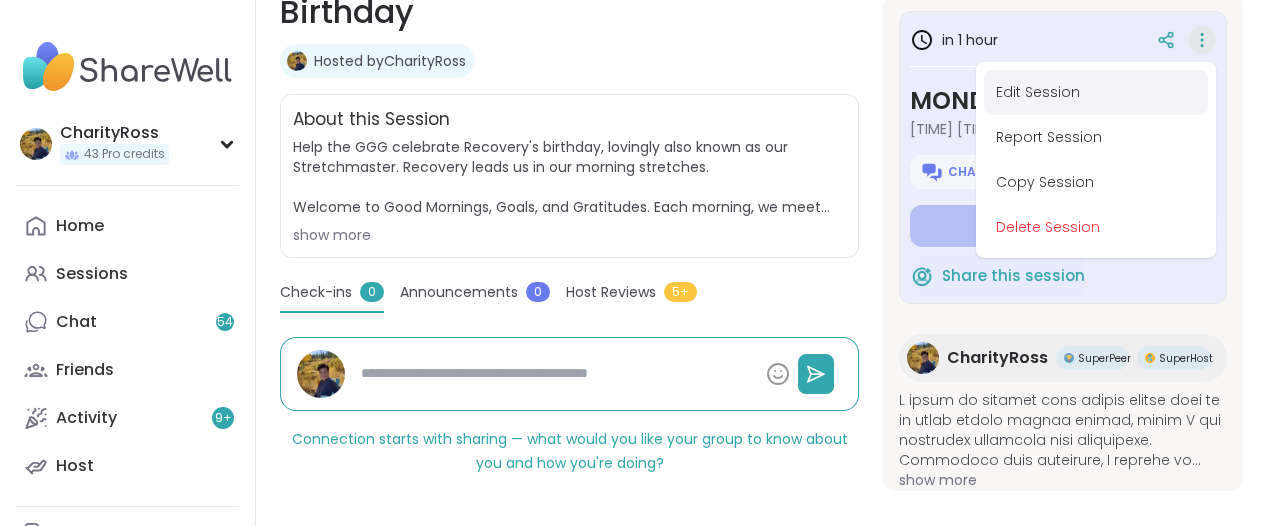 scroll, scrollTop: 375, scrollLeft: 0, axis: vertical 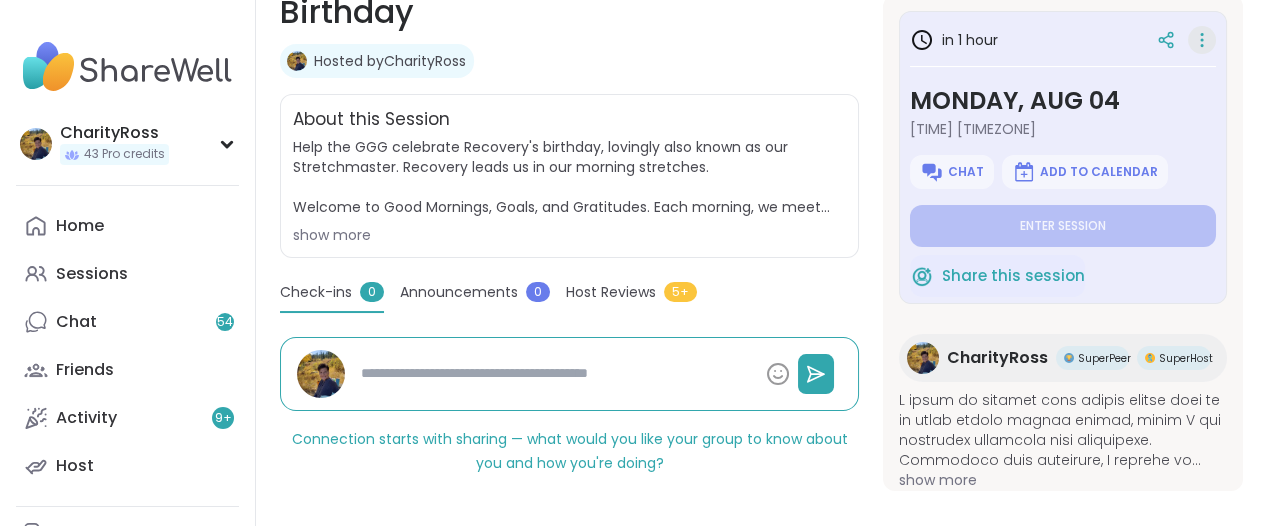 type on "*" 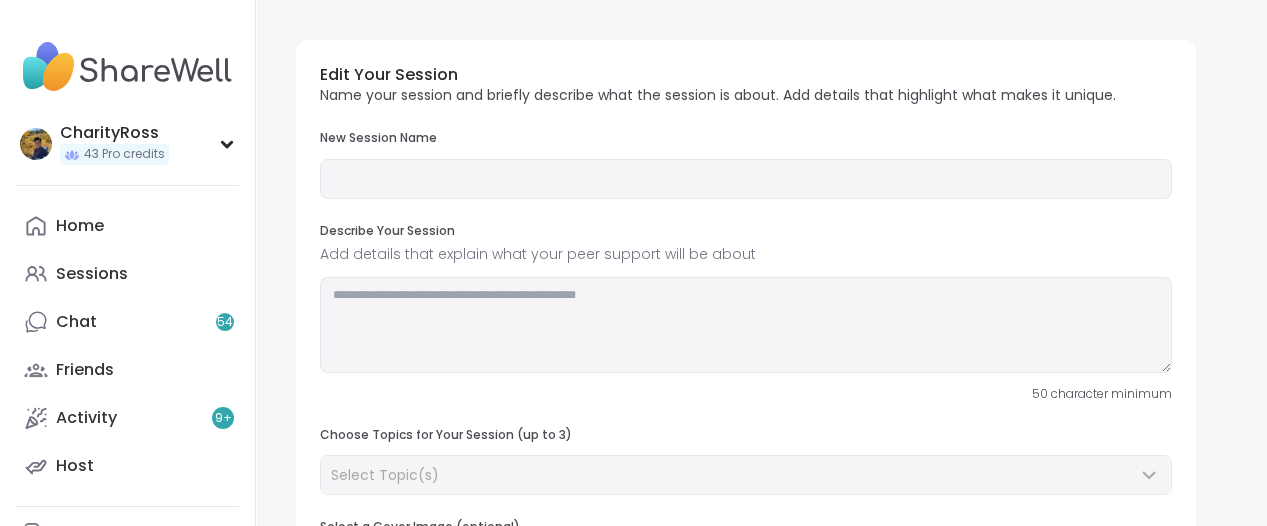 type on "**********" 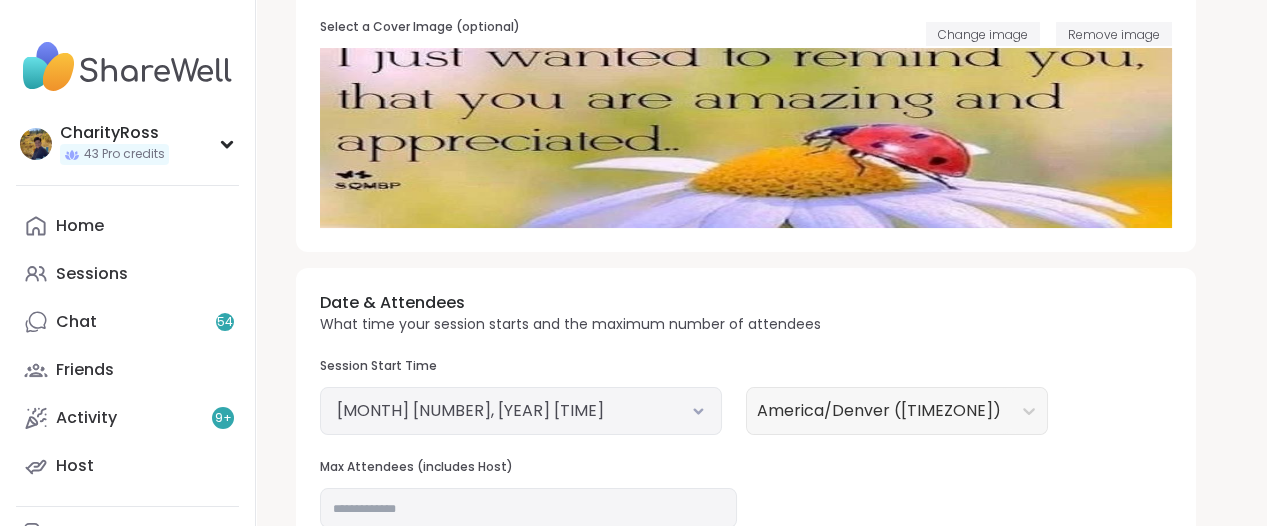 scroll, scrollTop: 625, scrollLeft: 0, axis: vertical 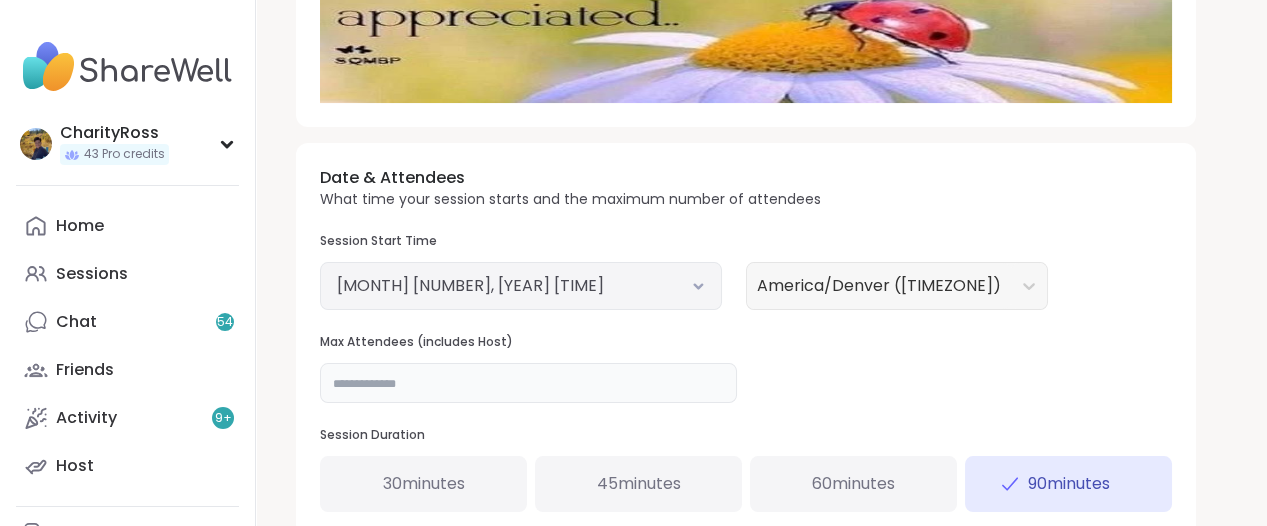 drag, startPoint x: 348, startPoint y: 381, endPoint x: 323, endPoint y: 379, distance: 25.079872 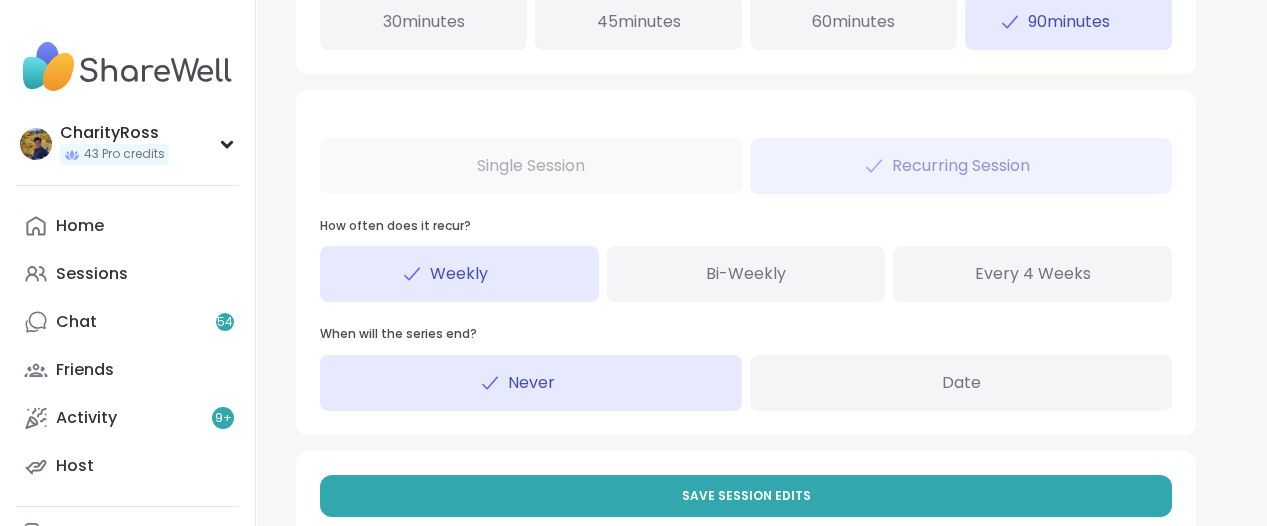 scroll, scrollTop: 1125, scrollLeft: 0, axis: vertical 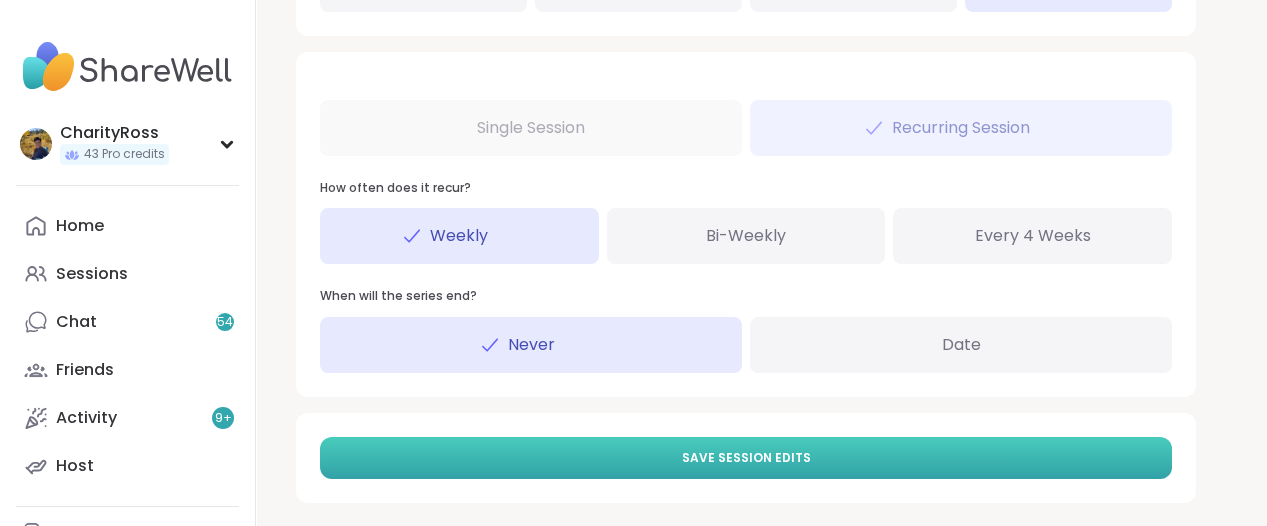 type on "**" 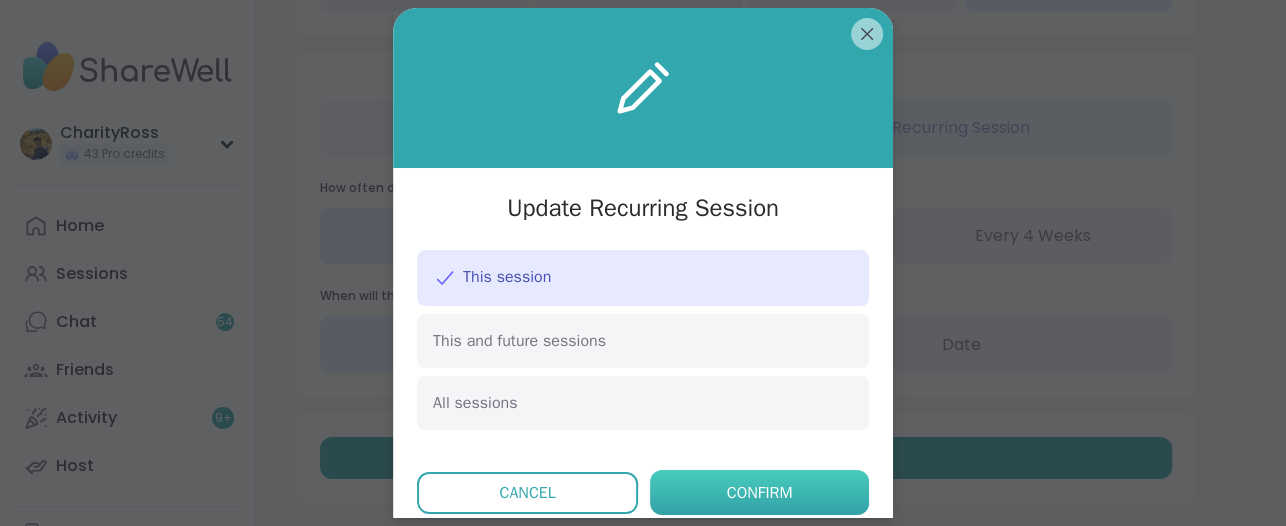 click on "Confirm" at bounding box center (760, 493) 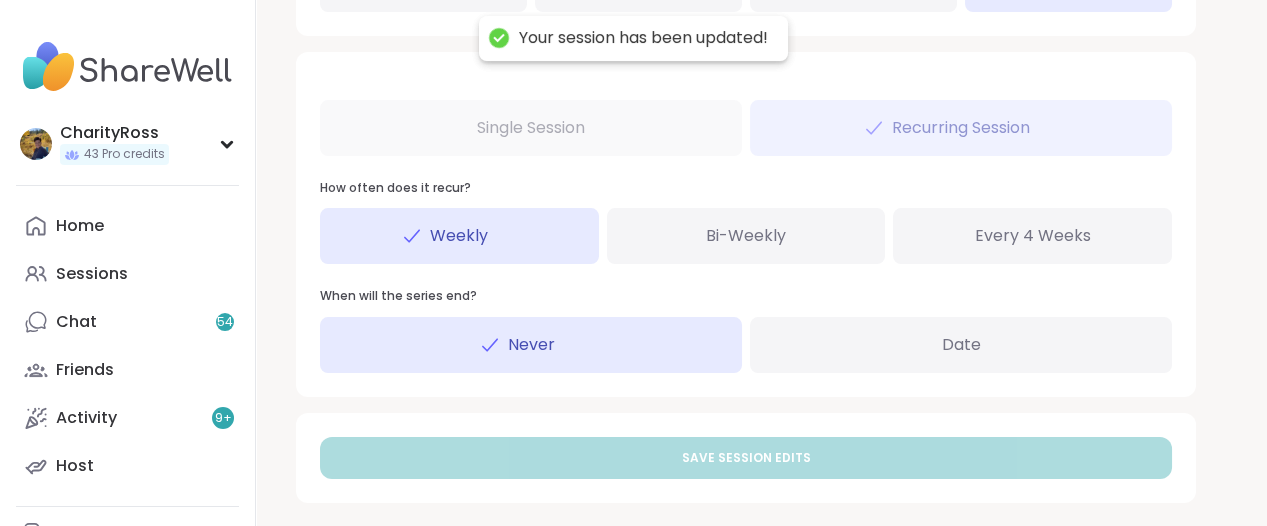 scroll, scrollTop: 0, scrollLeft: 0, axis: both 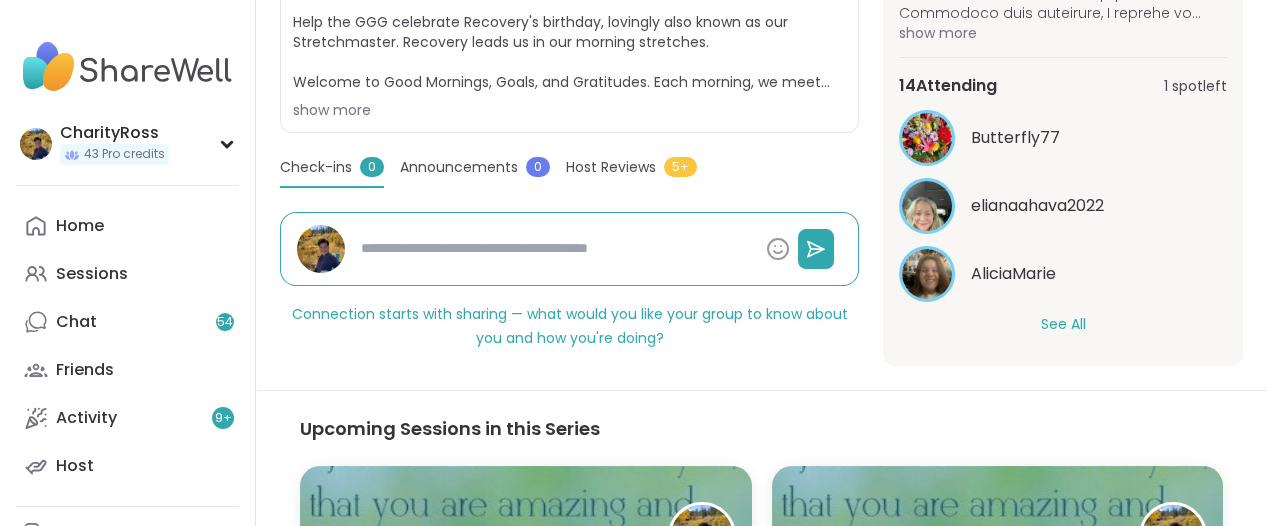 click on "See All" at bounding box center (1063, 324) 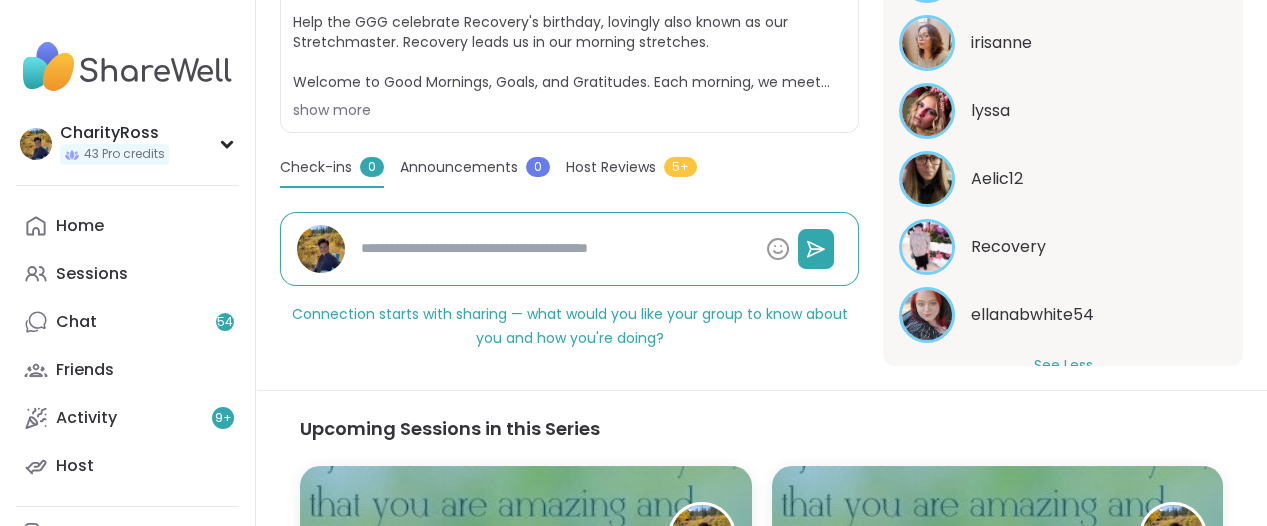 scroll, scrollTop: 1070, scrollLeft: 0, axis: vertical 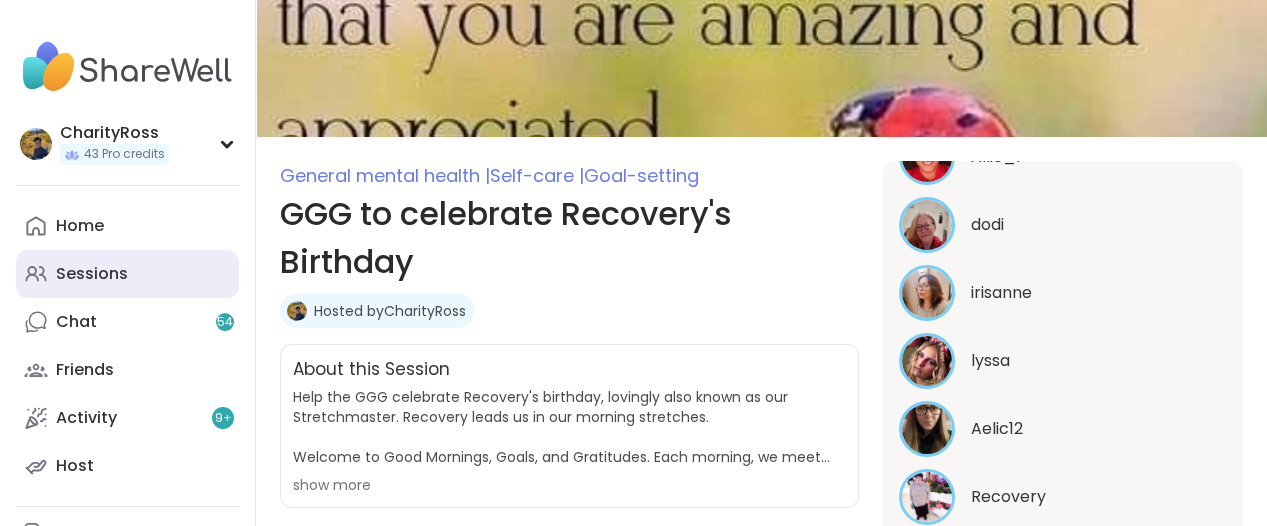 click on "Sessions" at bounding box center [92, 274] 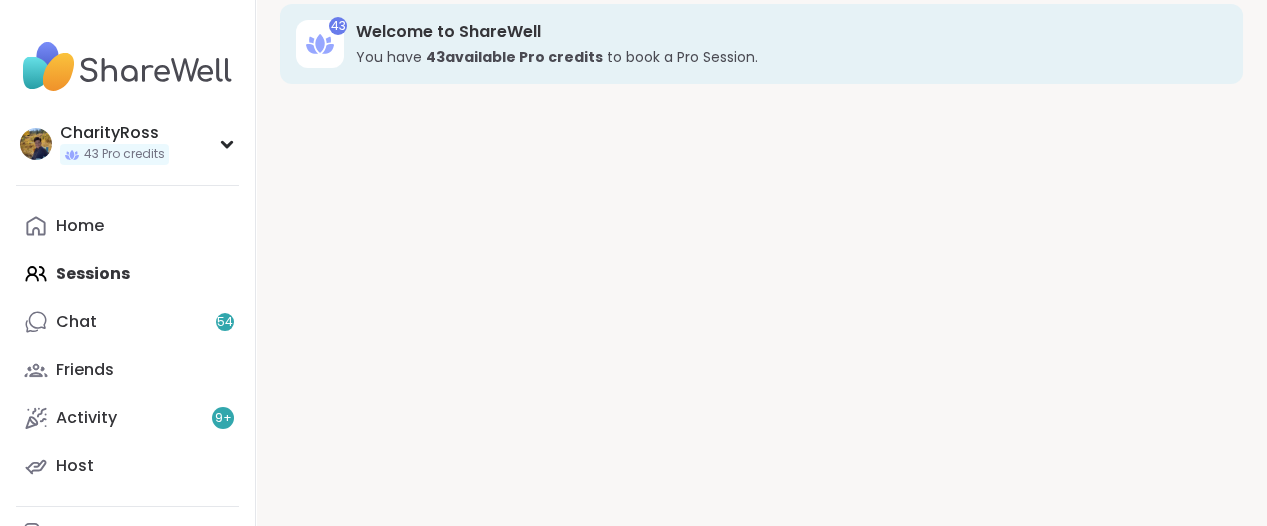scroll, scrollTop: 0, scrollLeft: 0, axis: both 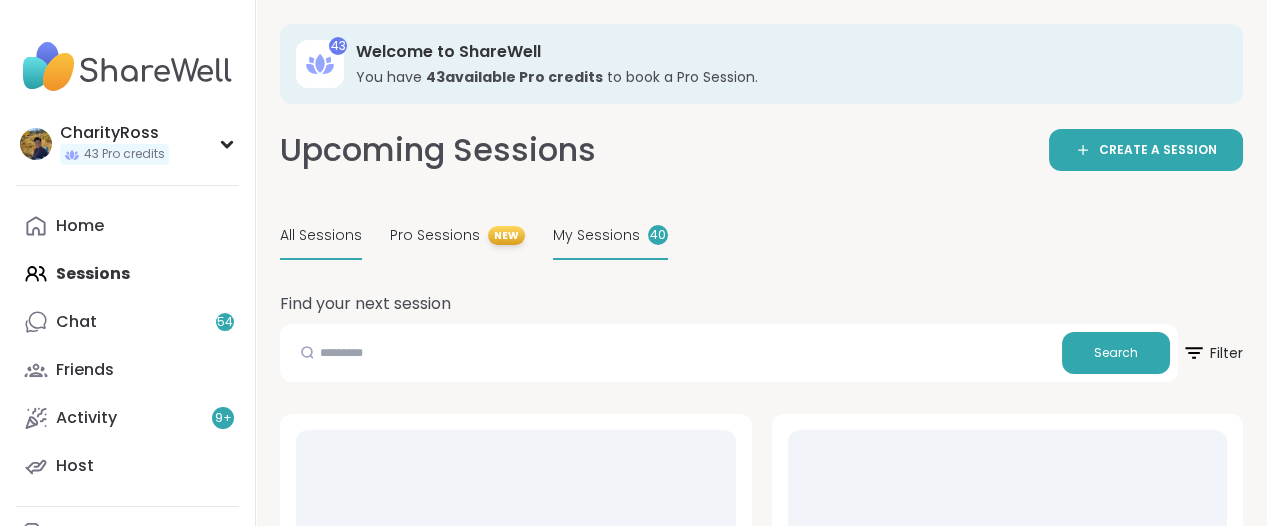 click on "My Sessions" at bounding box center (596, 235) 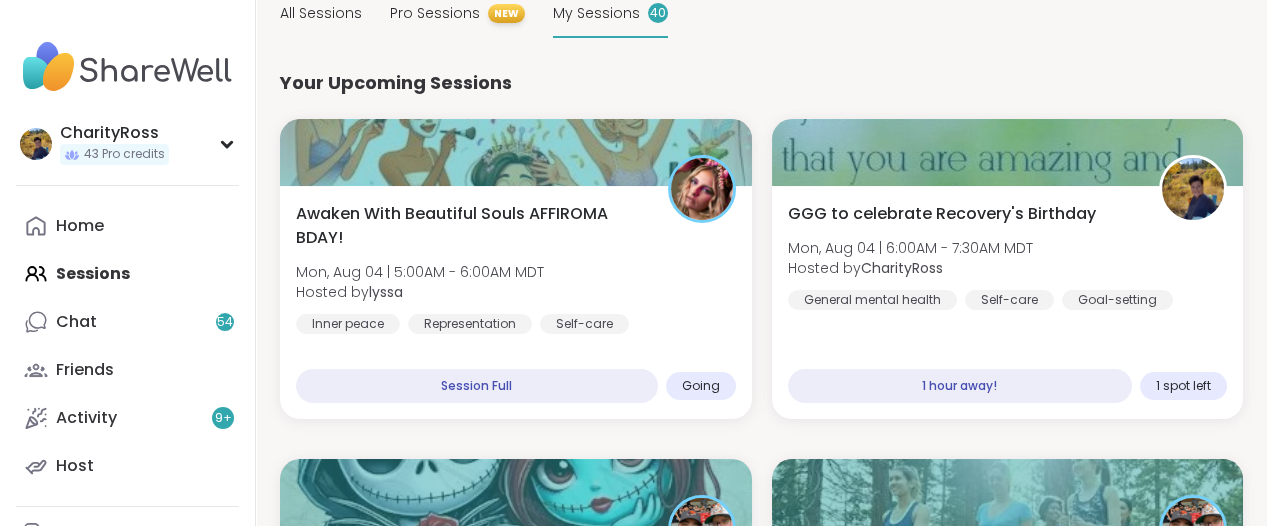 scroll, scrollTop: 250, scrollLeft: 0, axis: vertical 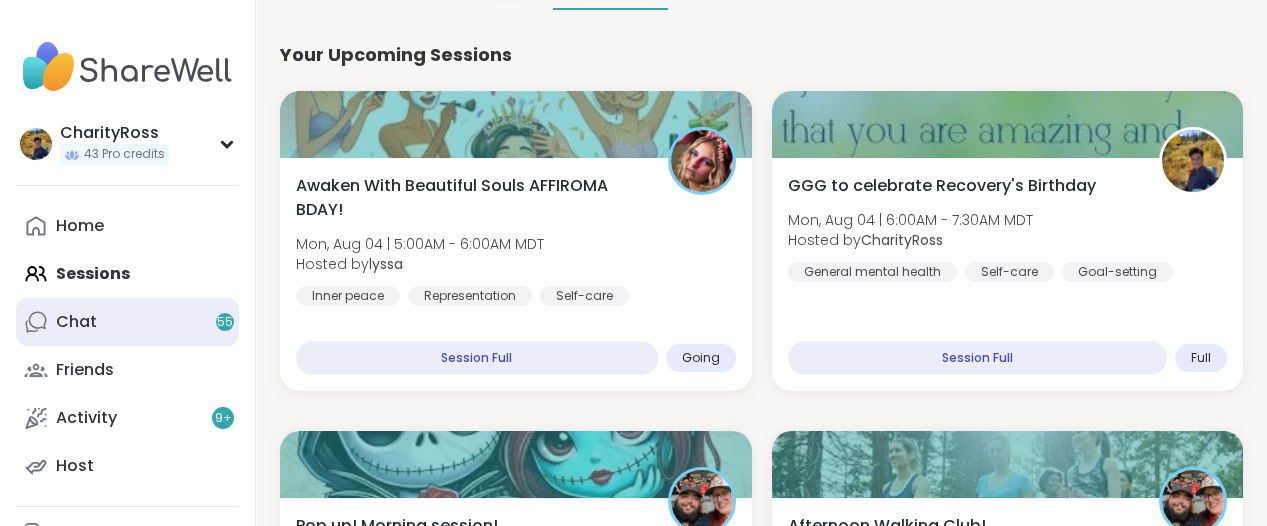click on "Chat 55" at bounding box center [76, 322] 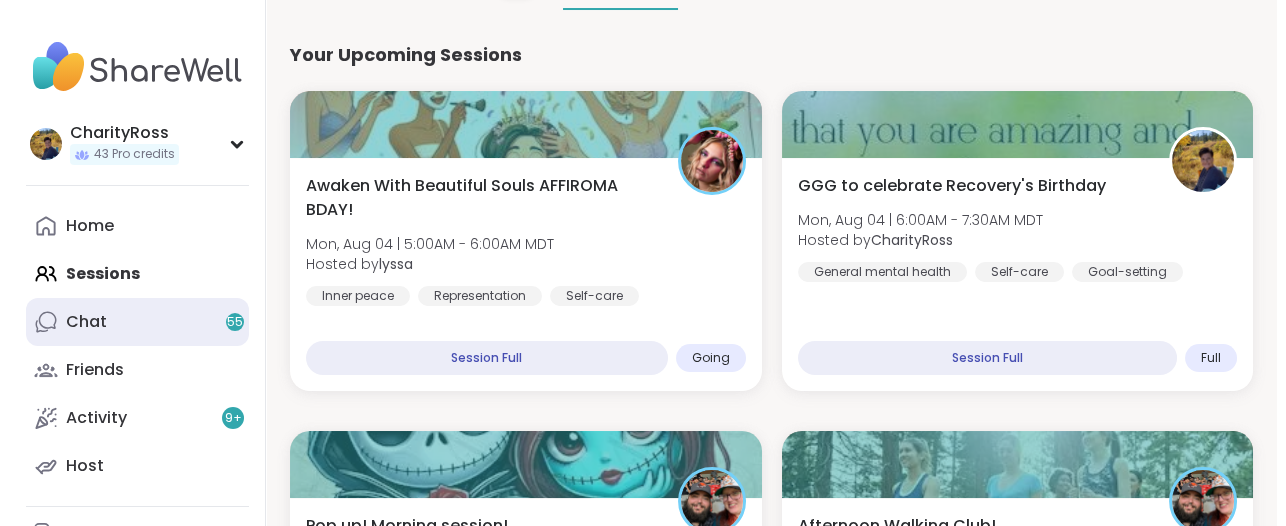 scroll, scrollTop: 0, scrollLeft: 0, axis: both 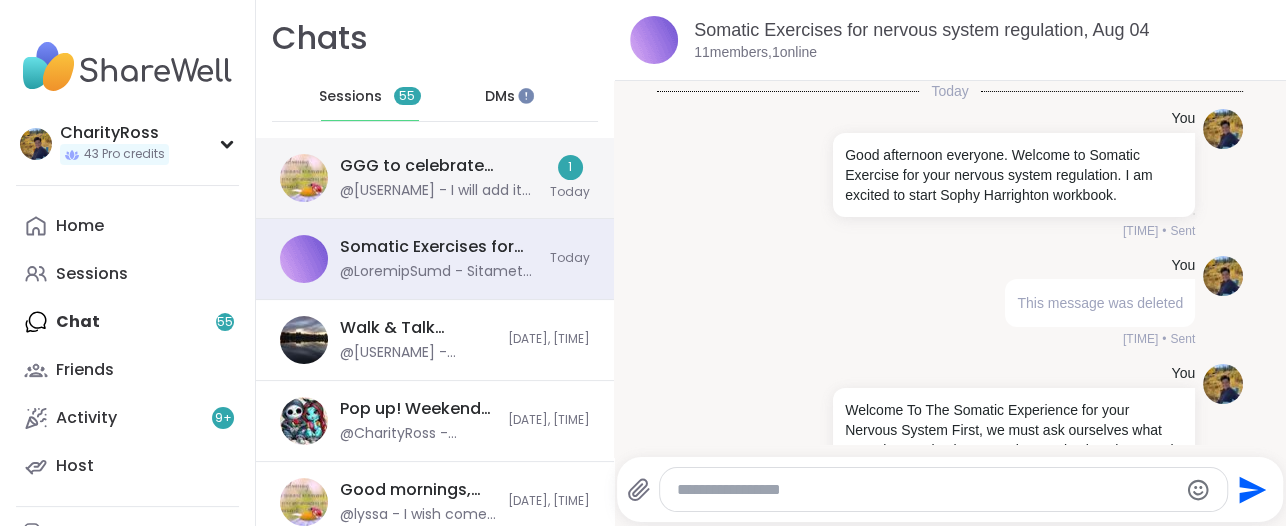 click on "GGG to celebrate Recovery's Birthday, Aug 04" at bounding box center [439, 166] 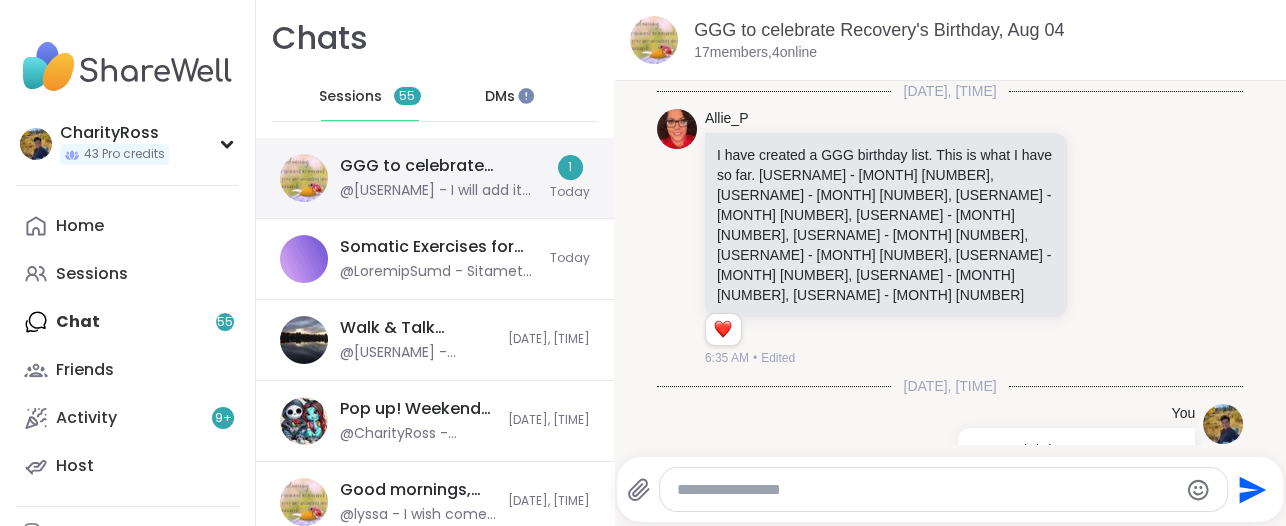 scroll, scrollTop: 993, scrollLeft: 0, axis: vertical 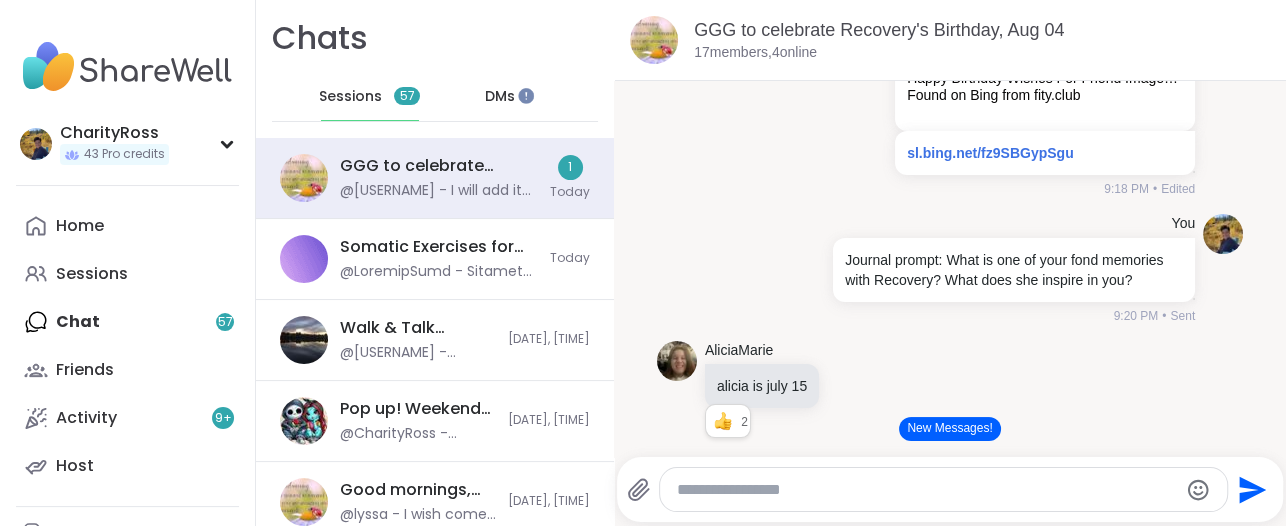 click on "New Messages!" at bounding box center [949, 429] 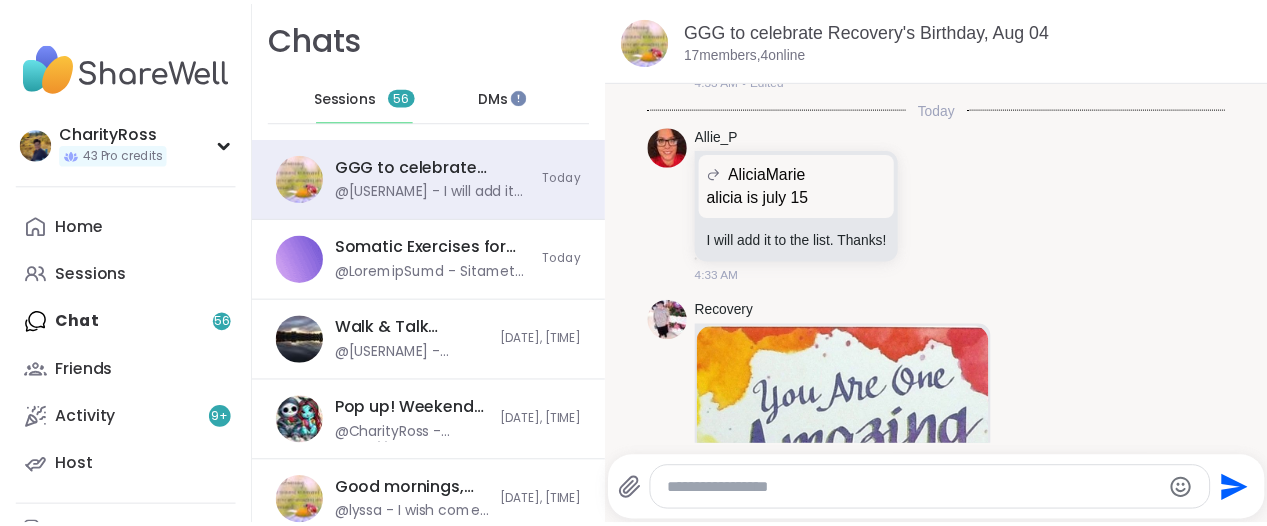 scroll, scrollTop: 1002, scrollLeft: 0, axis: vertical 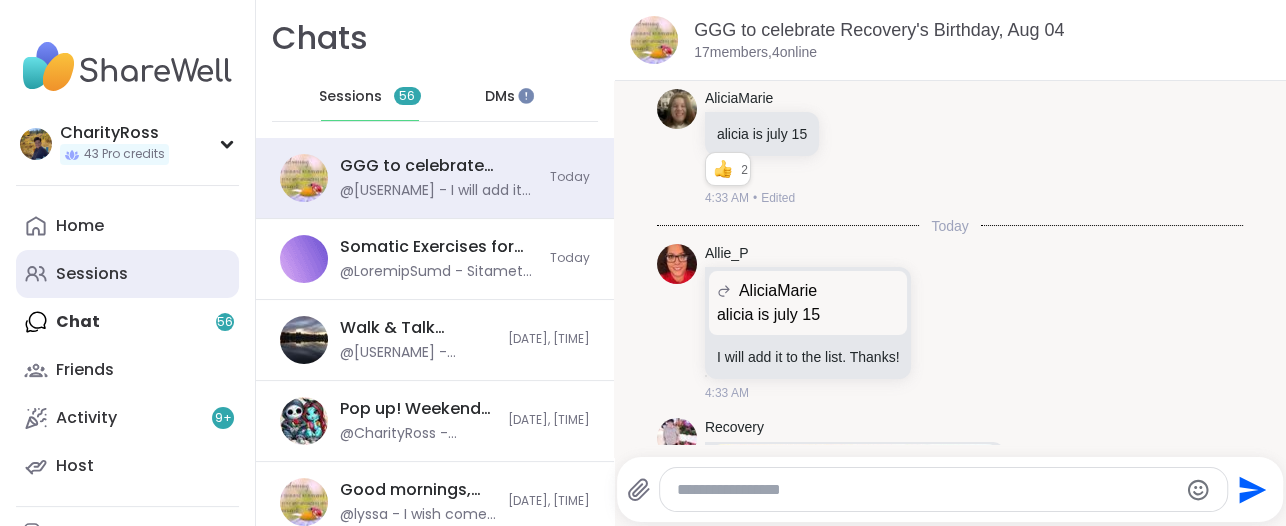 click on "Sessions" at bounding box center (127, 274) 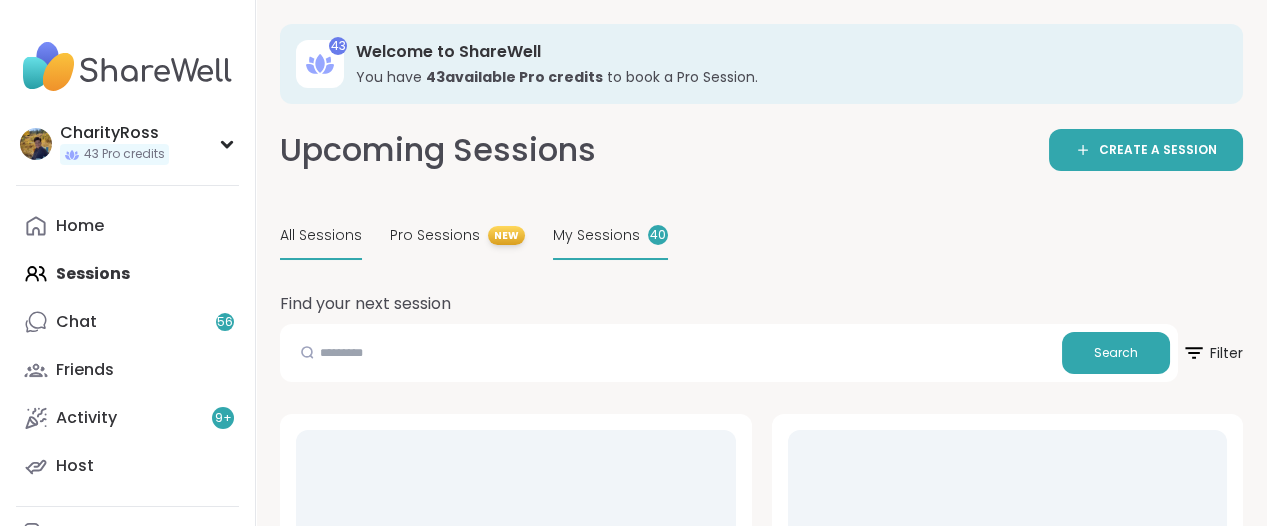 click on "My Sessions" at bounding box center [596, 235] 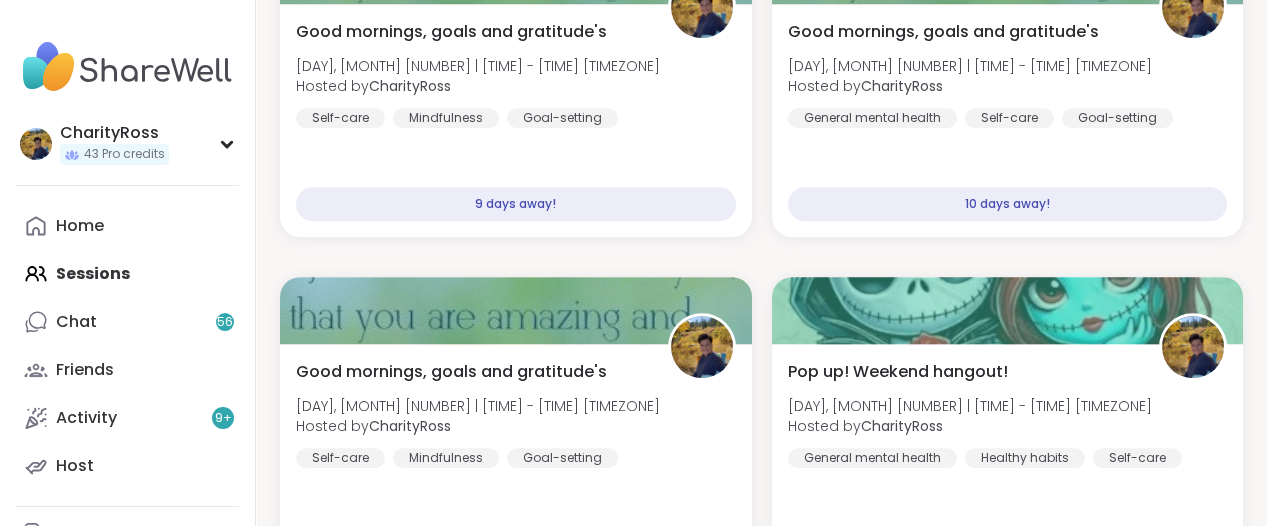 scroll, scrollTop: 3250, scrollLeft: 0, axis: vertical 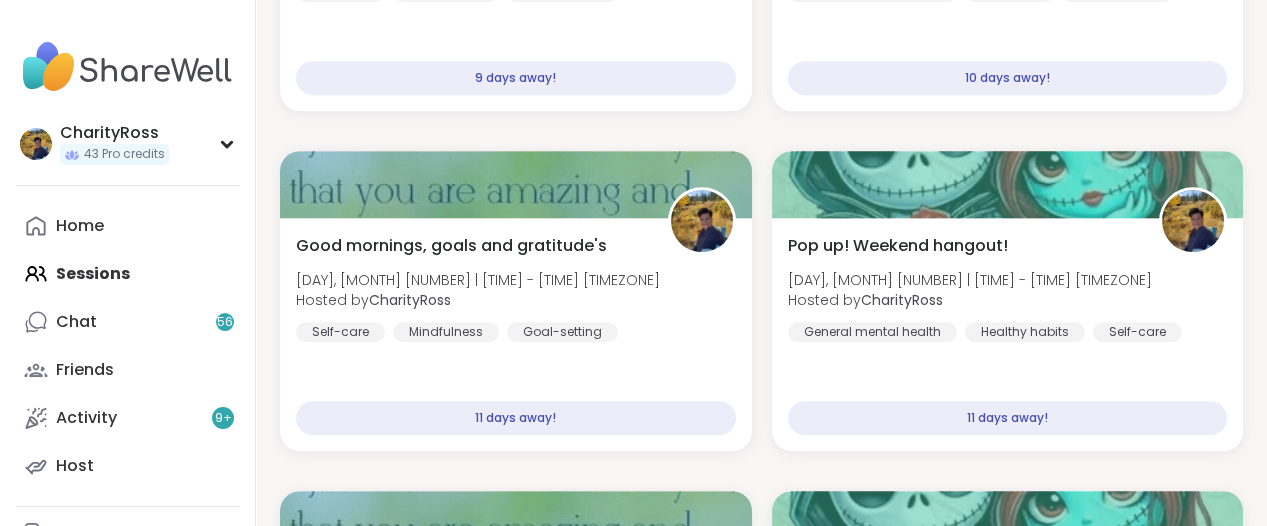 click on "Home Sessions Chat 56 Friends Activity 9 + Host" at bounding box center [127, 346] 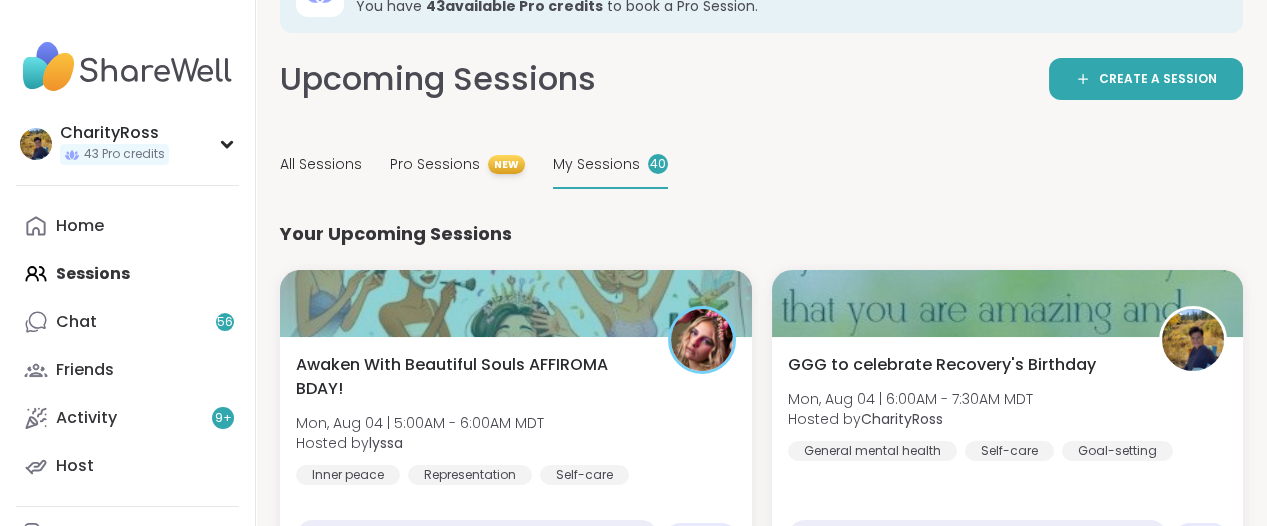 scroll, scrollTop: 0, scrollLeft: 0, axis: both 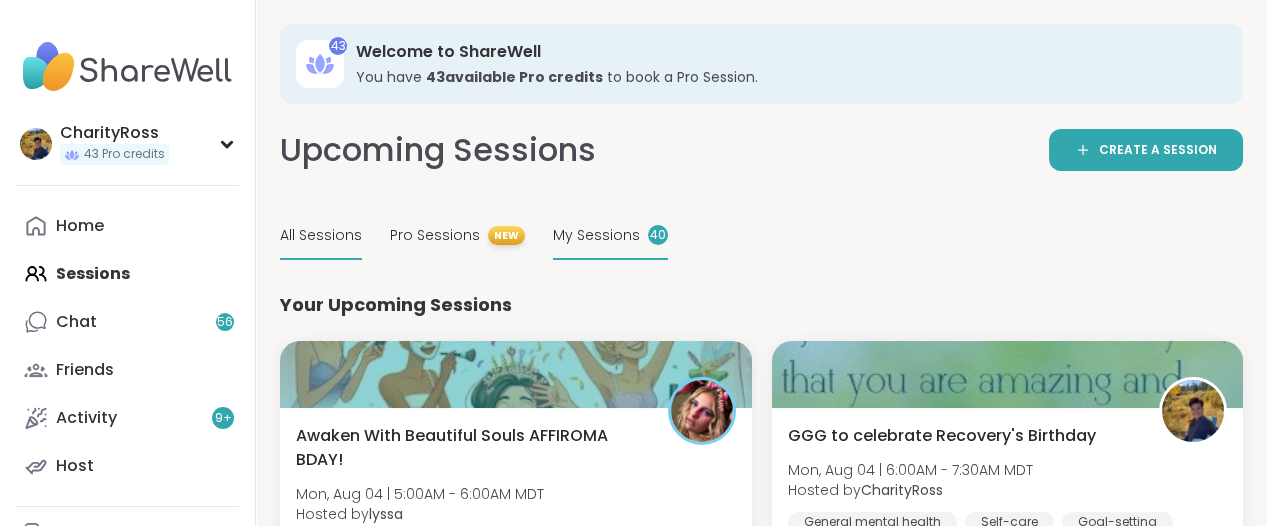 click on "All Sessions" at bounding box center (321, 235) 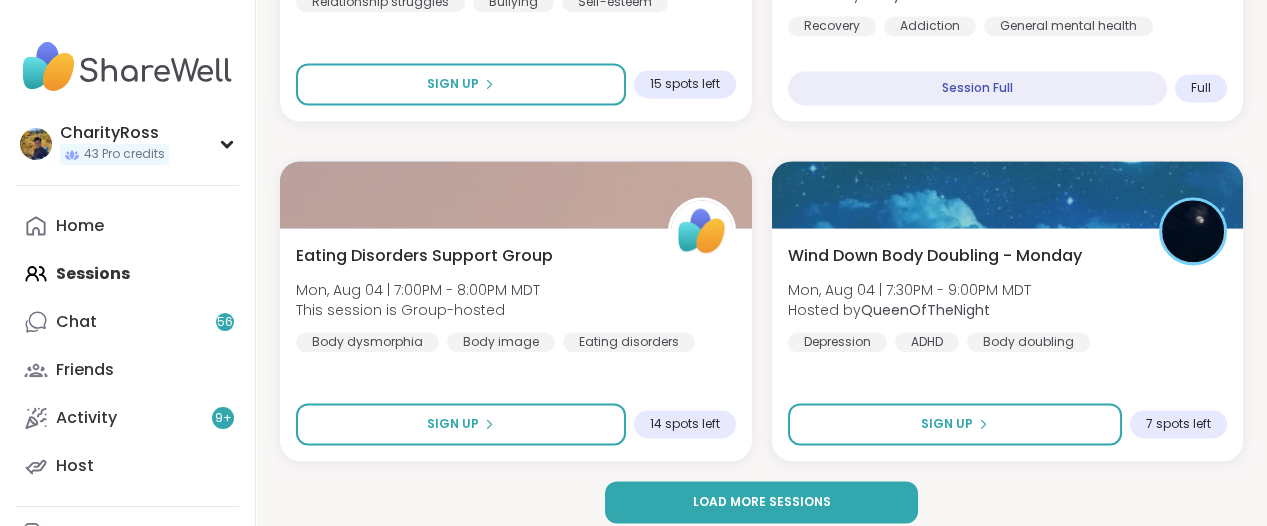 scroll, scrollTop: 6048, scrollLeft: 0, axis: vertical 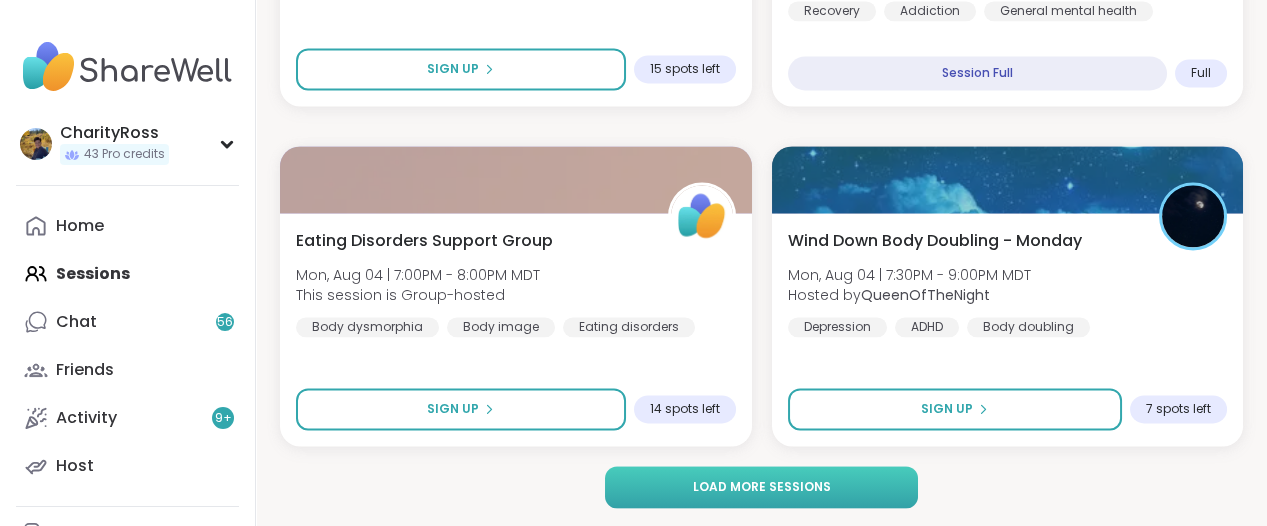 click on "Load more sessions" at bounding box center (762, 487) 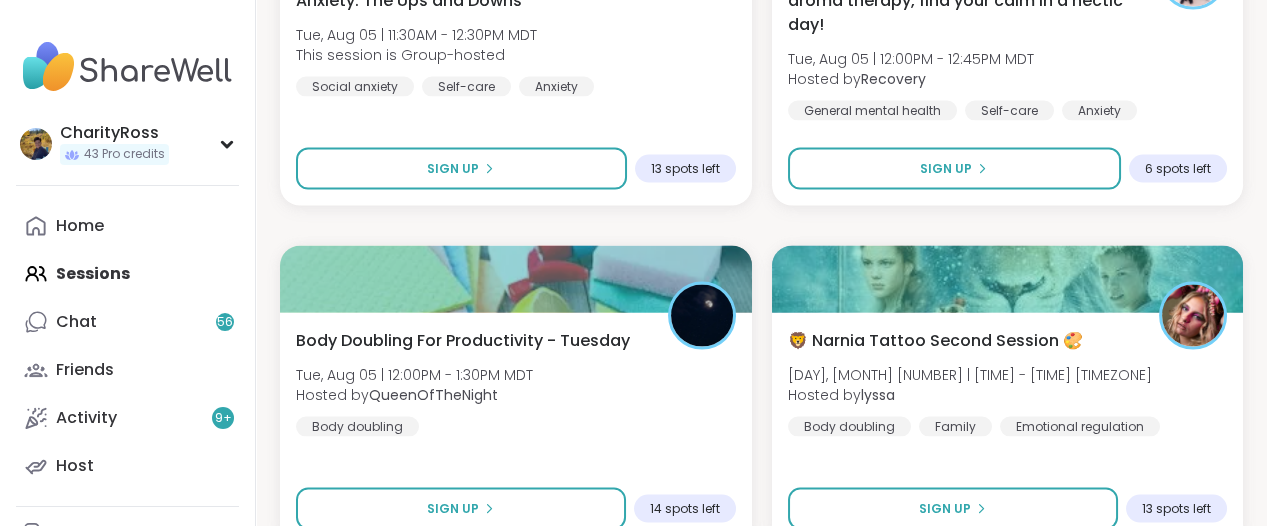 scroll, scrollTop: 9048, scrollLeft: 0, axis: vertical 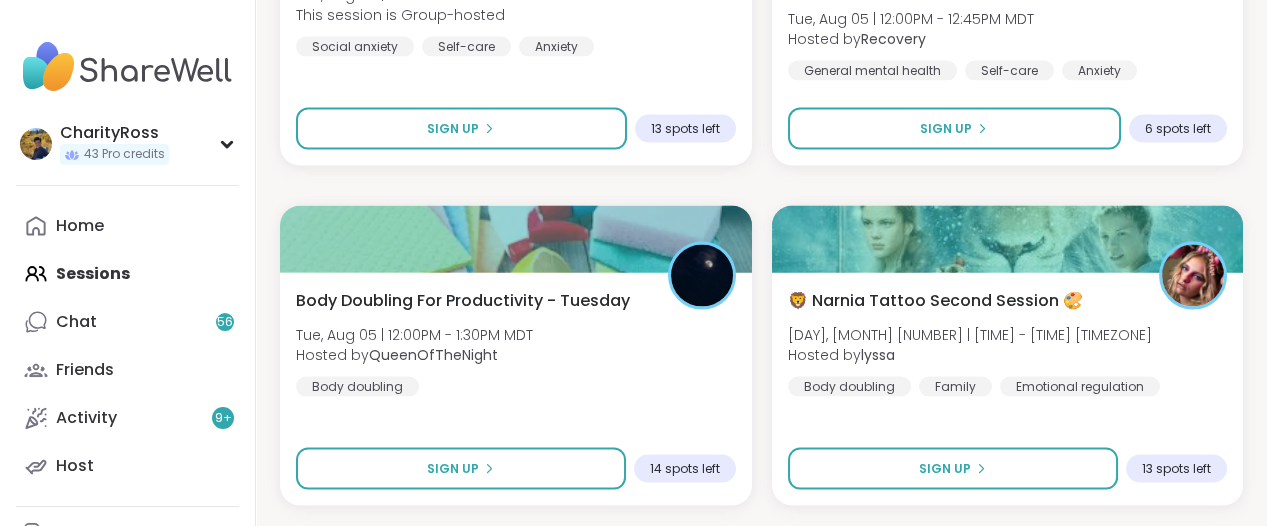 click on "Home Sessions Chat 56 Friends Activity 9 + Host" at bounding box center [127, 346] 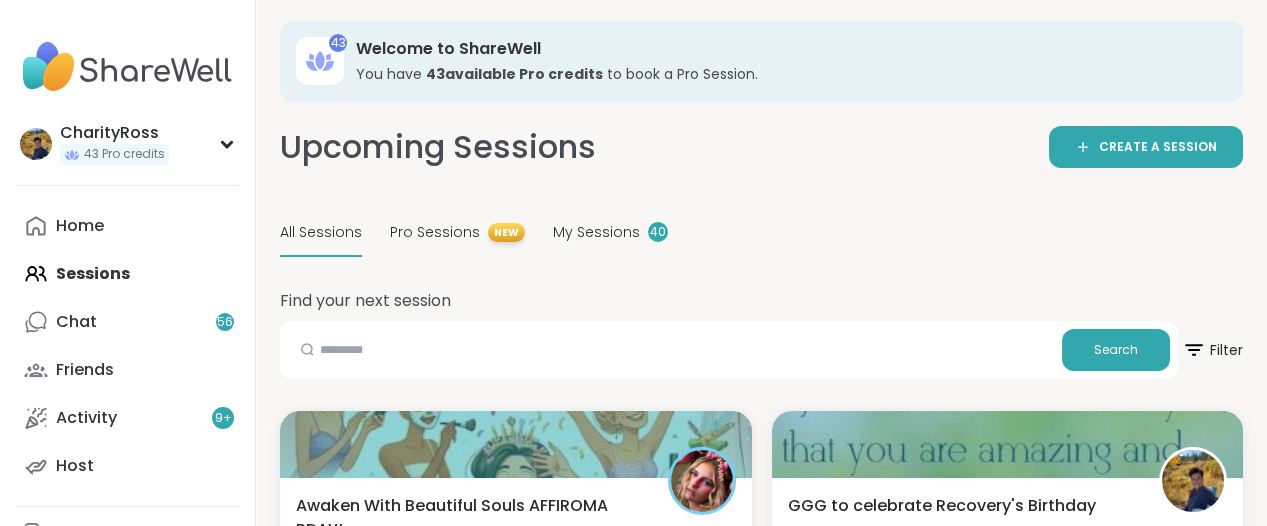 scroll, scrollTop: 0, scrollLeft: 0, axis: both 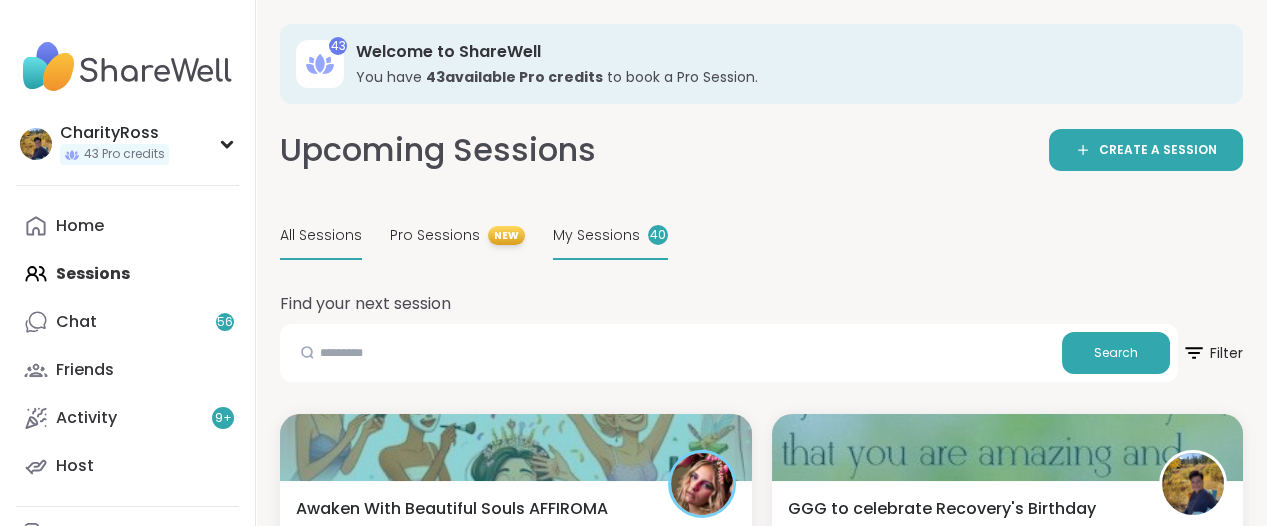 click on "My Sessions" at bounding box center (596, 235) 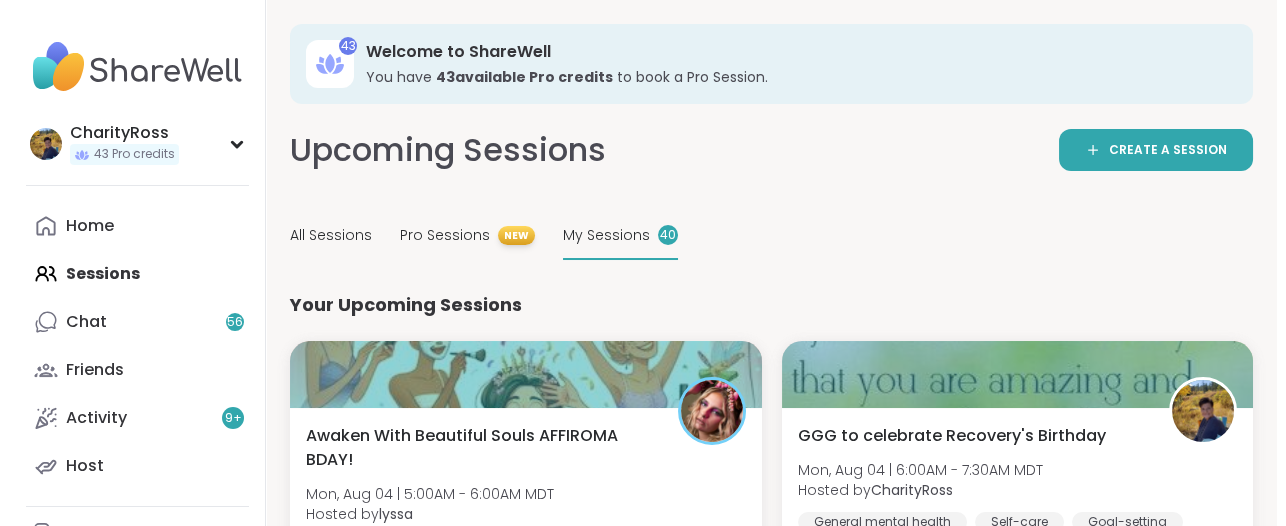 scroll, scrollTop: 125, scrollLeft: 0, axis: vertical 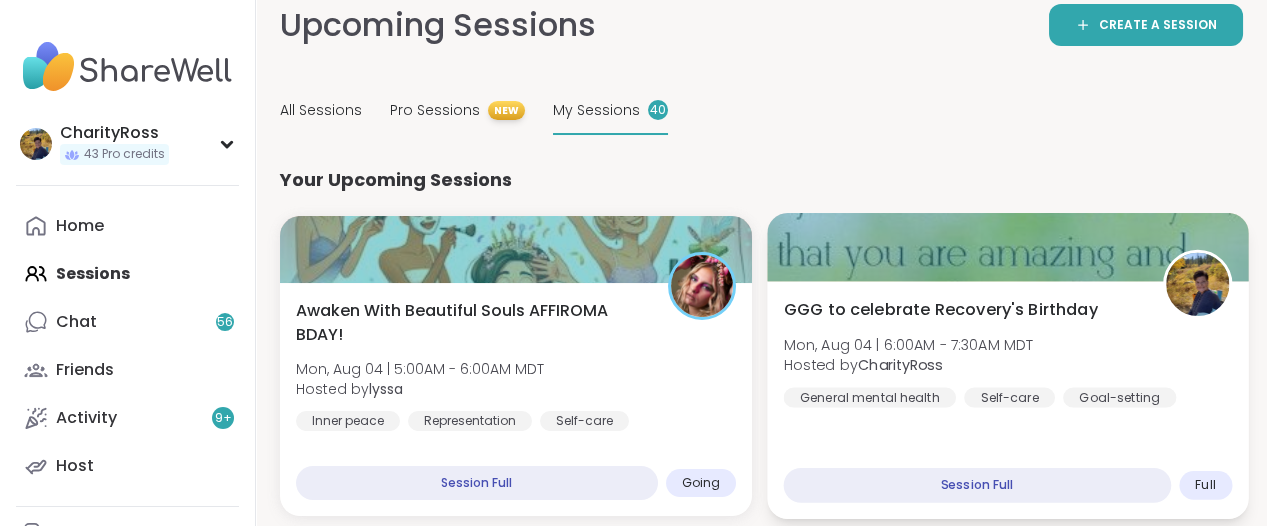 click on "GGG to celebrate Recovery's Birthday" at bounding box center (940, 310) 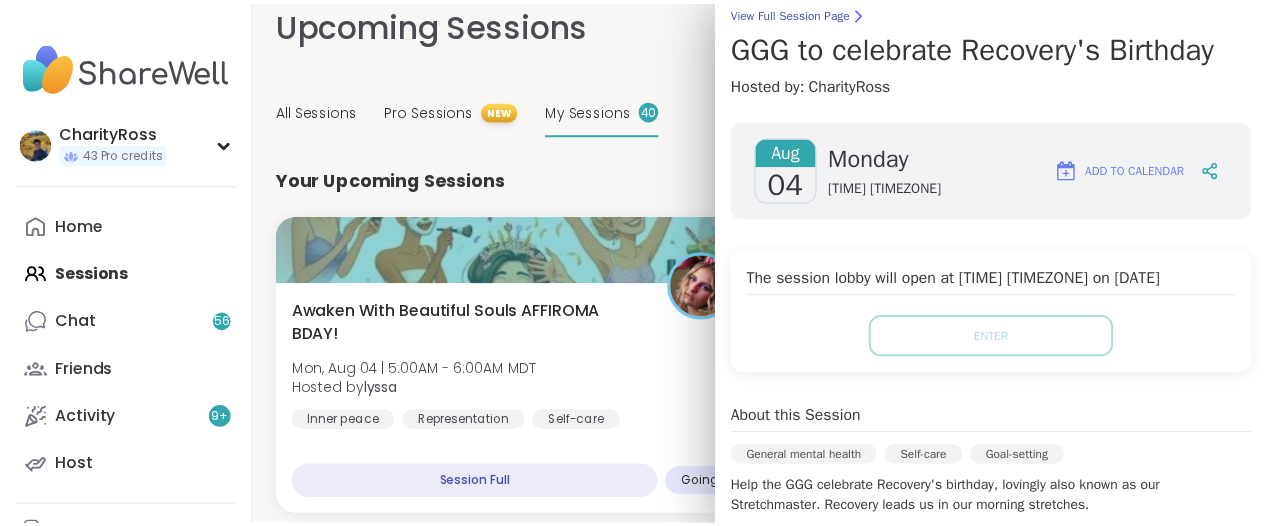 scroll, scrollTop: 0, scrollLeft: 0, axis: both 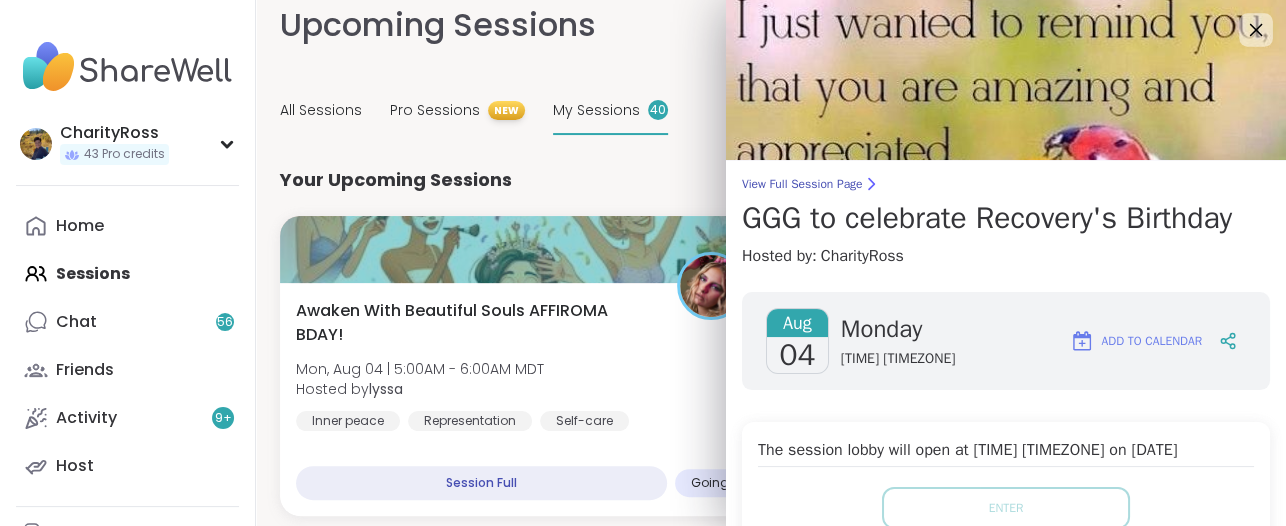 click 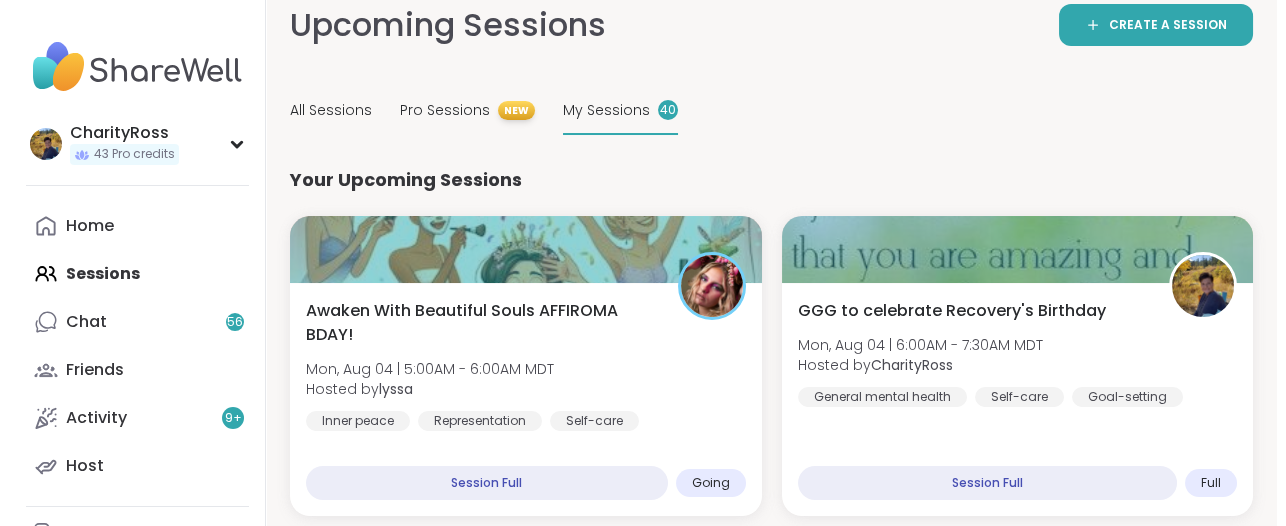 scroll, scrollTop: 250, scrollLeft: 0, axis: vertical 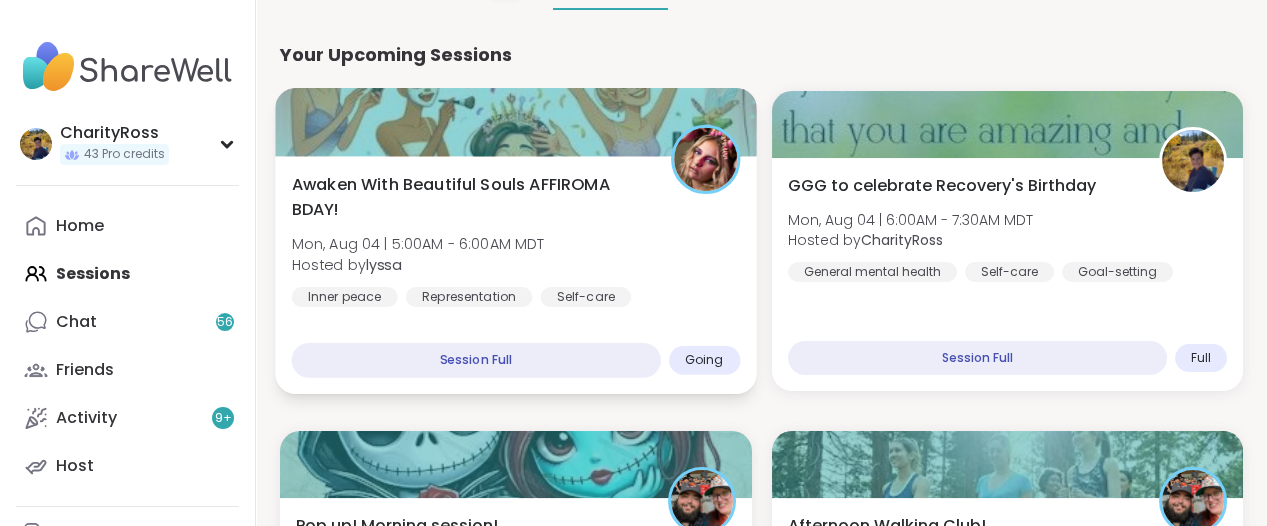 click on "Awaken With Beautiful Souls AFFIROMA BDAY! Mon, Aug 04 | 5:00AM - 6:00AM MDT Hosted by  lyssa Inner peace Representation Self-care Session Full Going" at bounding box center (515, 275) 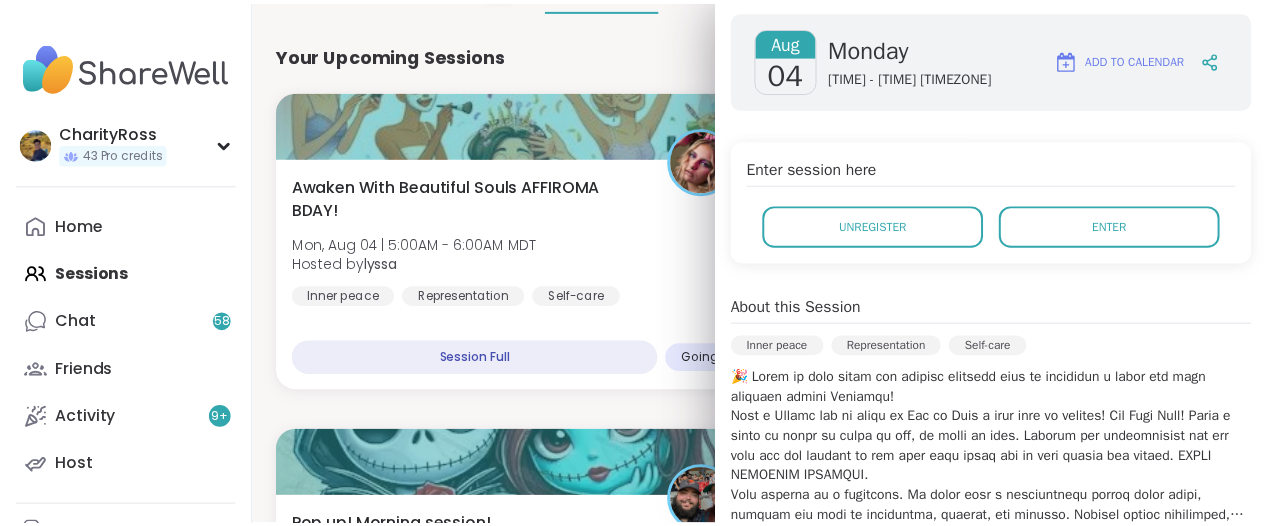 scroll, scrollTop: 375, scrollLeft: 0, axis: vertical 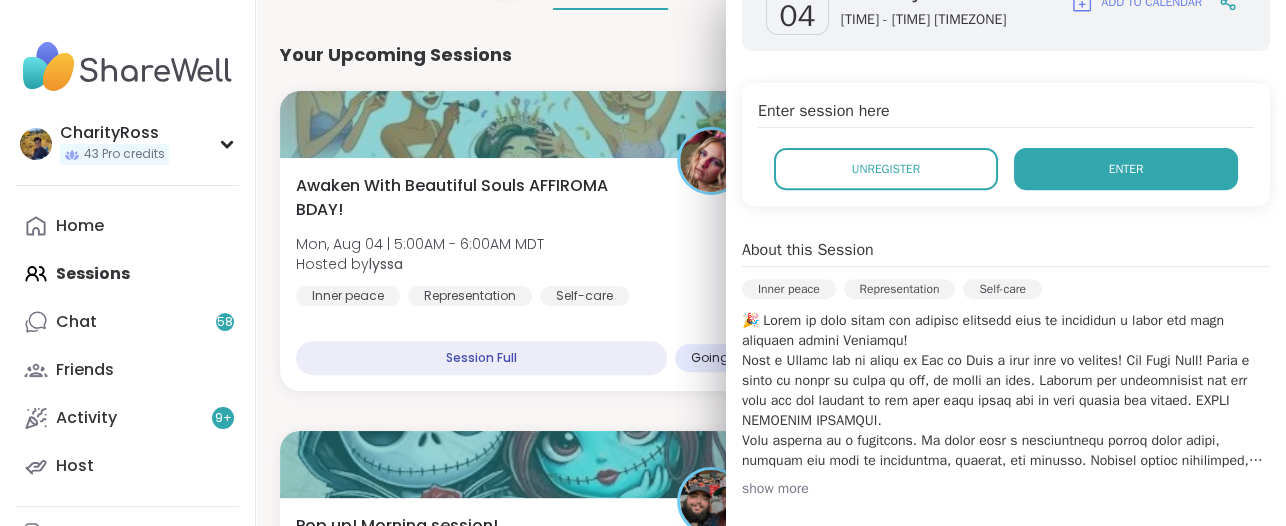 click on "Enter" at bounding box center [1126, 169] 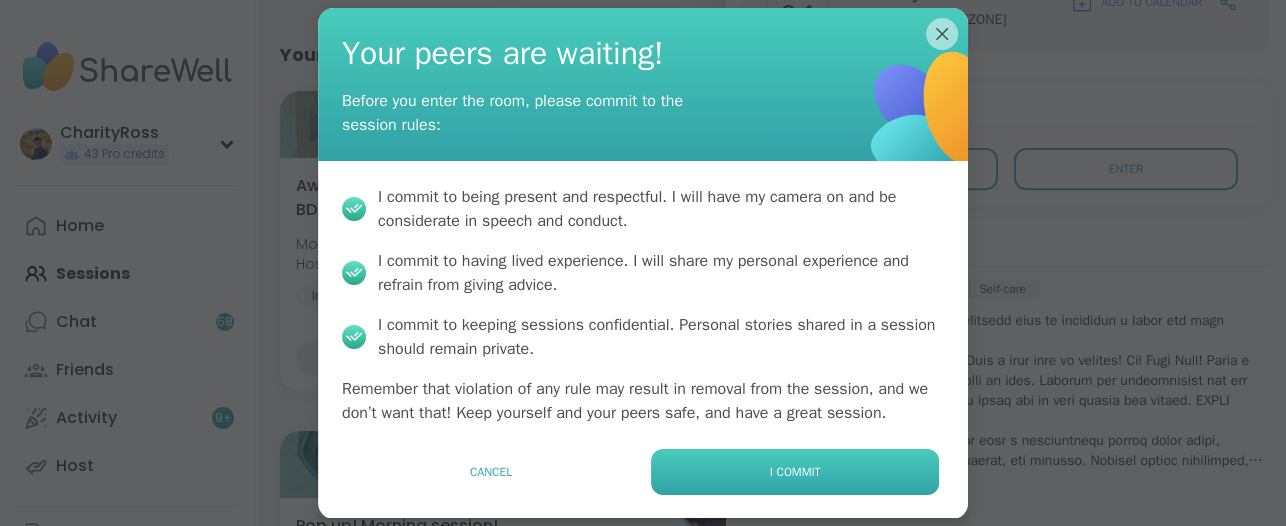 click on "I commit" at bounding box center (795, 472) 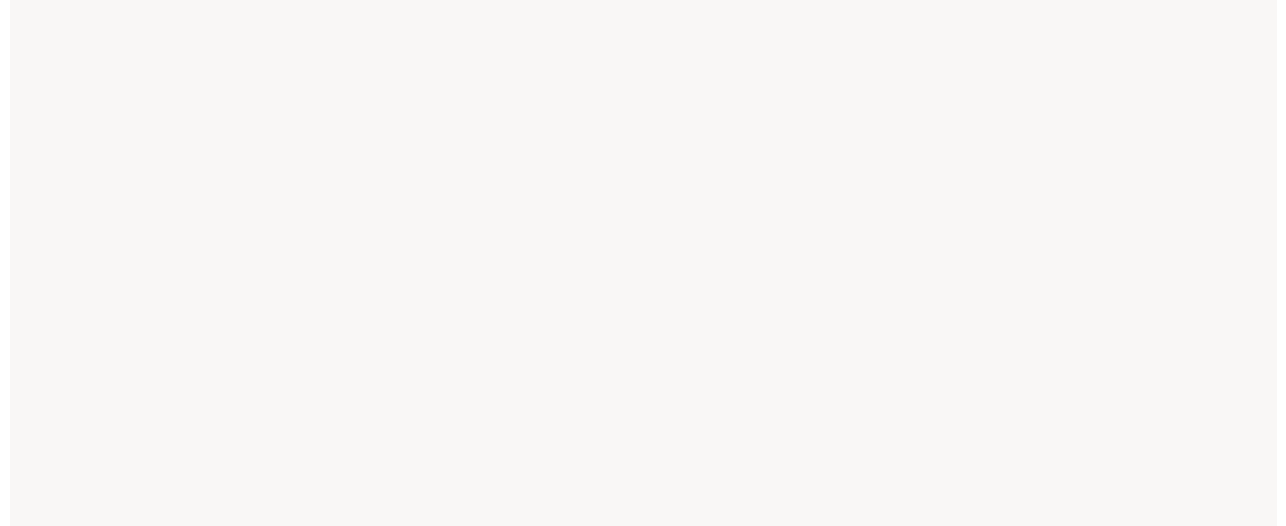 scroll, scrollTop: 0, scrollLeft: 0, axis: both 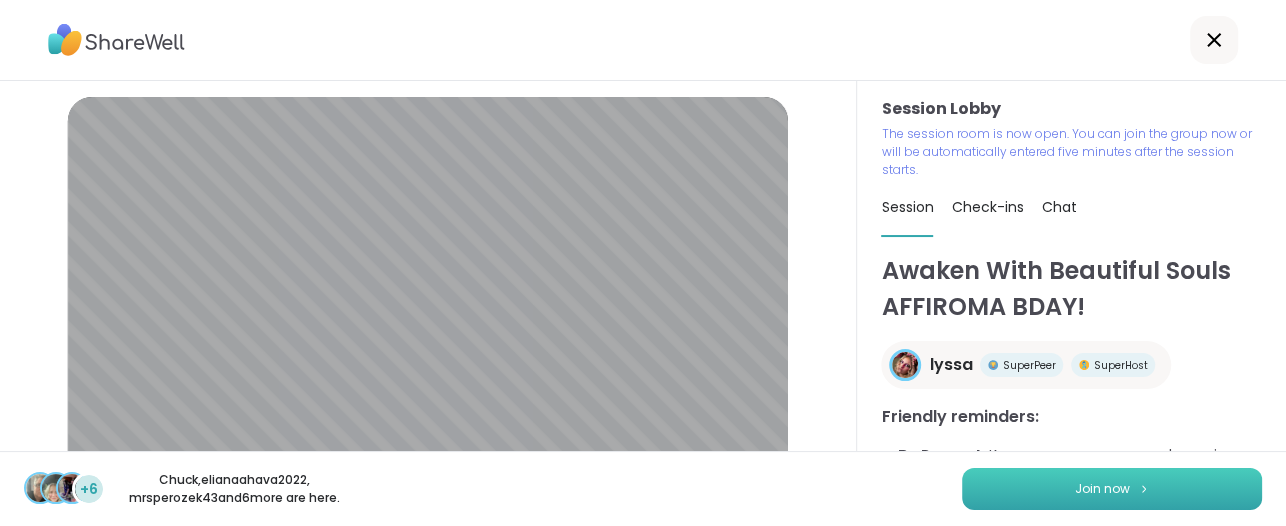 click on "Join now" at bounding box center [1112, 489] 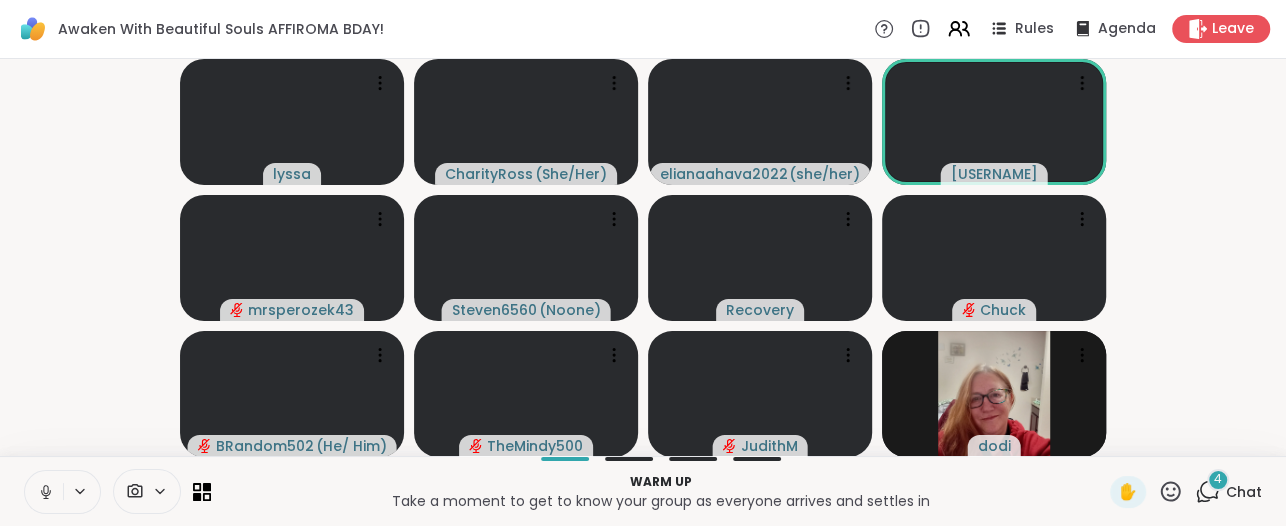 click on "lyssa CharityRoss ( She/Her ) elianaahava2022 ( she/her ) Janet1966 mrsperozek43 Steven6560 ( Noone ) Recovery Chuck BRandom502 ( He/ Him ) TheMindy500 JudithM dodi" at bounding box center [643, 257] 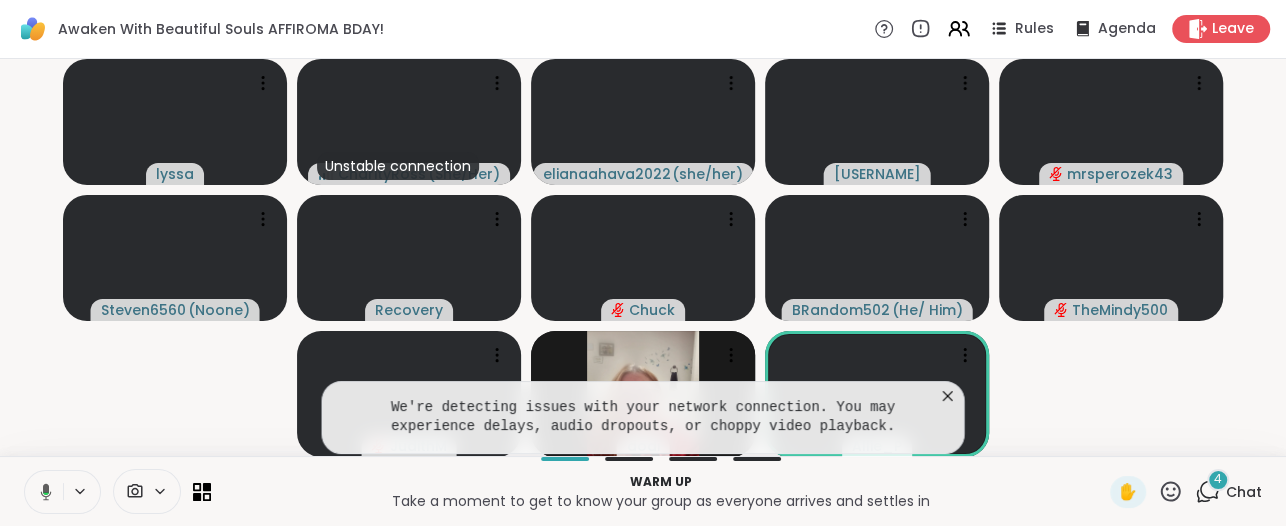 click 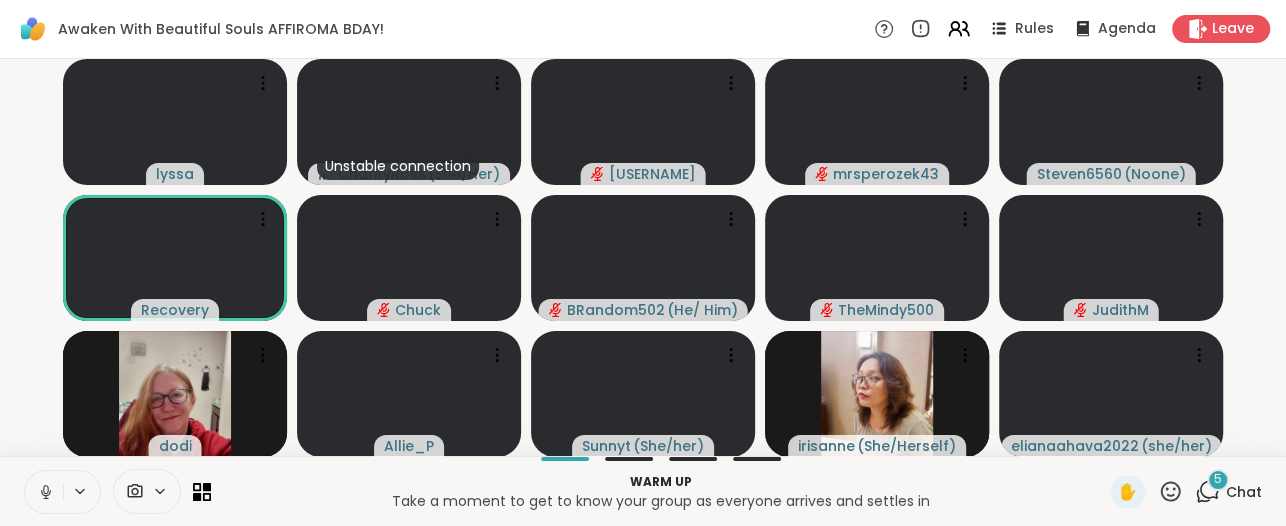 click 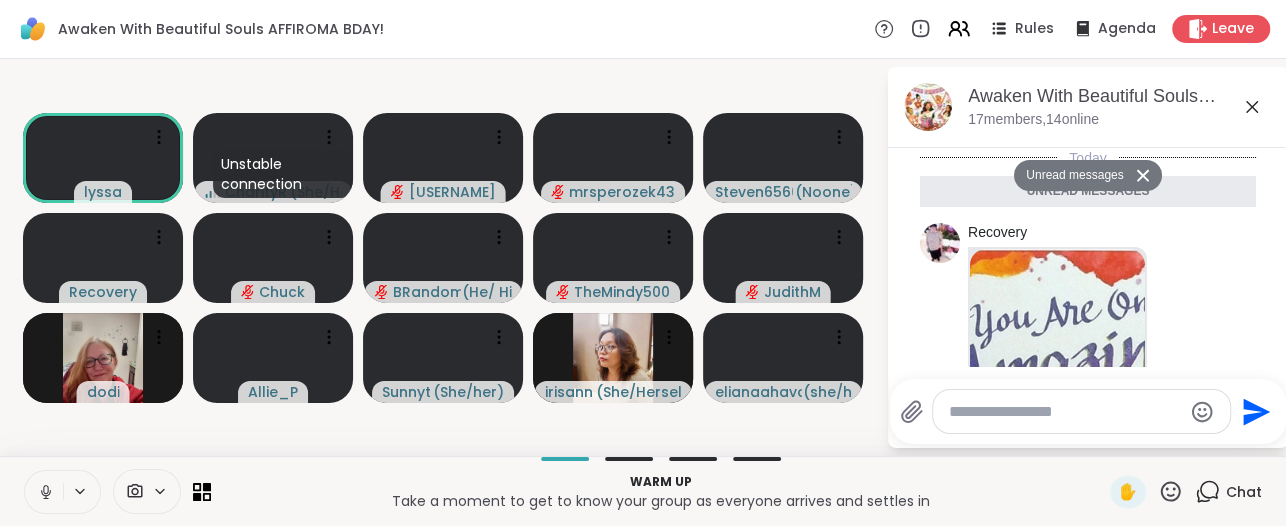 scroll, scrollTop: 1406, scrollLeft: 0, axis: vertical 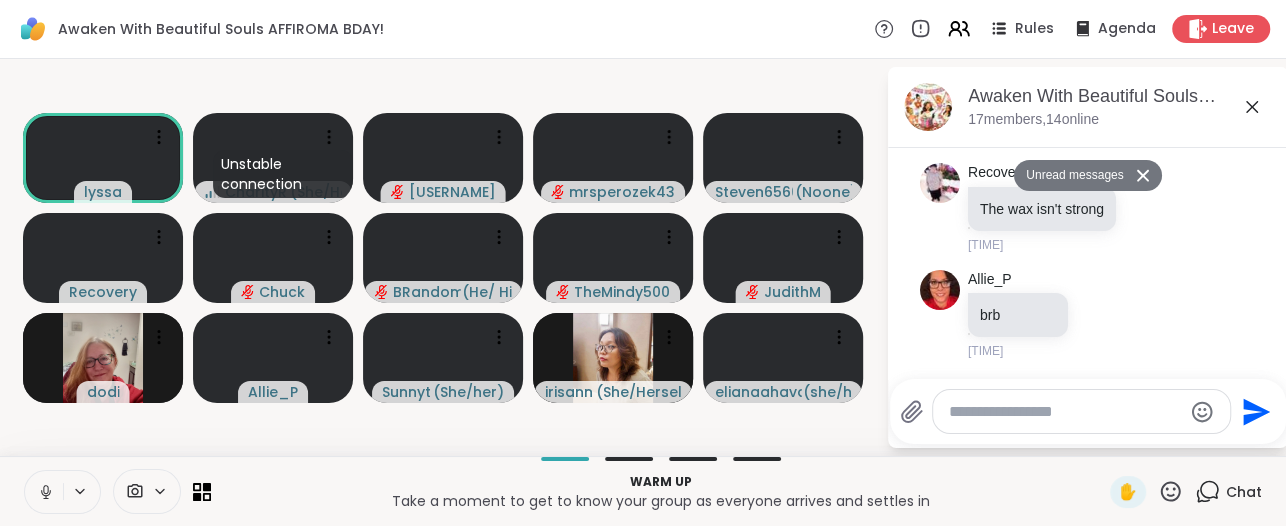 click on "Unread messages" at bounding box center (1071, 176) 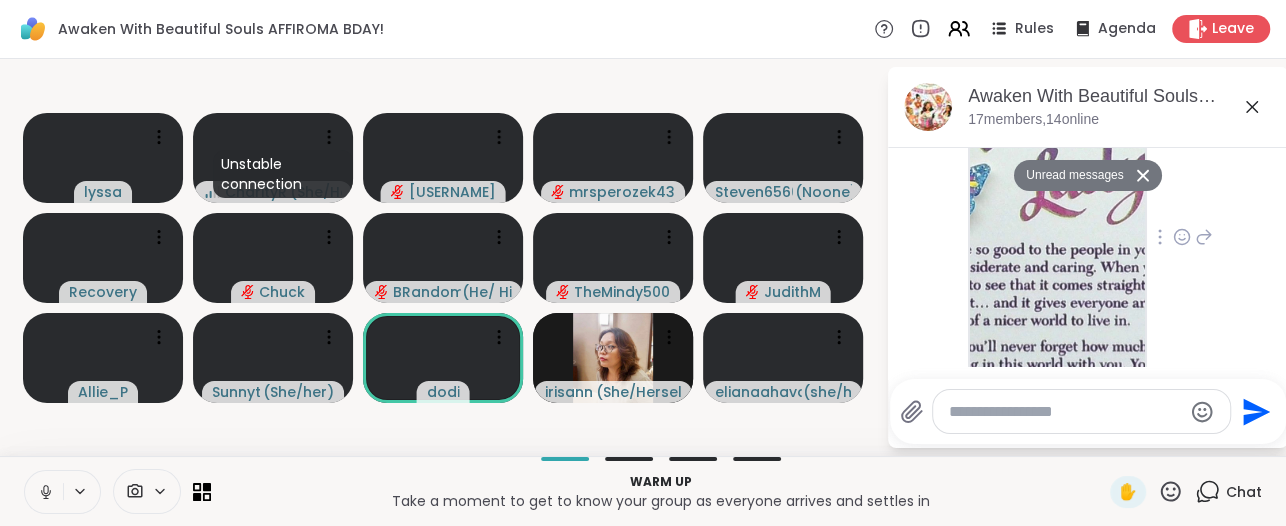scroll, scrollTop: 0, scrollLeft: 0, axis: both 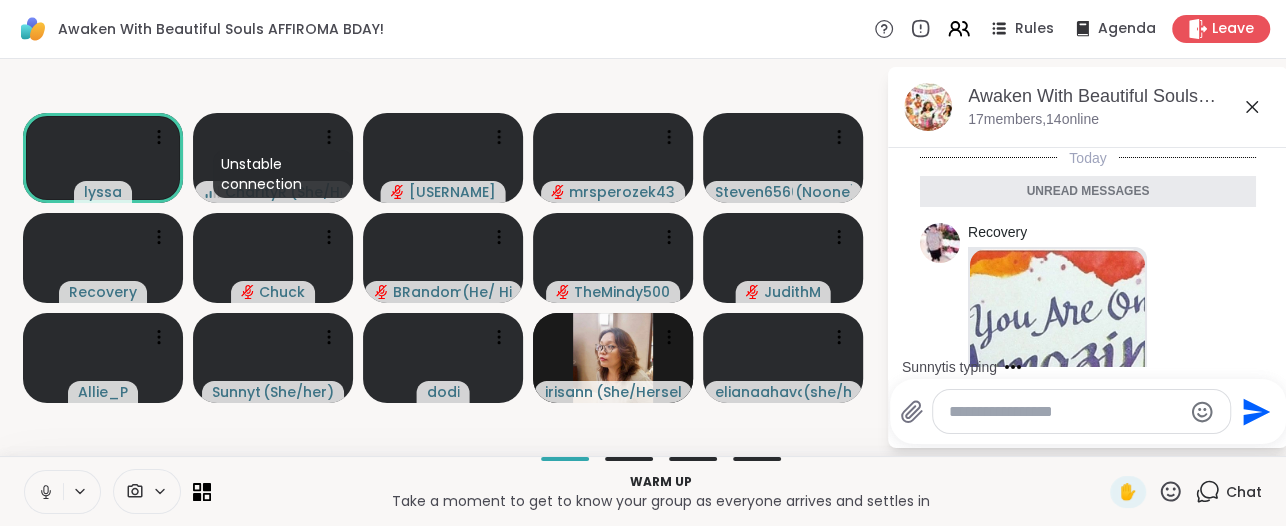 click on "Sunnyt  is typing" at bounding box center (1092, 367) 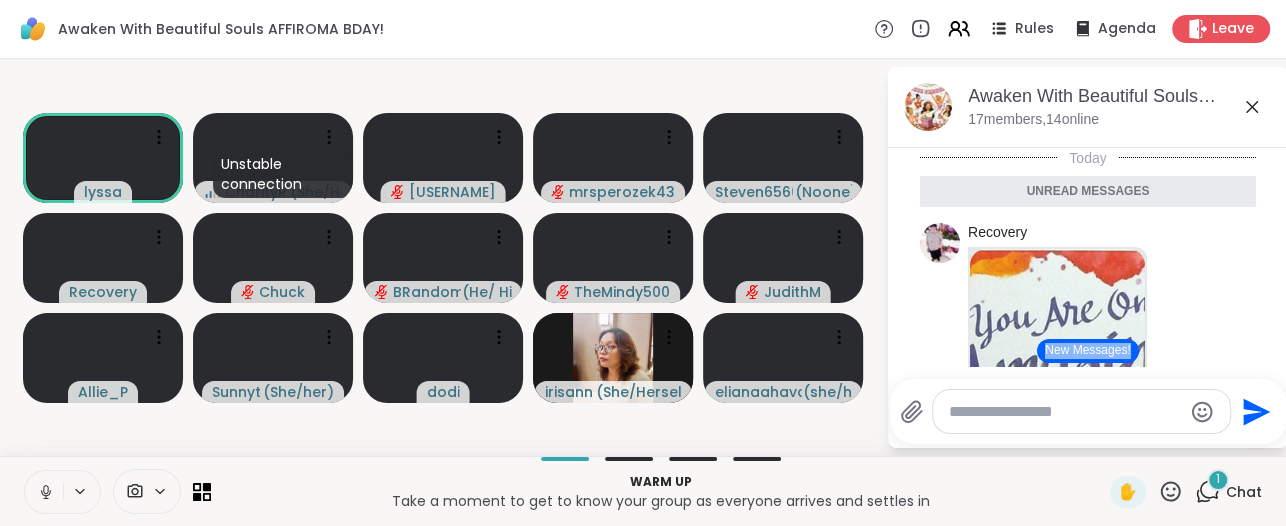 click 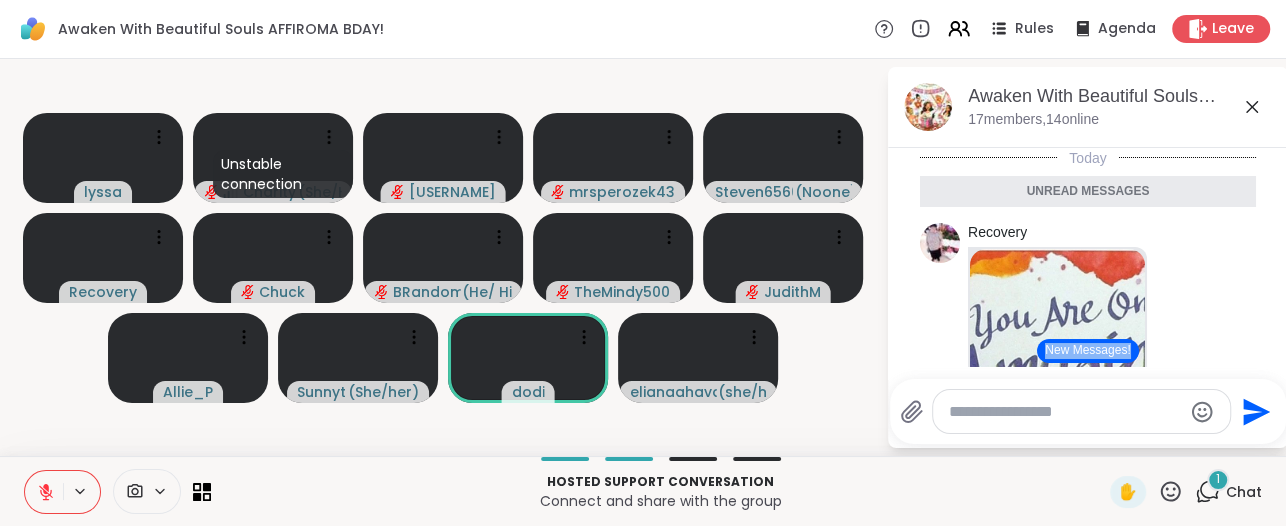 click 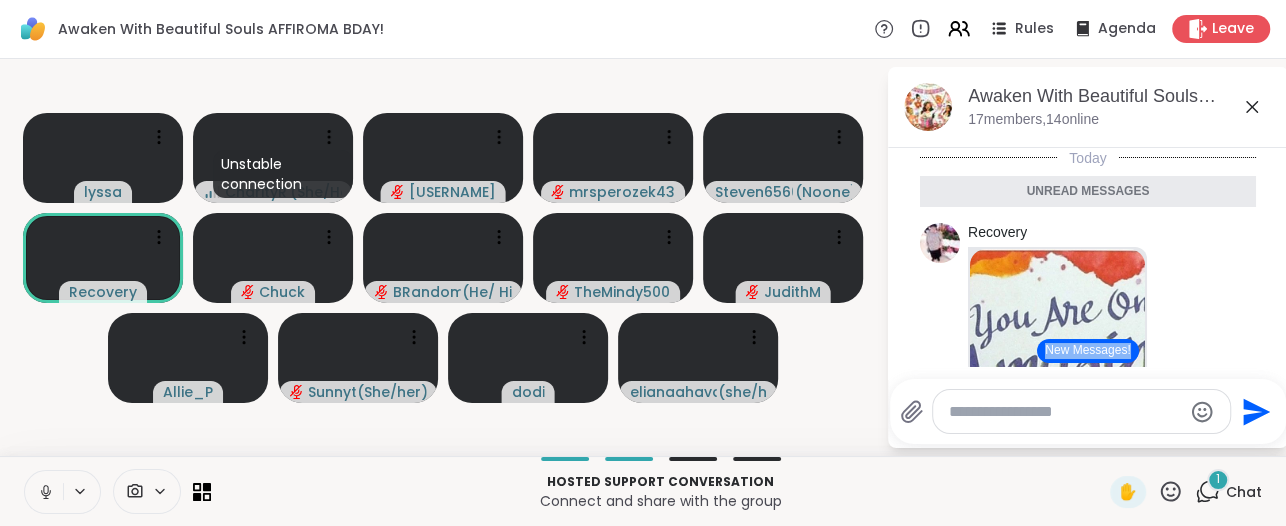 click 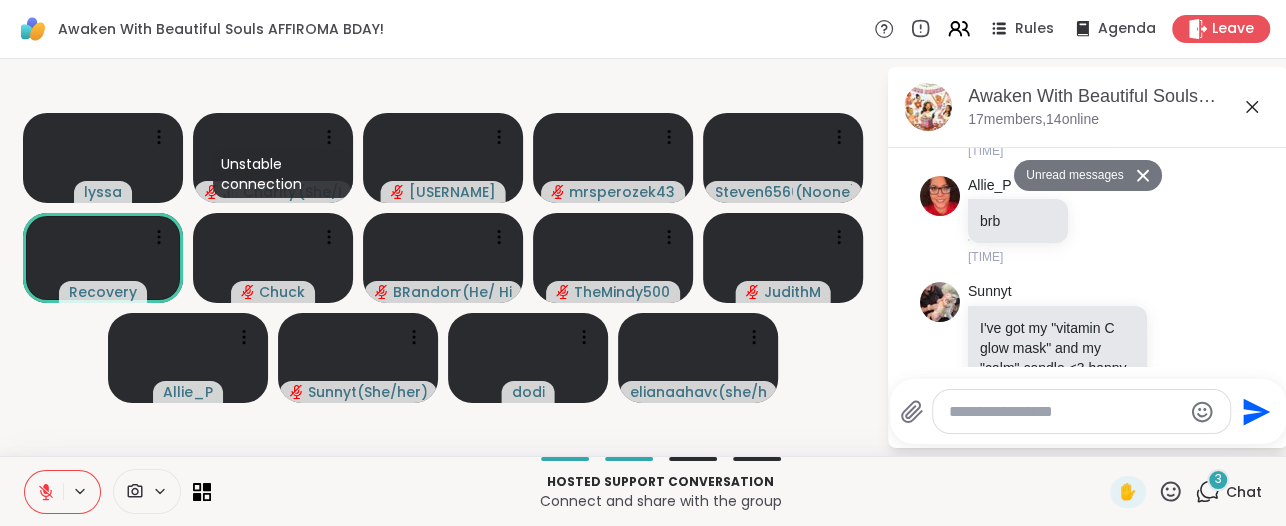 scroll, scrollTop: 1500, scrollLeft: 0, axis: vertical 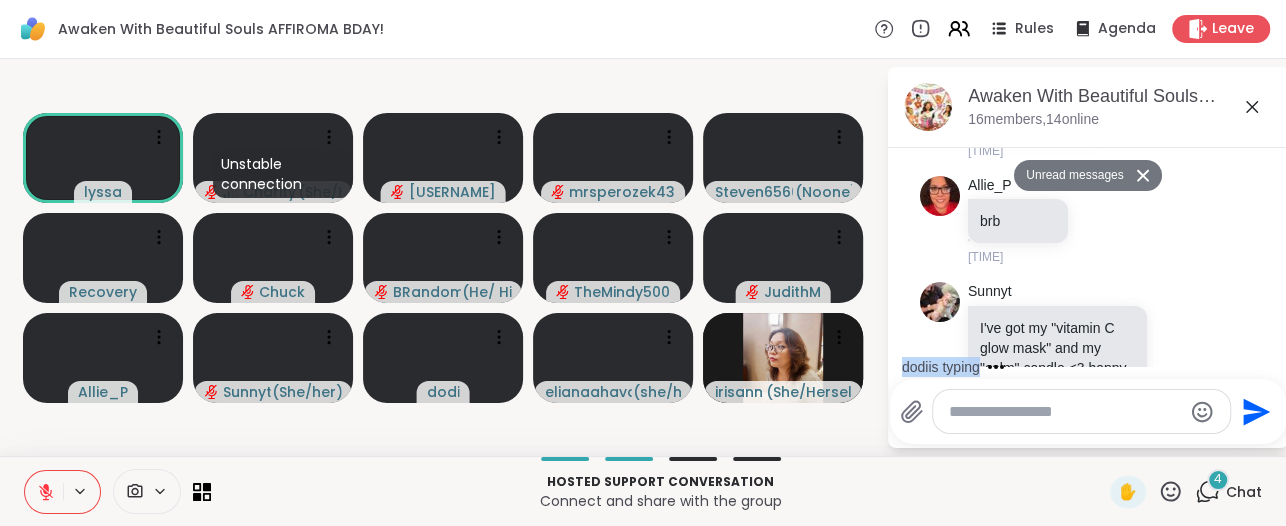 click at bounding box center (1065, 412) 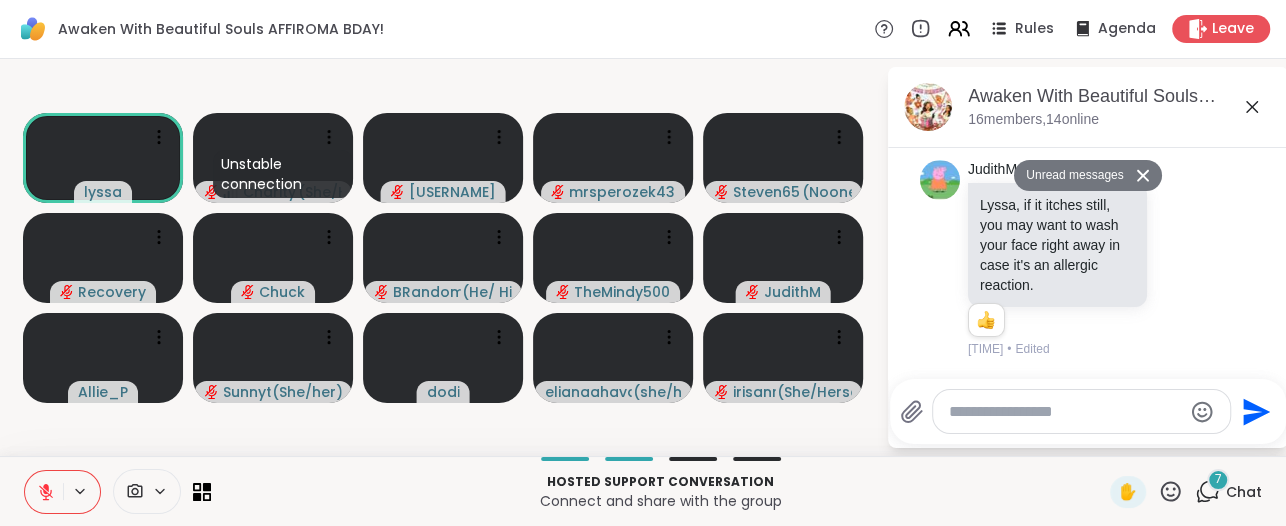scroll, scrollTop: 2786, scrollLeft: 0, axis: vertical 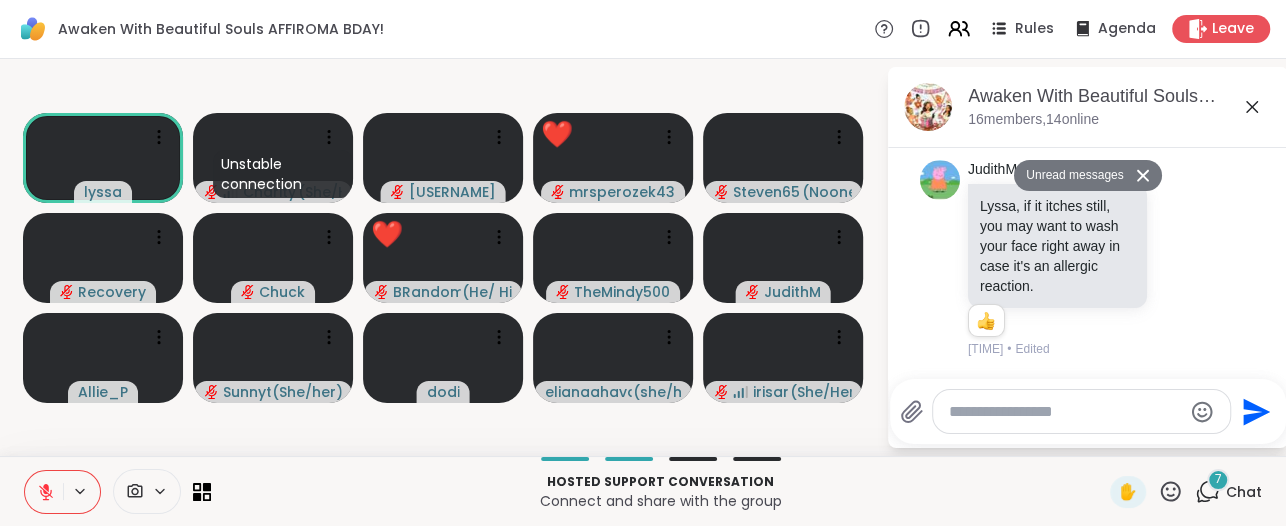 click 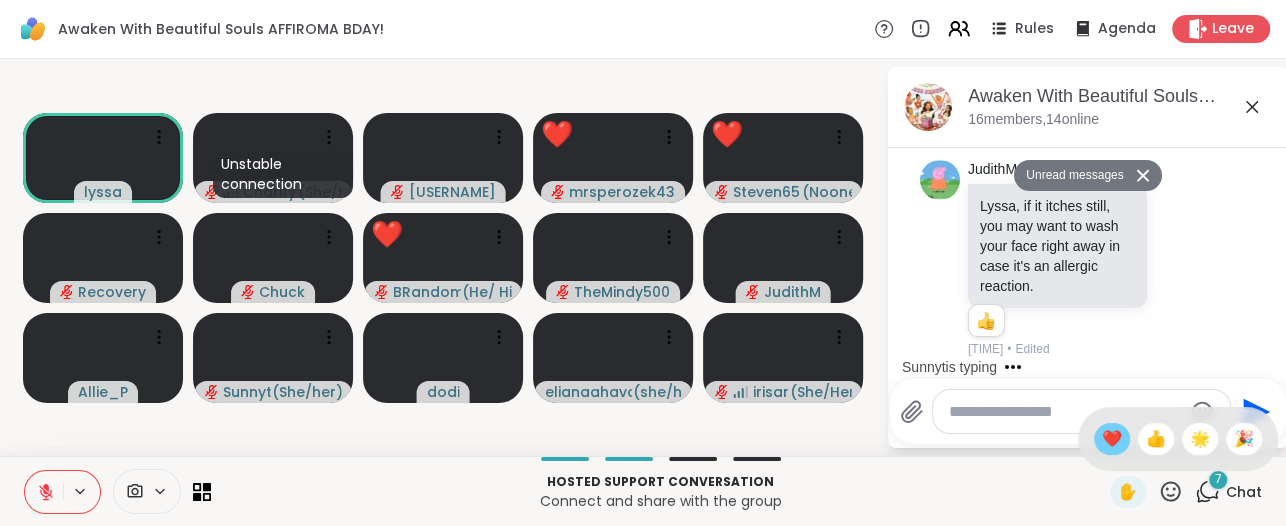 click on "❤️" at bounding box center [1112, 439] 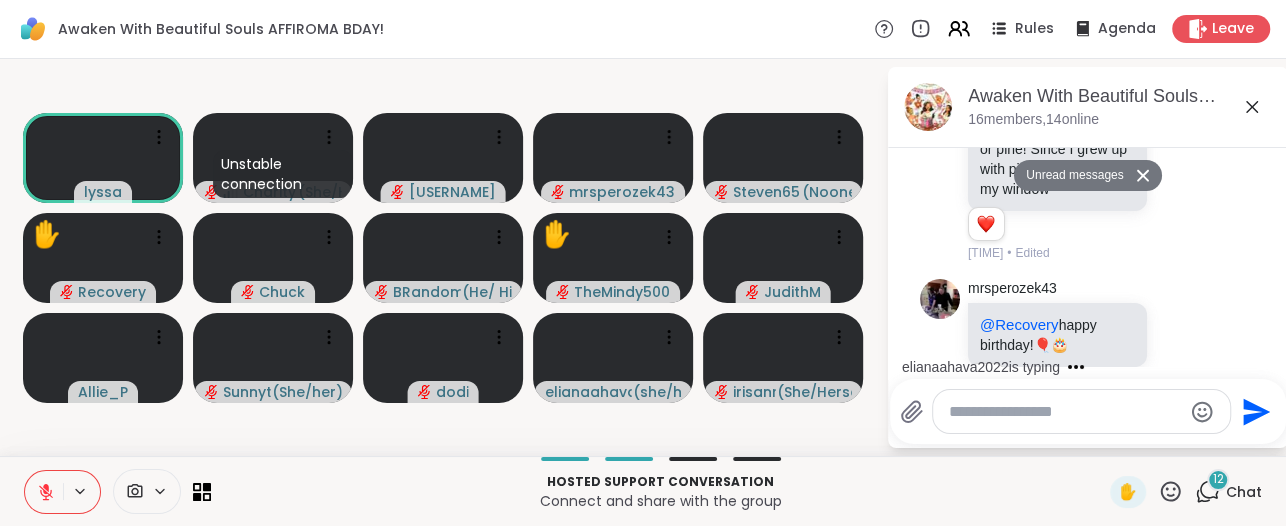scroll, scrollTop: 3934, scrollLeft: 0, axis: vertical 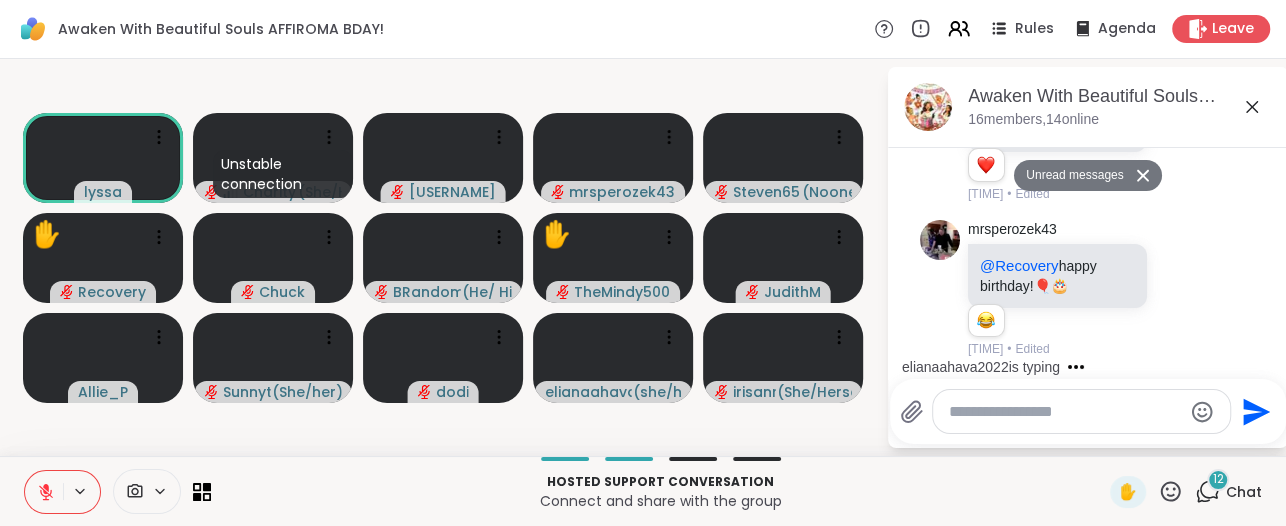 click 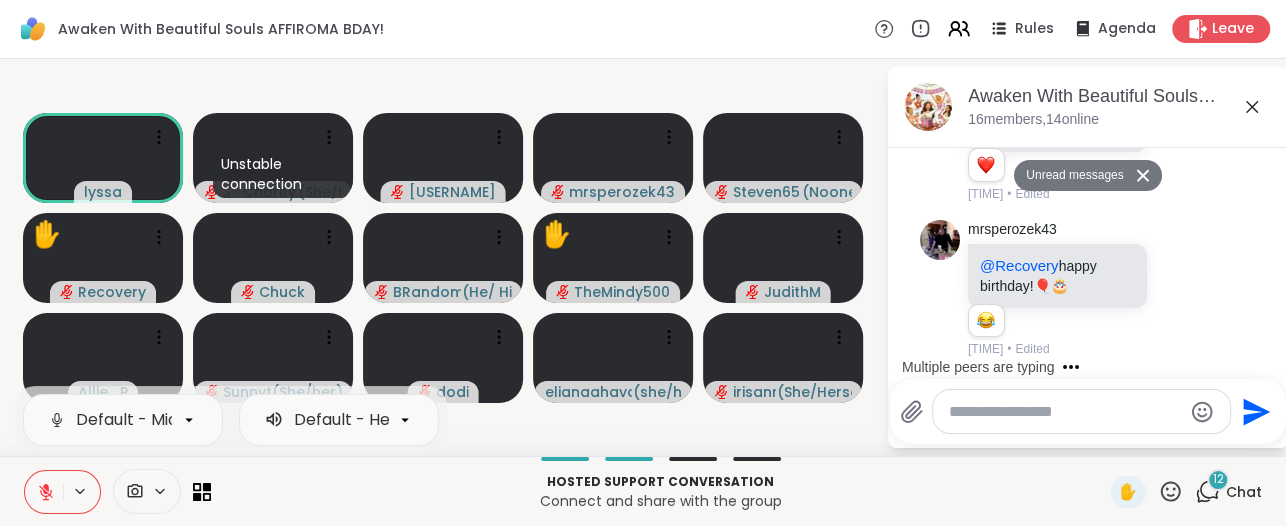 click 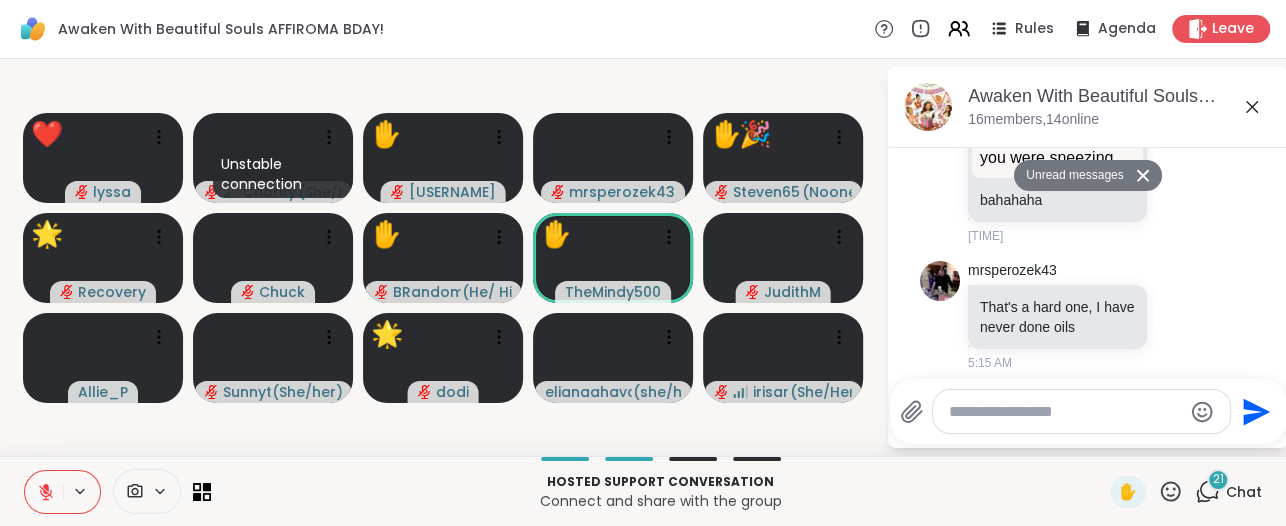 scroll, scrollTop: 5518, scrollLeft: 0, axis: vertical 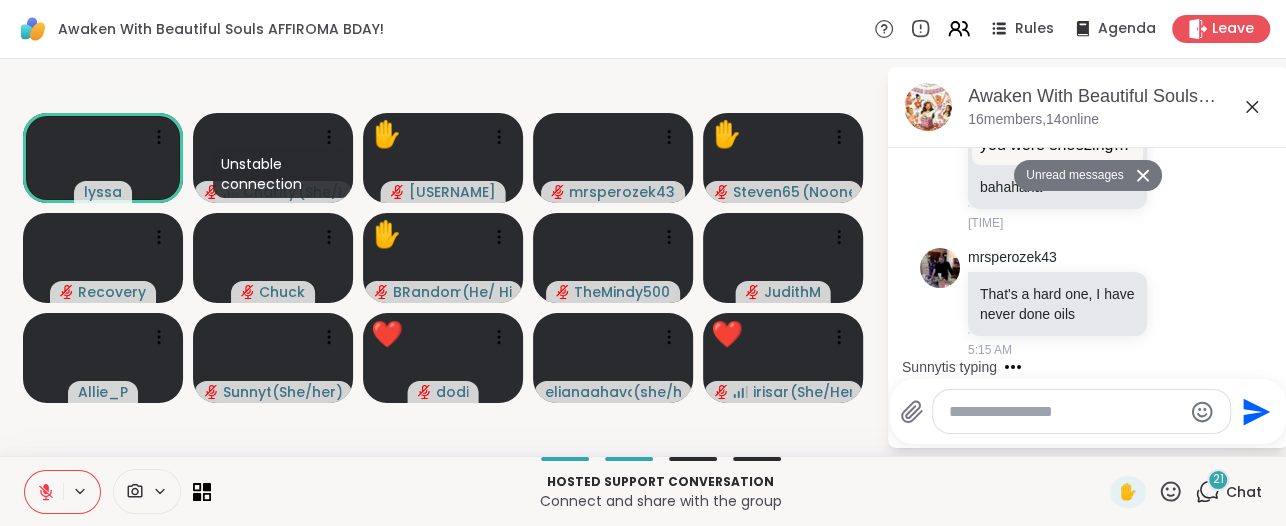 drag, startPoint x: 374, startPoint y: 498, endPoint x: 248, endPoint y: 483, distance: 126.88972 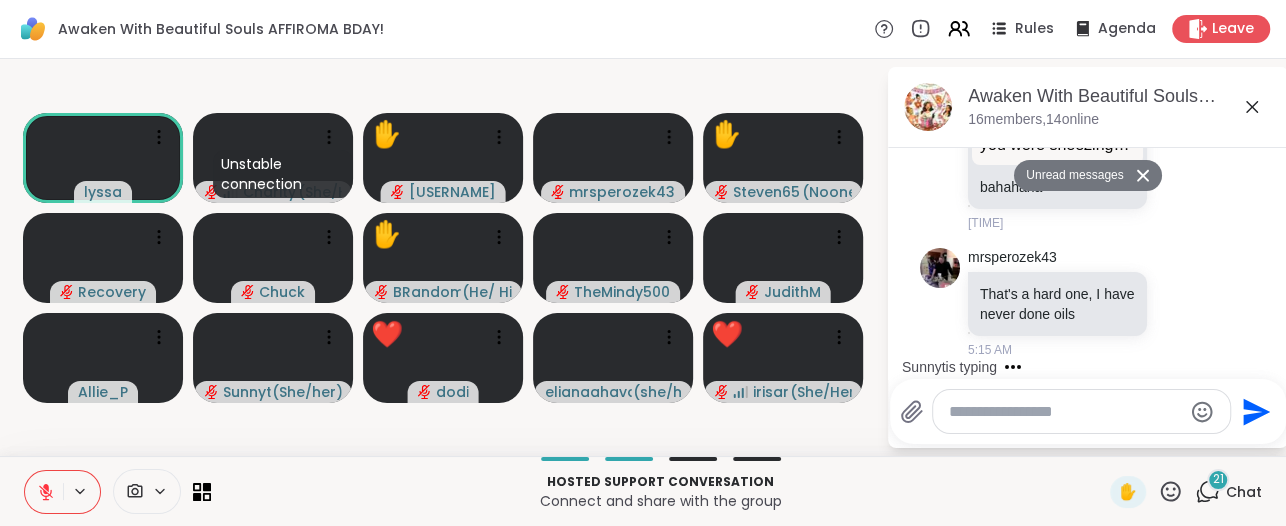 click on "Hosted support conversation Connect and share with the group" at bounding box center [660, 491] 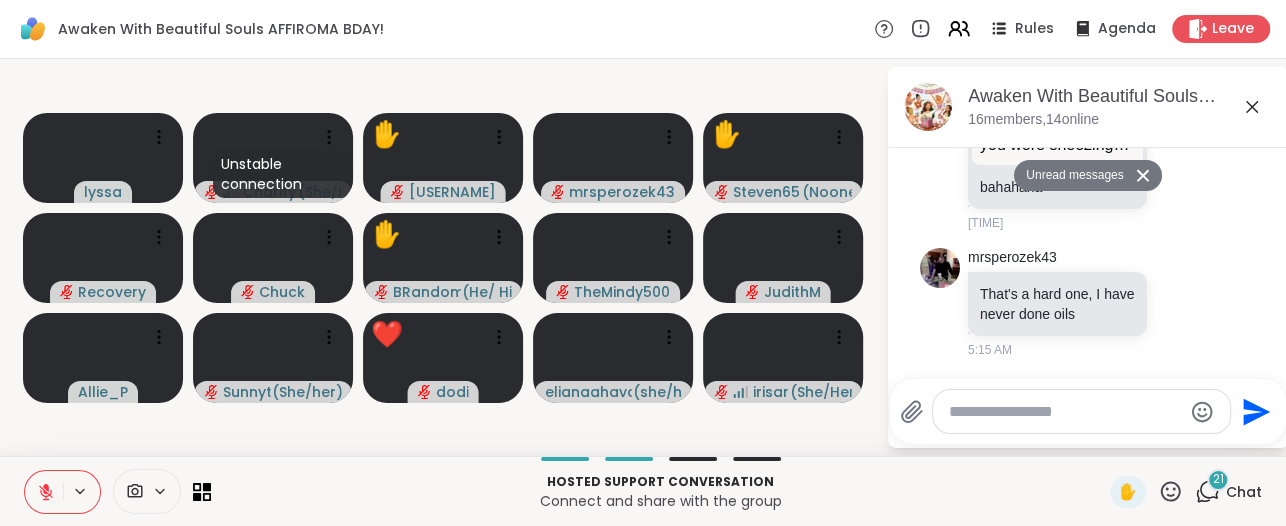 click 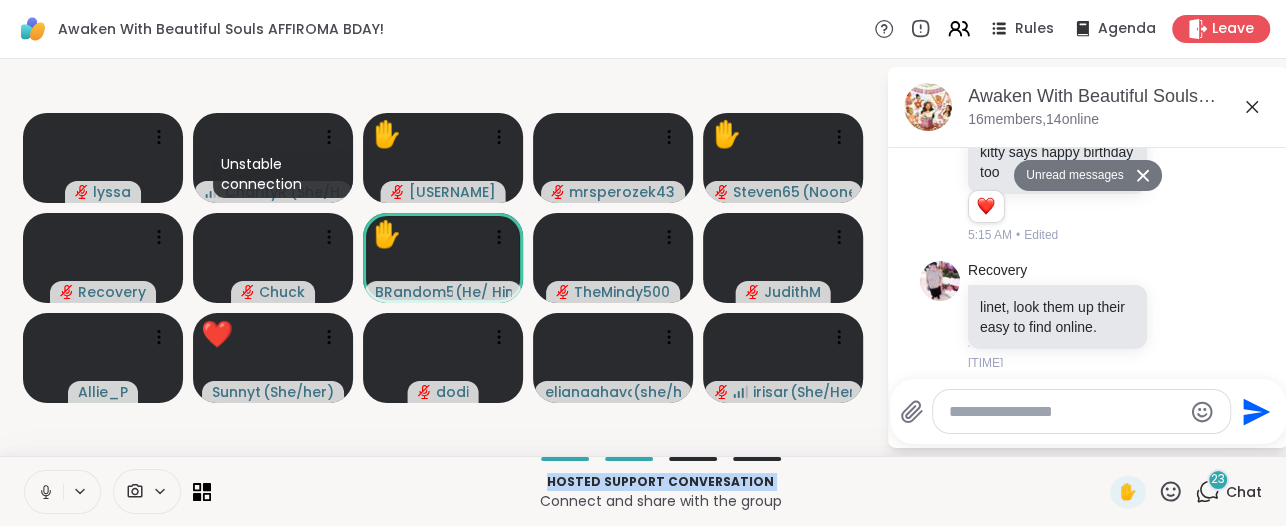 scroll, scrollTop: 5820, scrollLeft: 0, axis: vertical 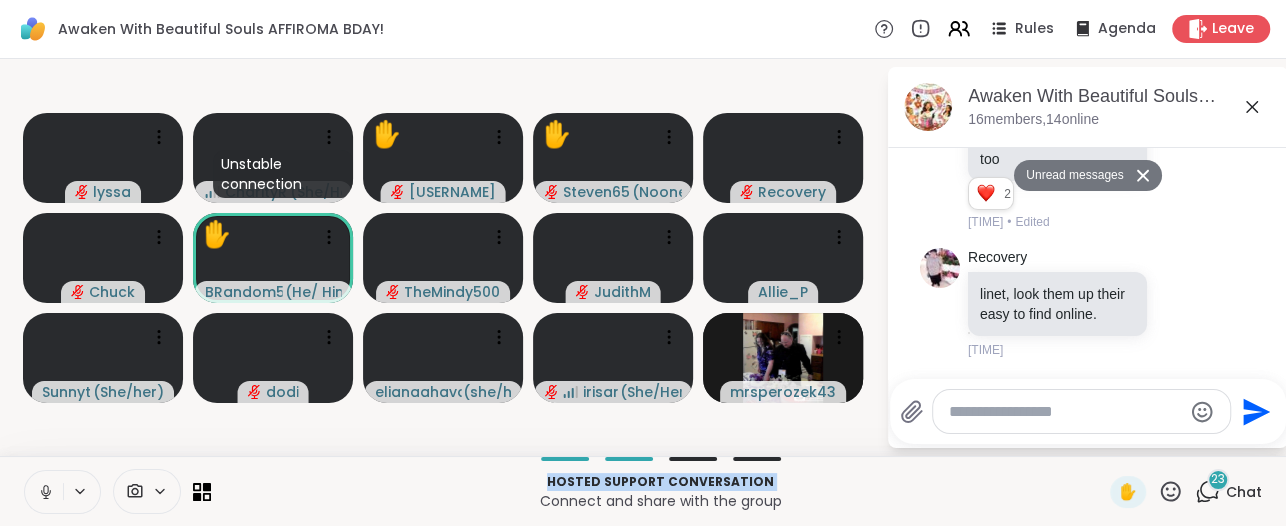 click 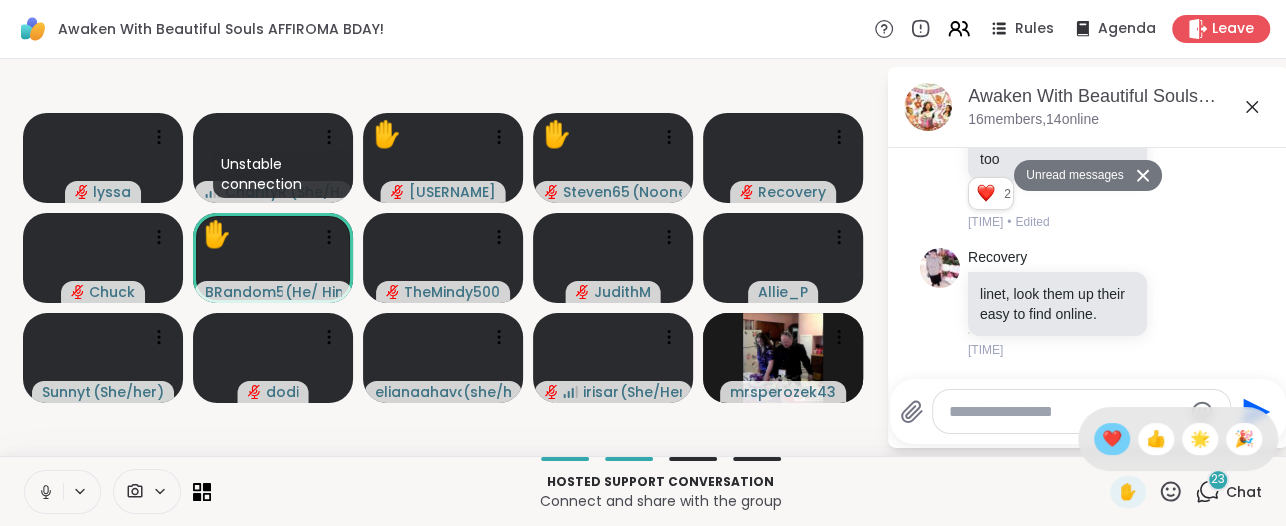 click on "❤️" at bounding box center [1112, 439] 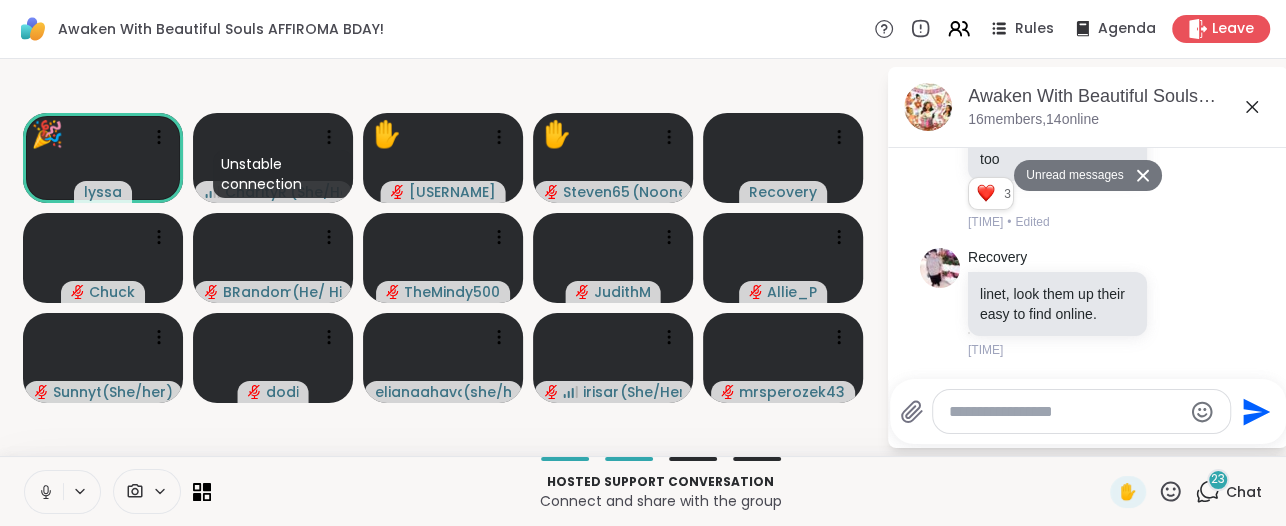 click 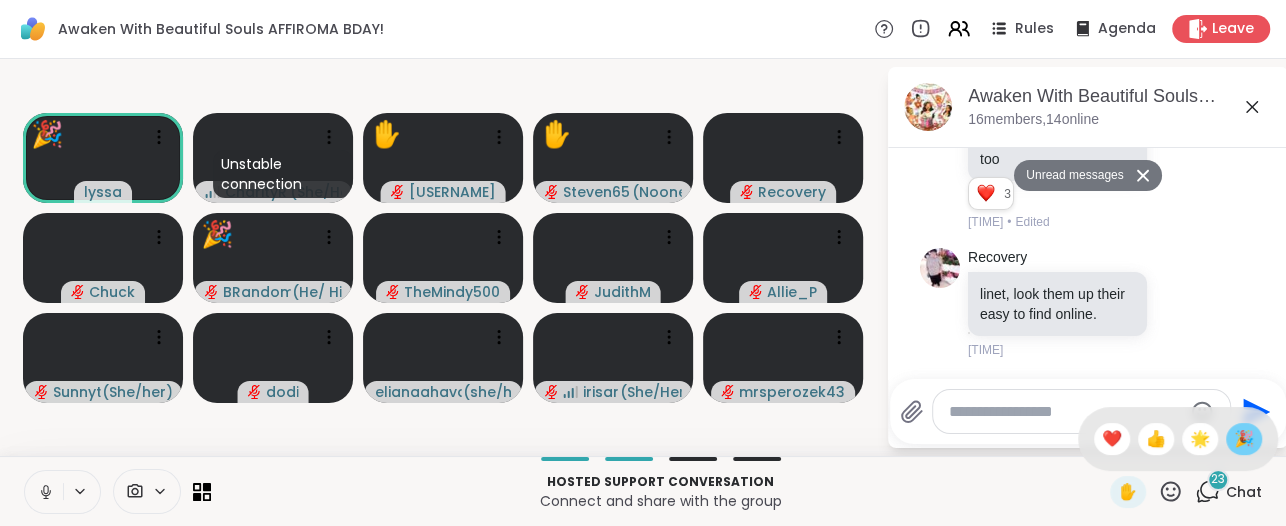 click on "🎉" at bounding box center (1244, 439) 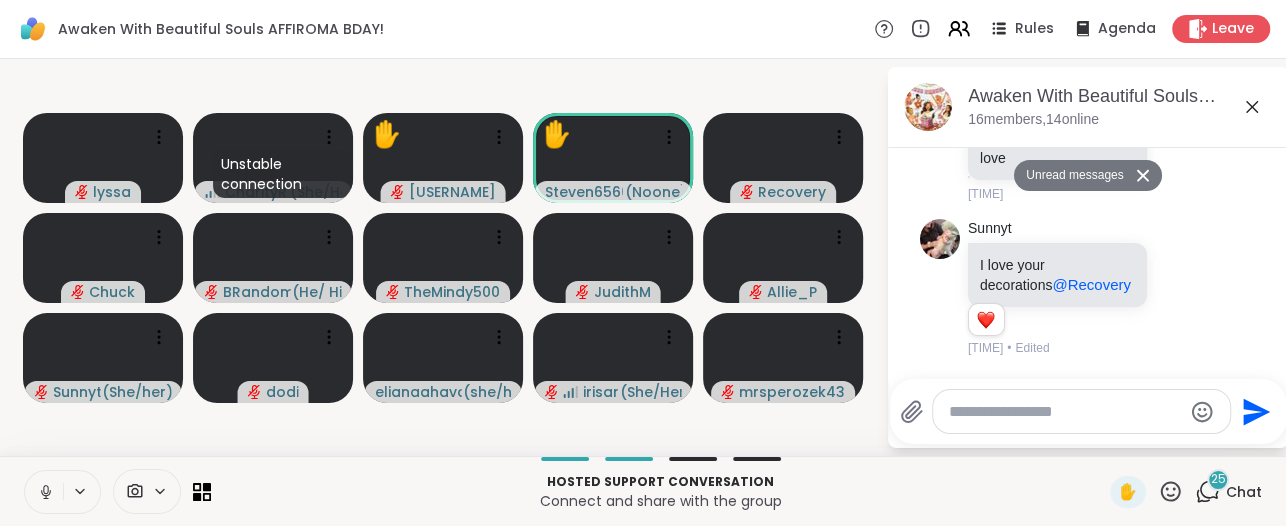 scroll, scrollTop: 6237, scrollLeft: 0, axis: vertical 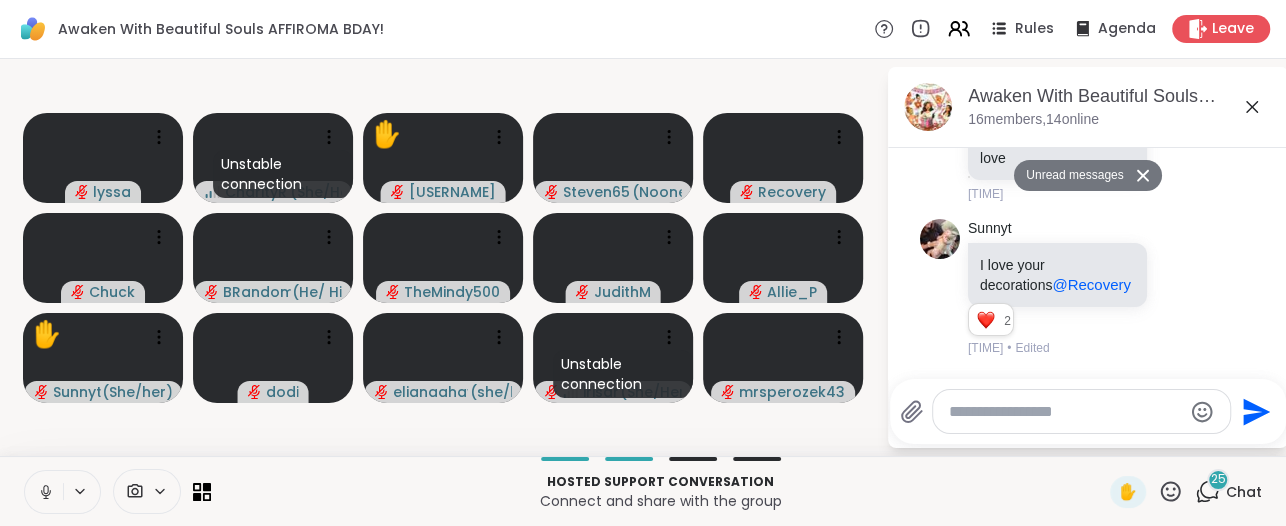 click 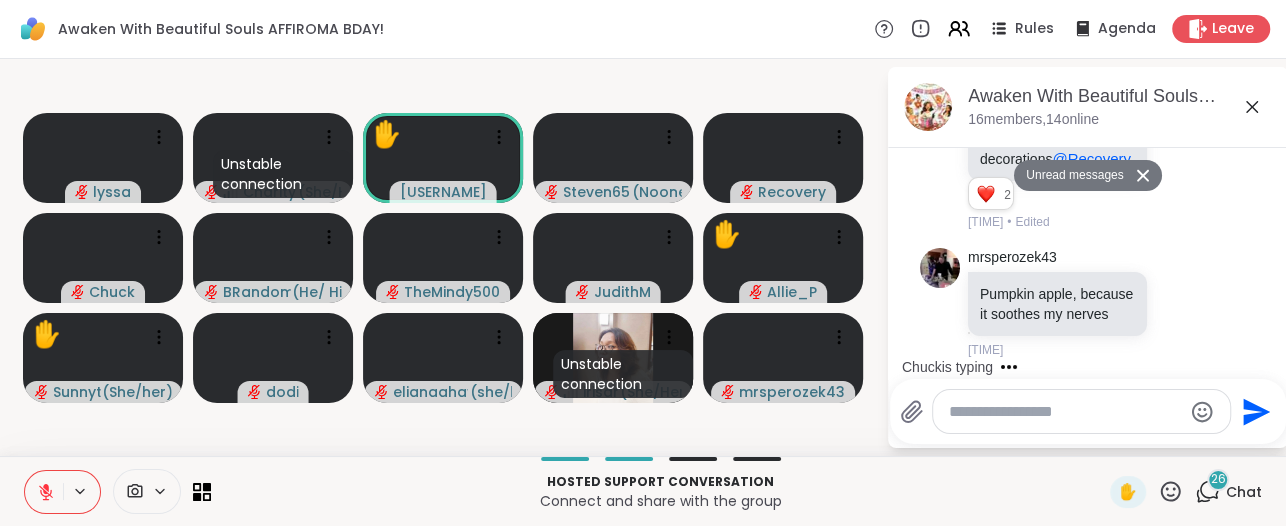 scroll, scrollTop: 6384, scrollLeft: 0, axis: vertical 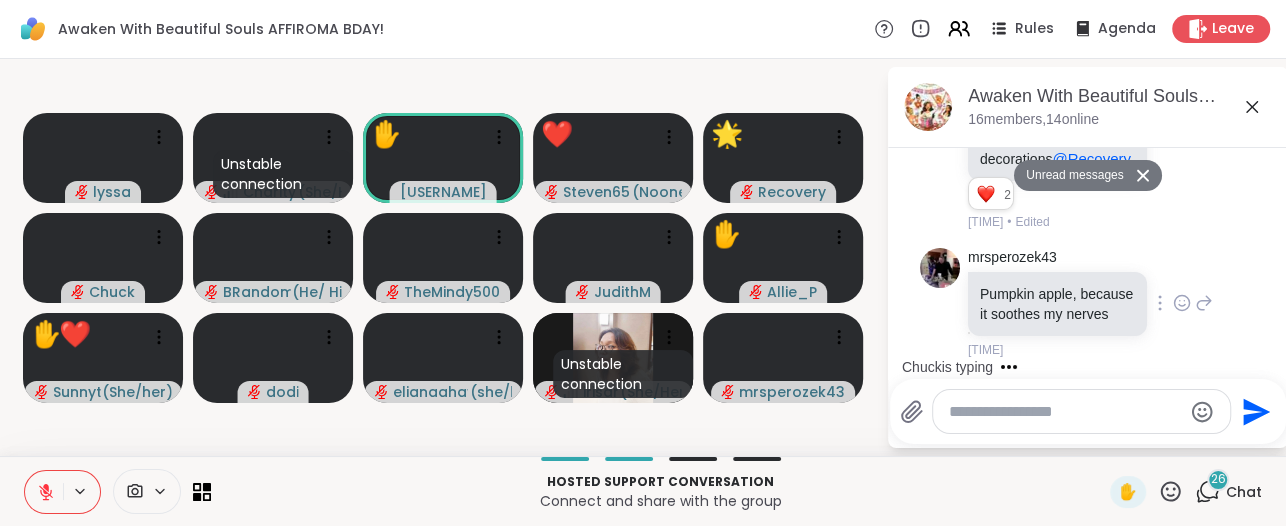 click 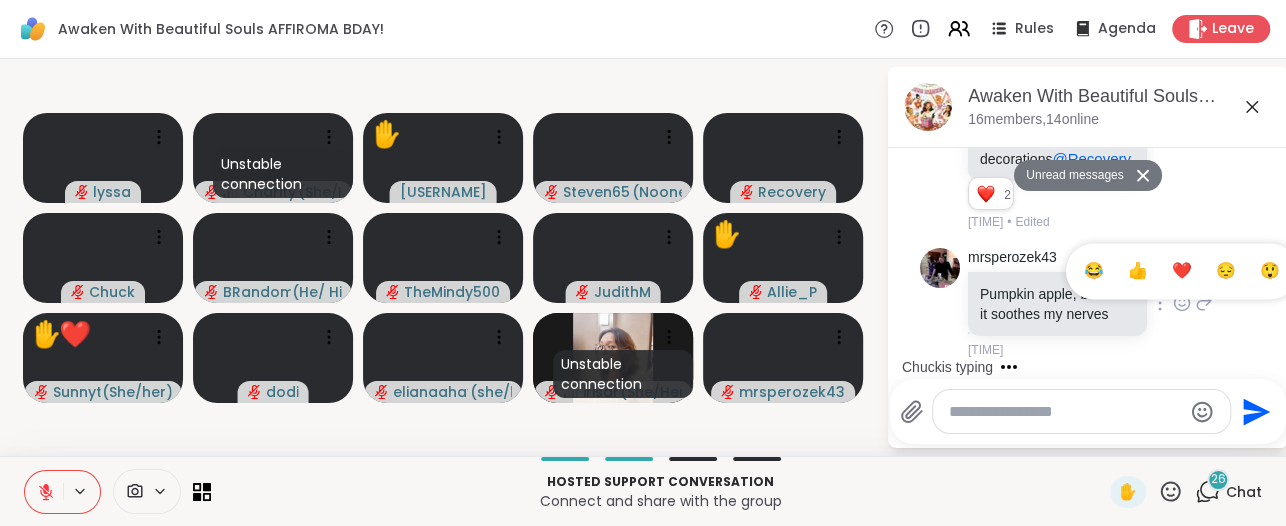 click on "❤️" at bounding box center (1182, 271) 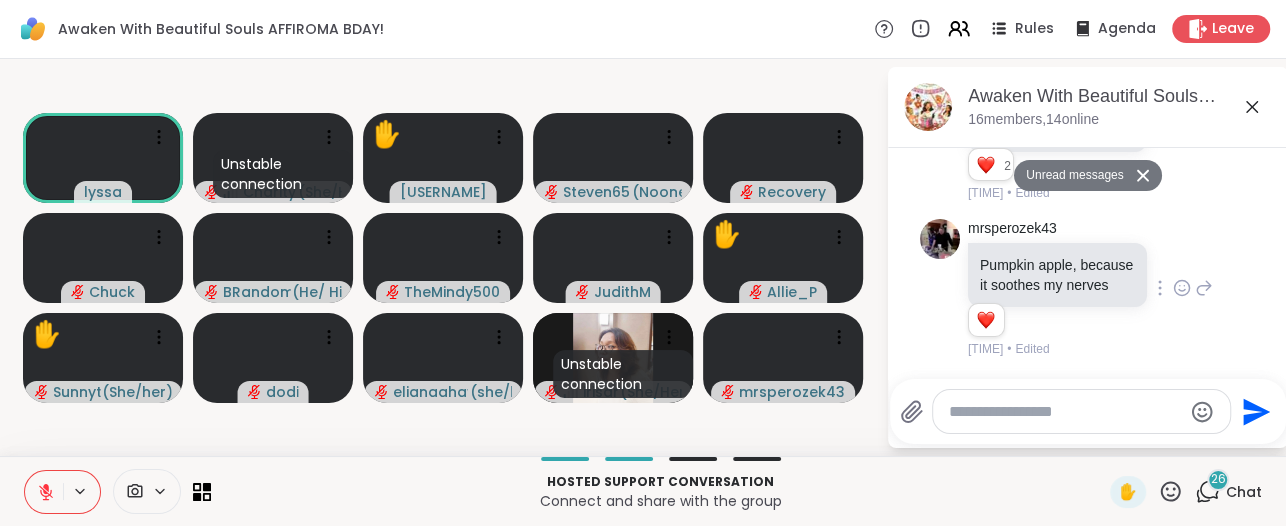 scroll, scrollTop: 6412, scrollLeft: 0, axis: vertical 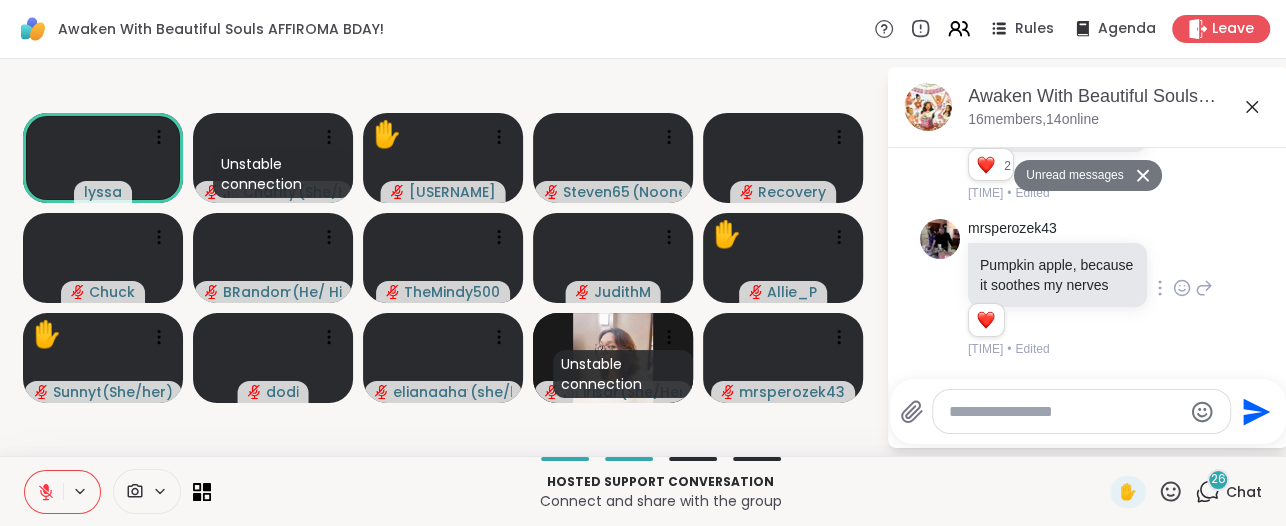 click 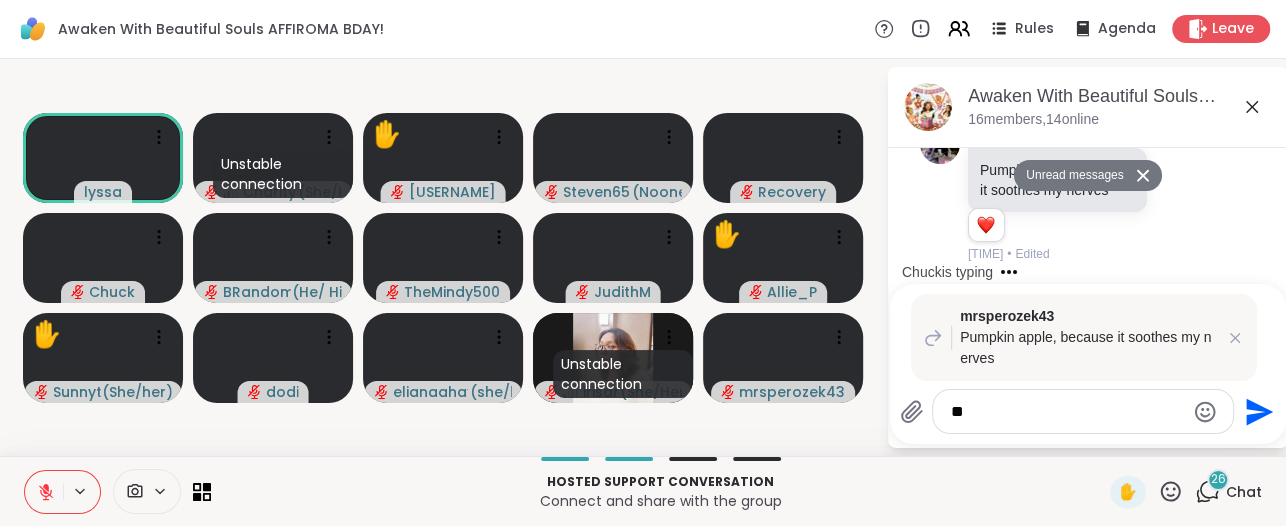 type on "*" 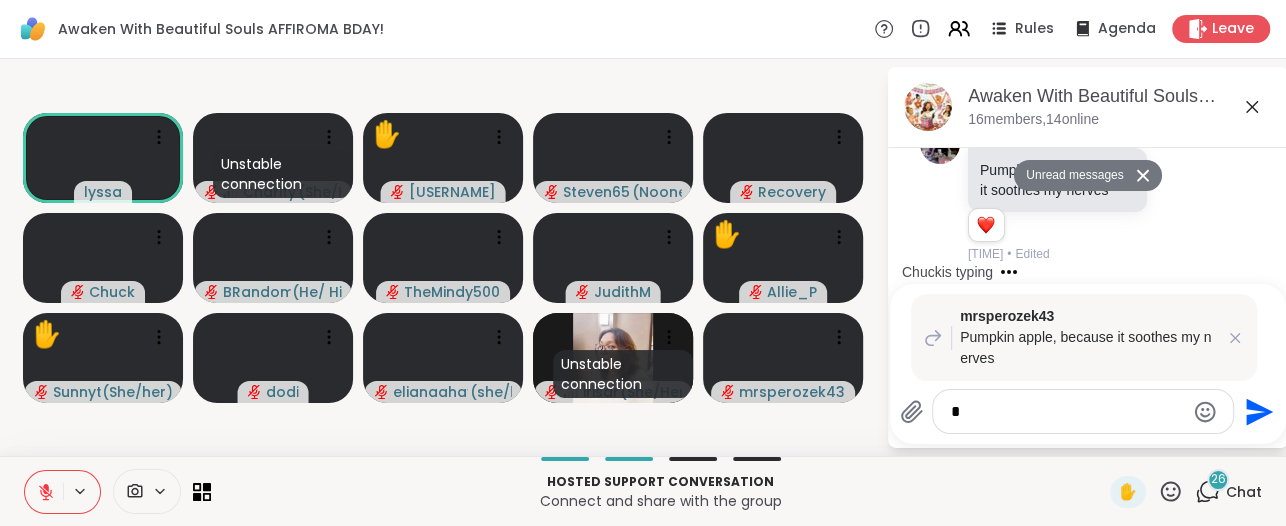 type 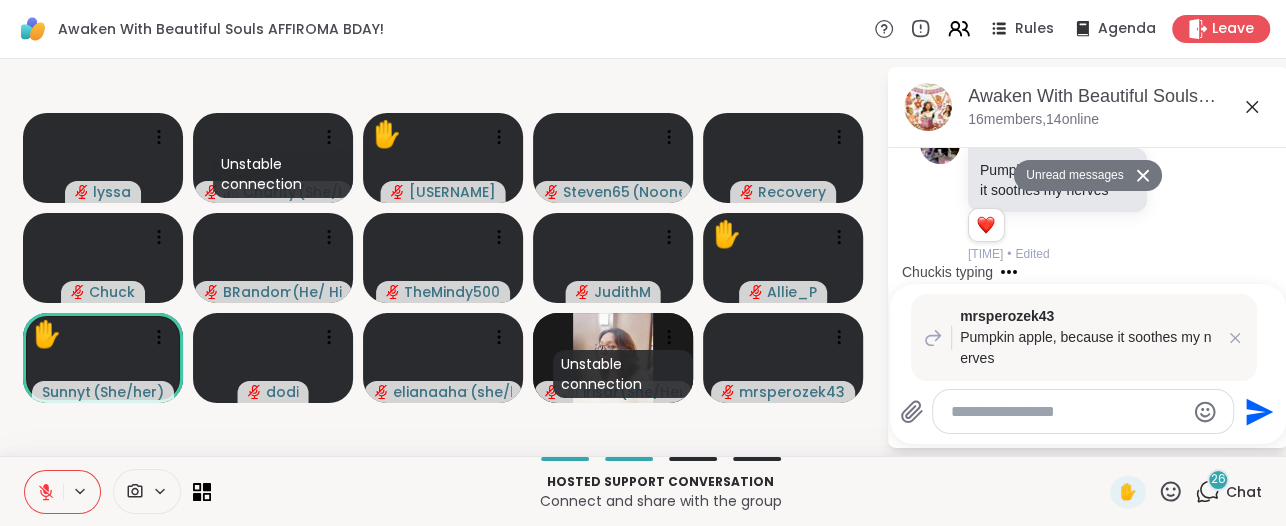 click on "Hosted support conversation" at bounding box center (660, 482) 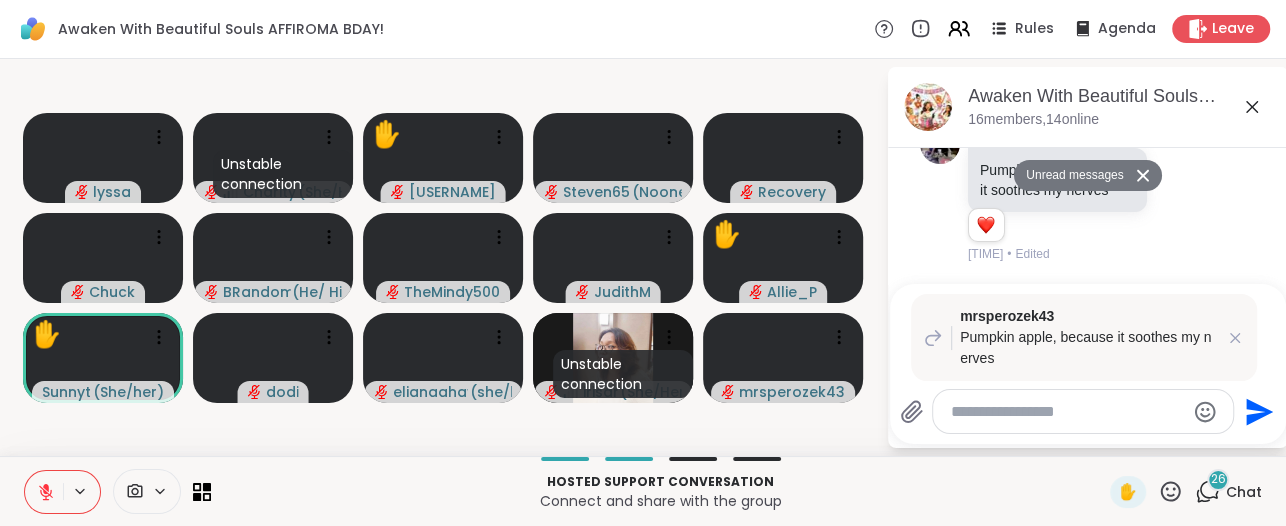 click 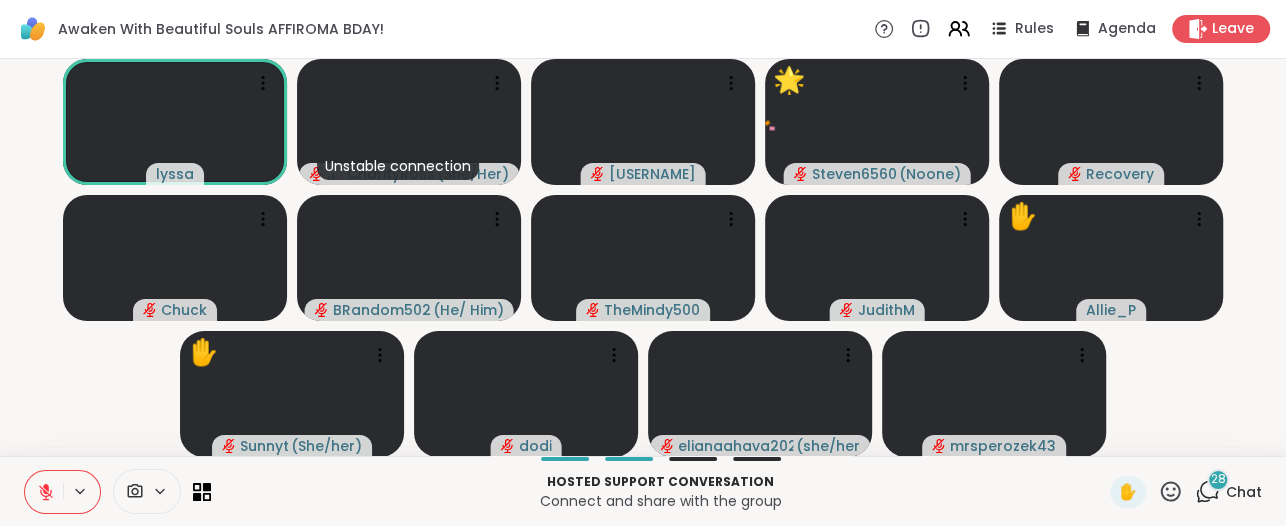 click 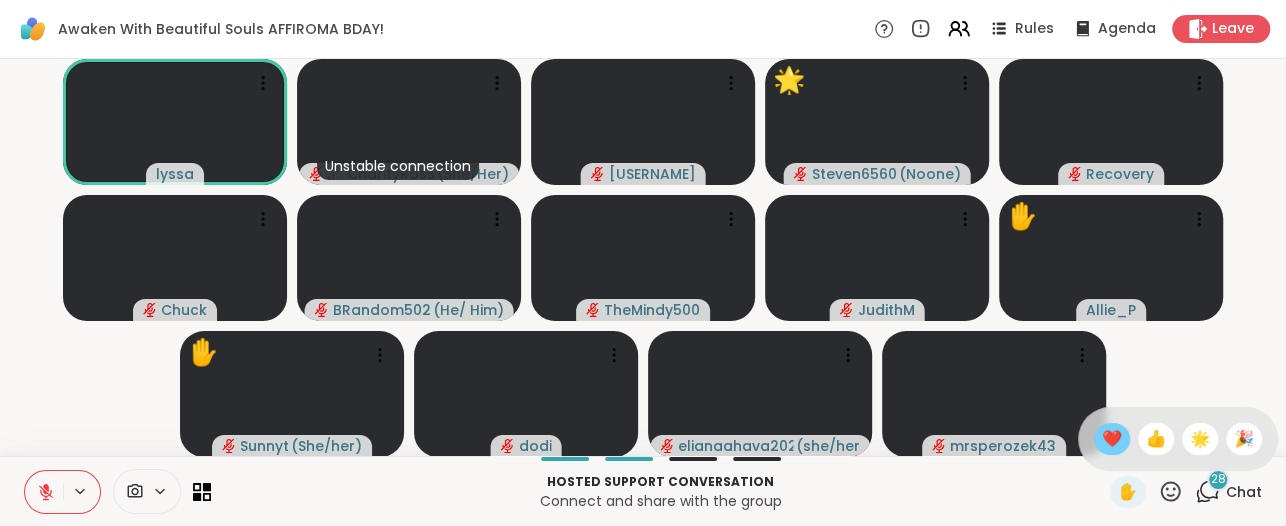 click on "❤️" at bounding box center [1112, 439] 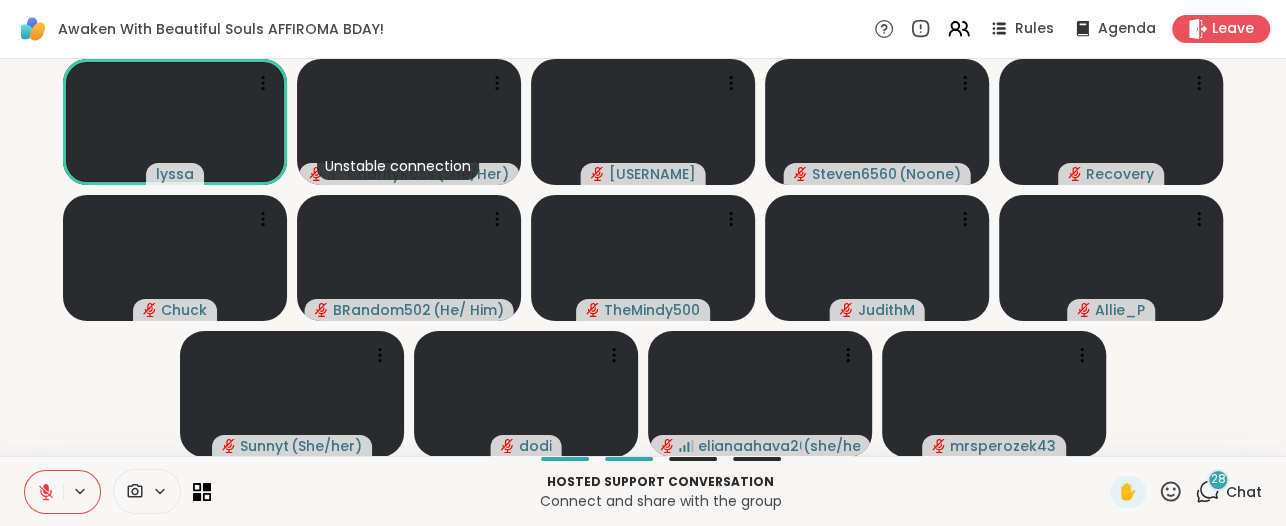 click 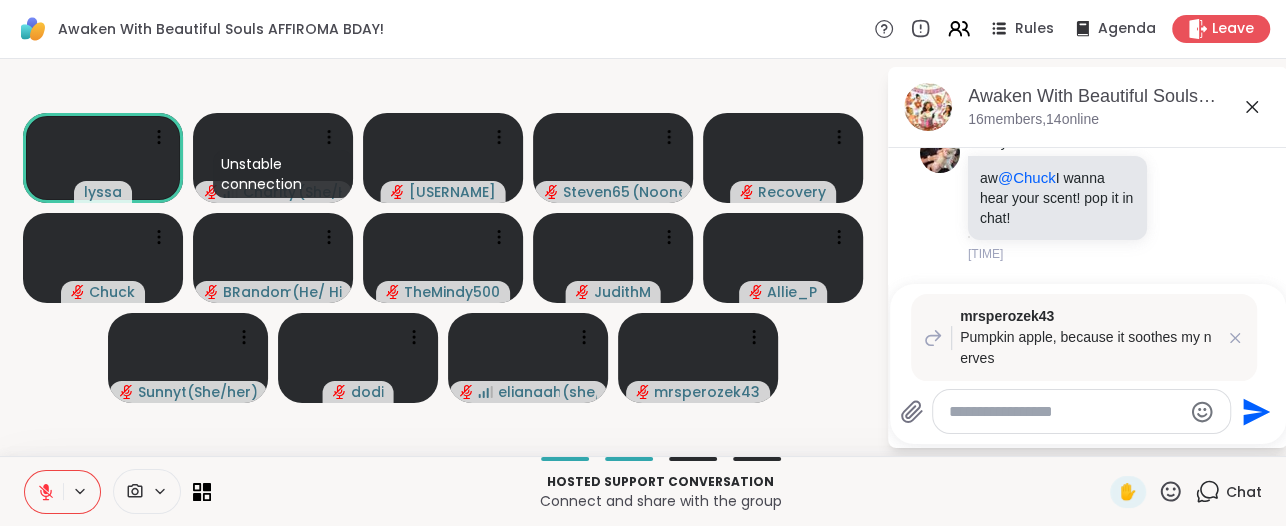 scroll, scrollTop: 7567, scrollLeft: 0, axis: vertical 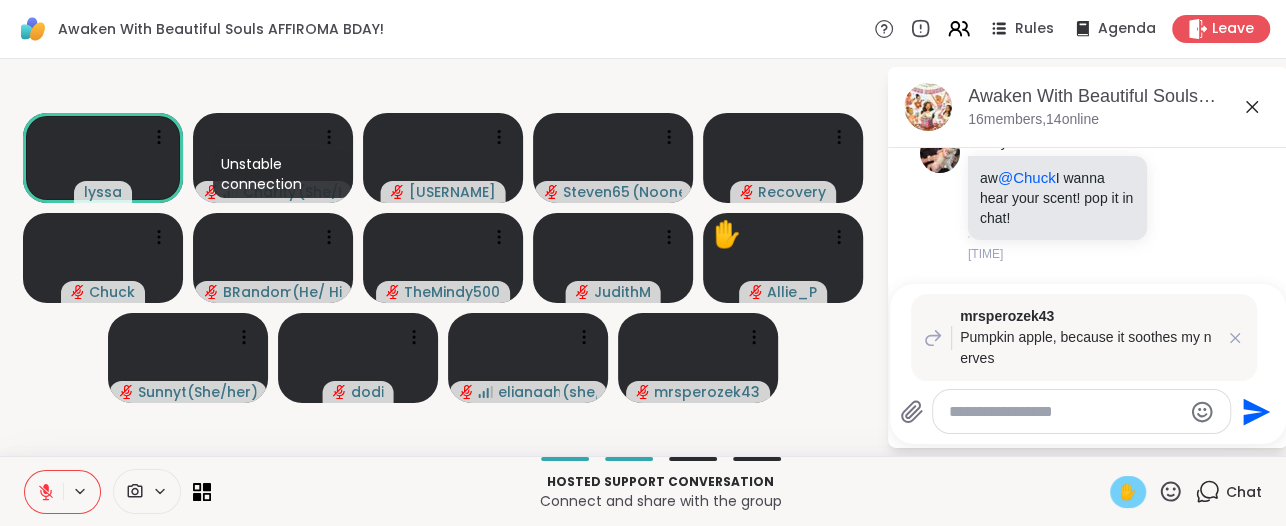 click on "✋" at bounding box center (1128, 492) 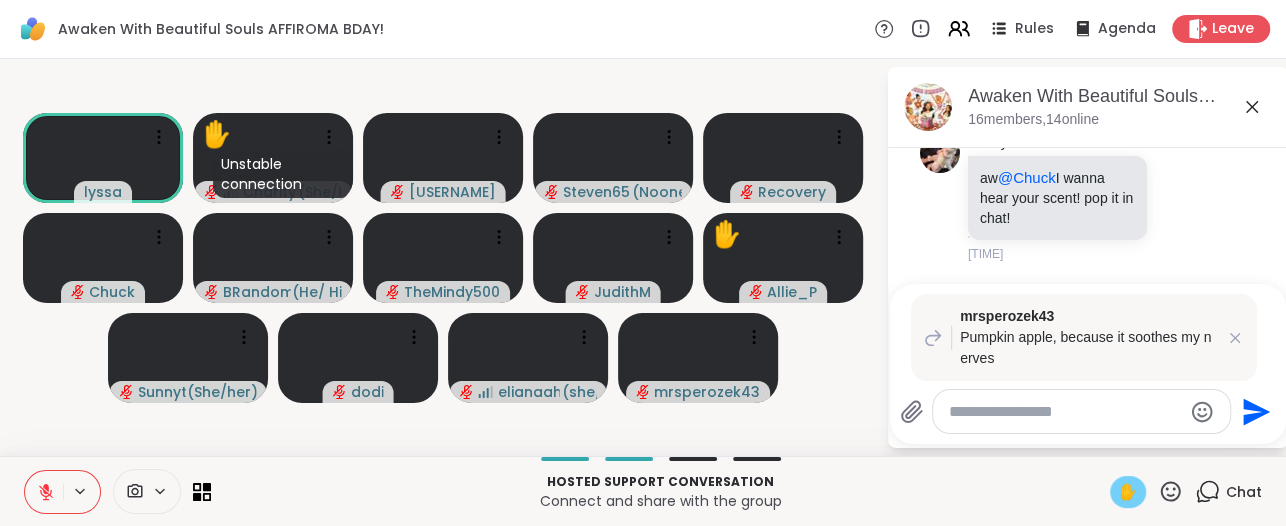 click on "Hosted support conversation" at bounding box center [660, 482] 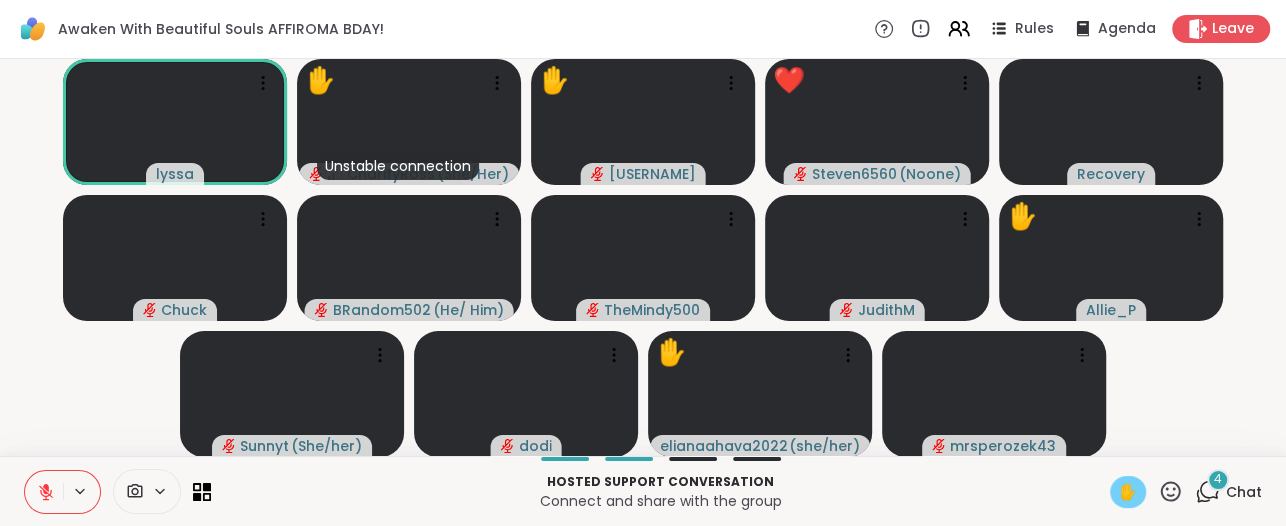 click 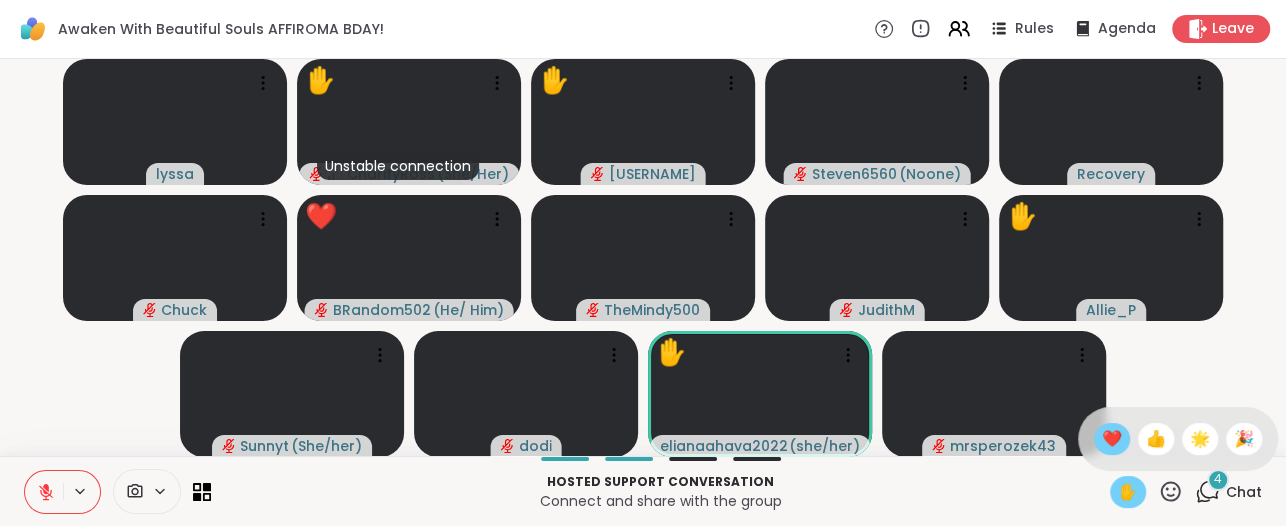 click on "❤️" at bounding box center [1112, 439] 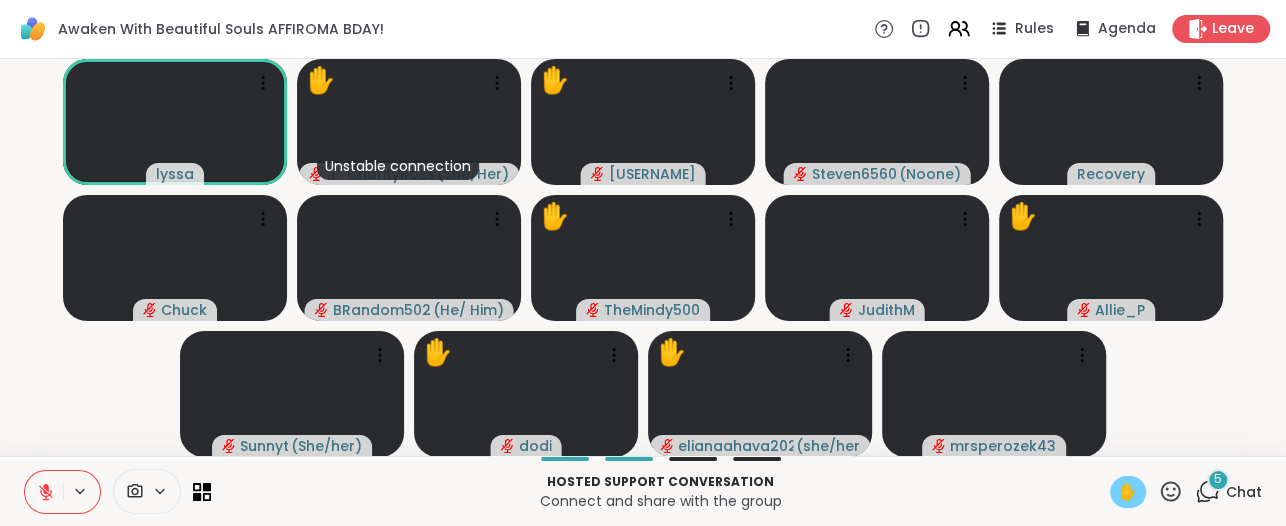 click 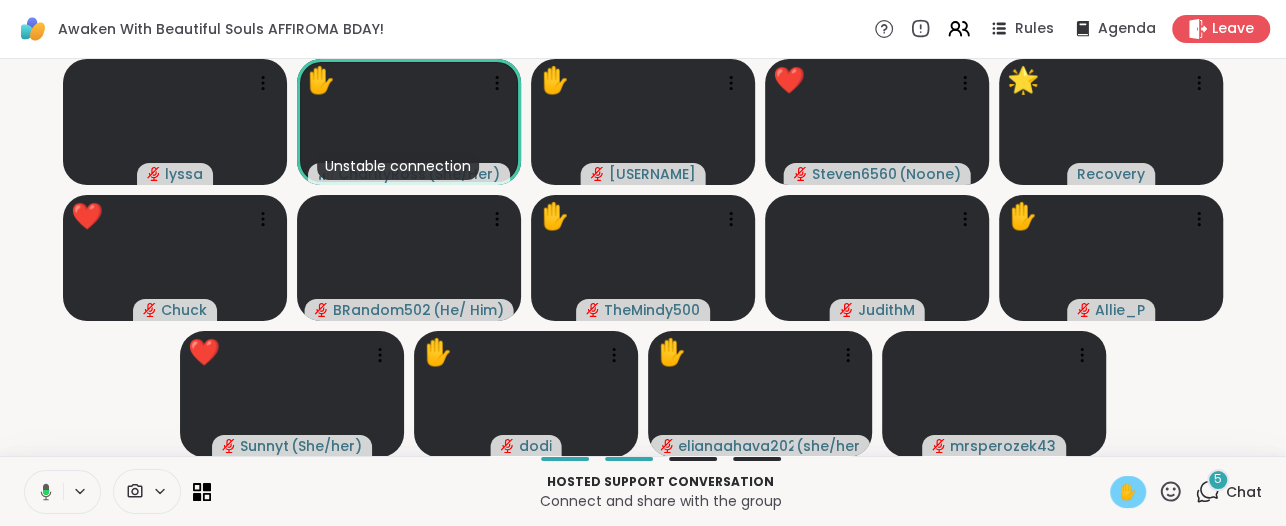 click on "✋" at bounding box center [1128, 492] 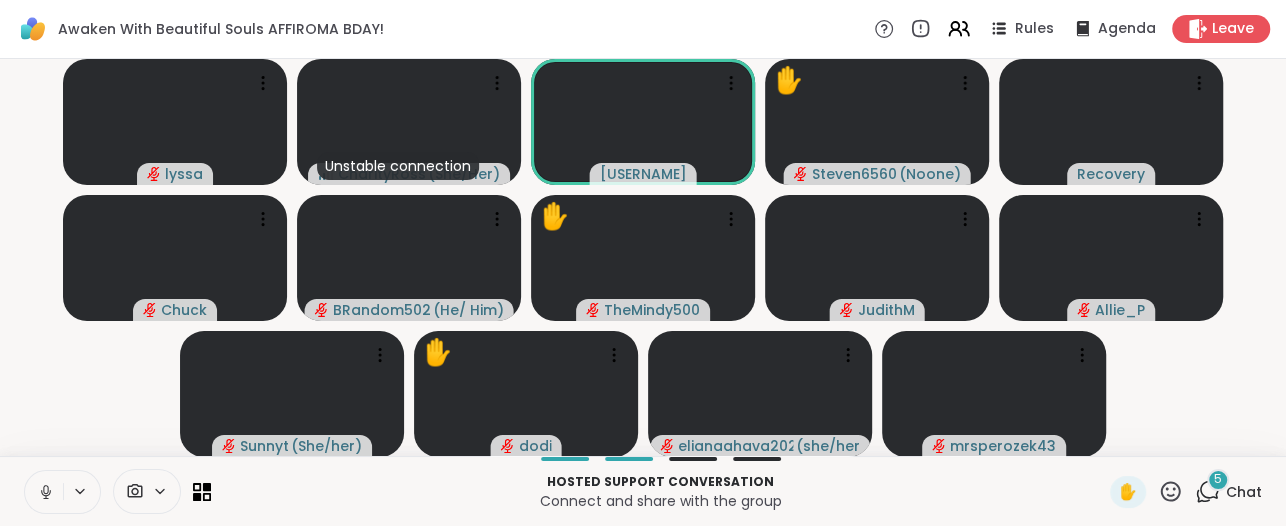 click 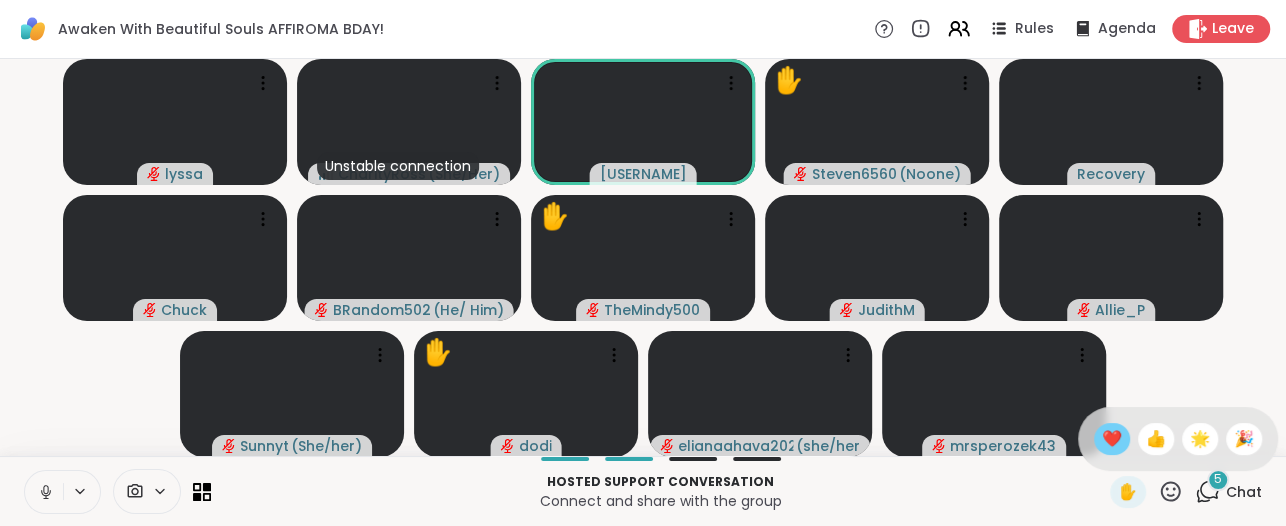 click on "❤️" at bounding box center [1112, 439] 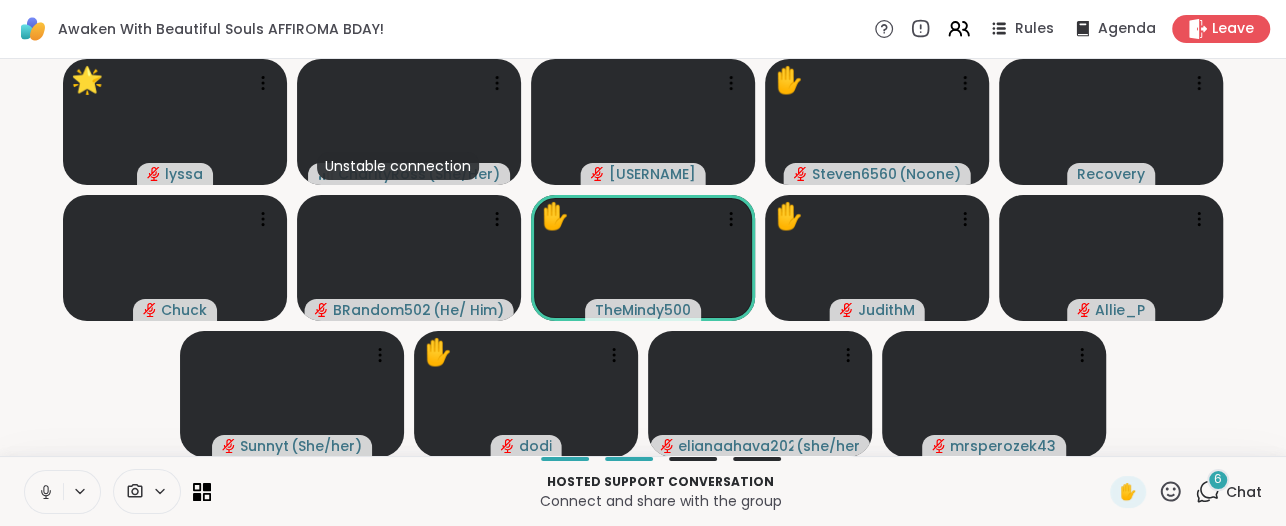 click 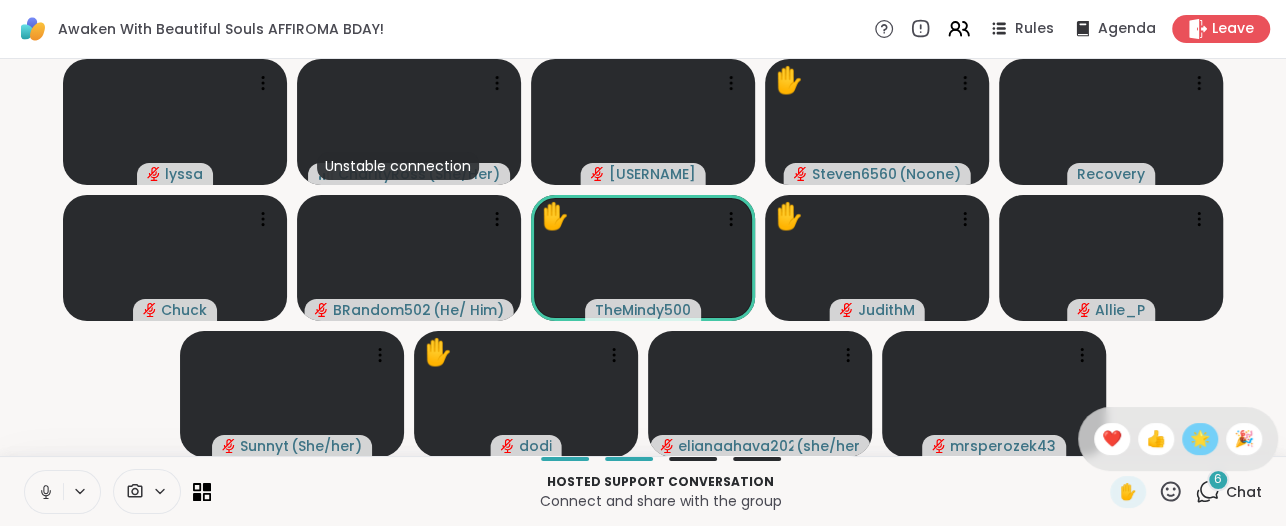 click on "🌟" at bounding box center [1200, 439] 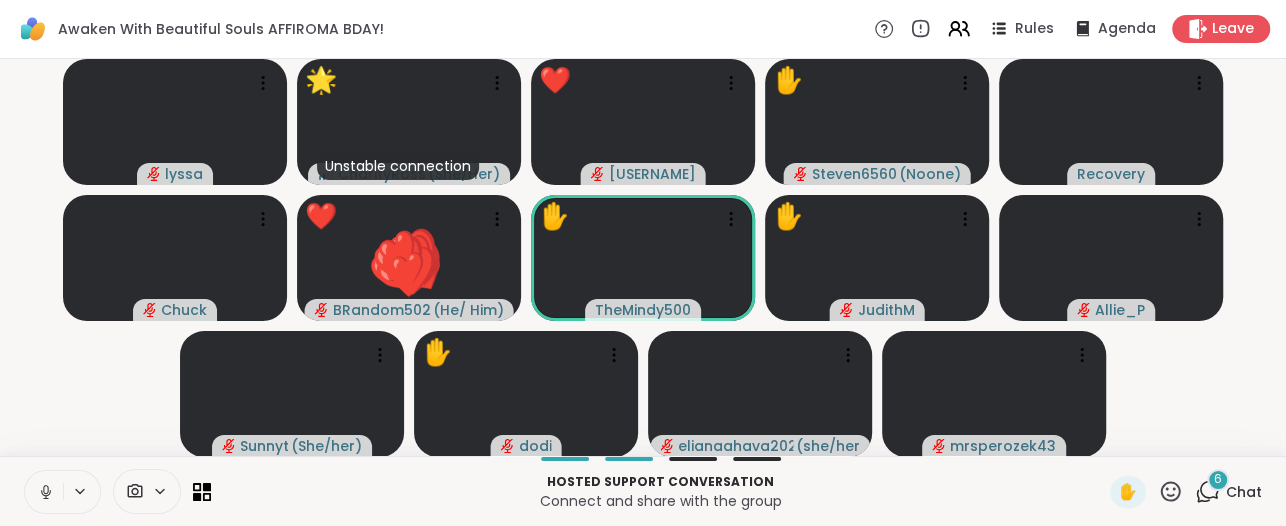click 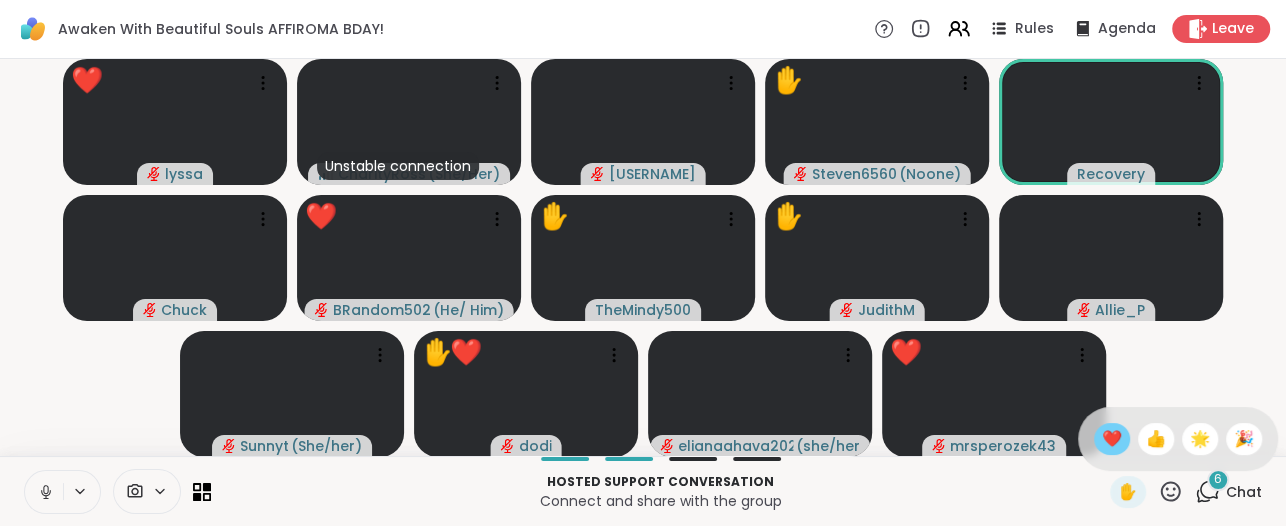 click on "❤️" at bounding box center (1112, 439) 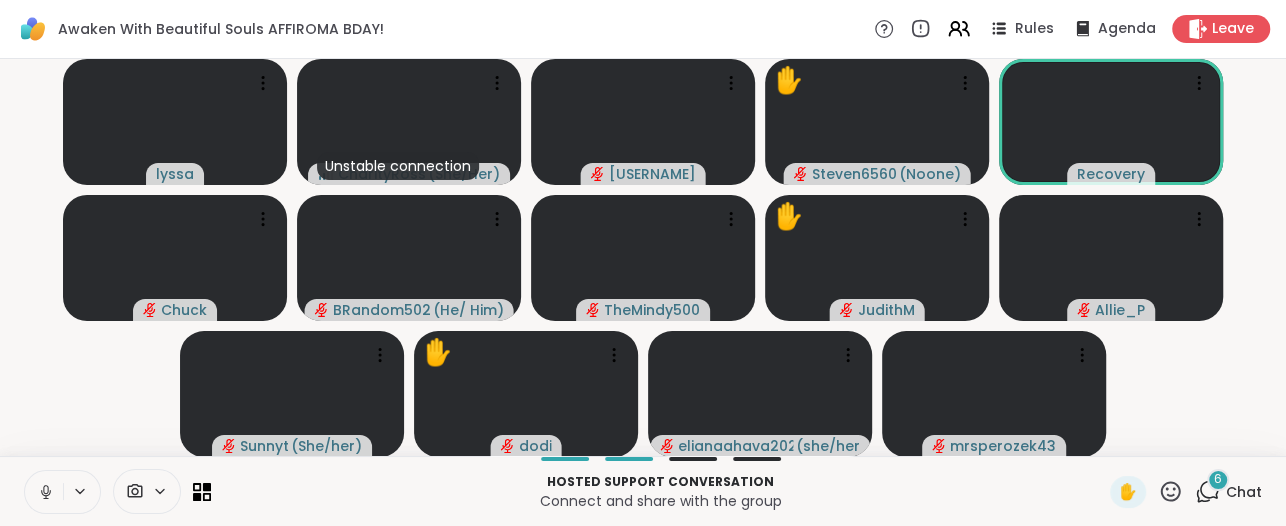 click 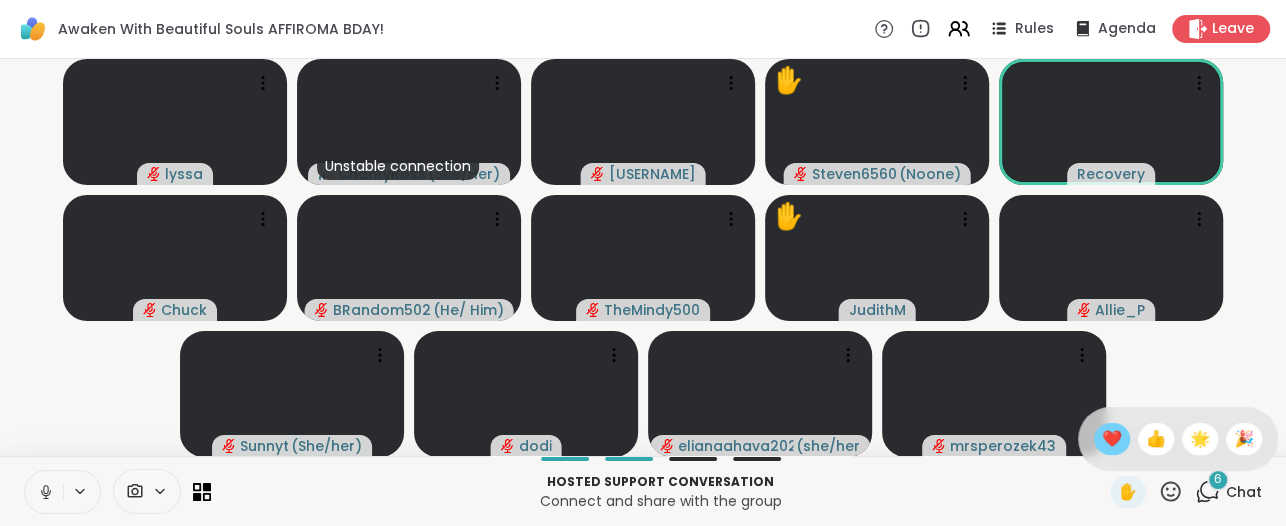 click on "❤️" at bounding box center [1112, 439] 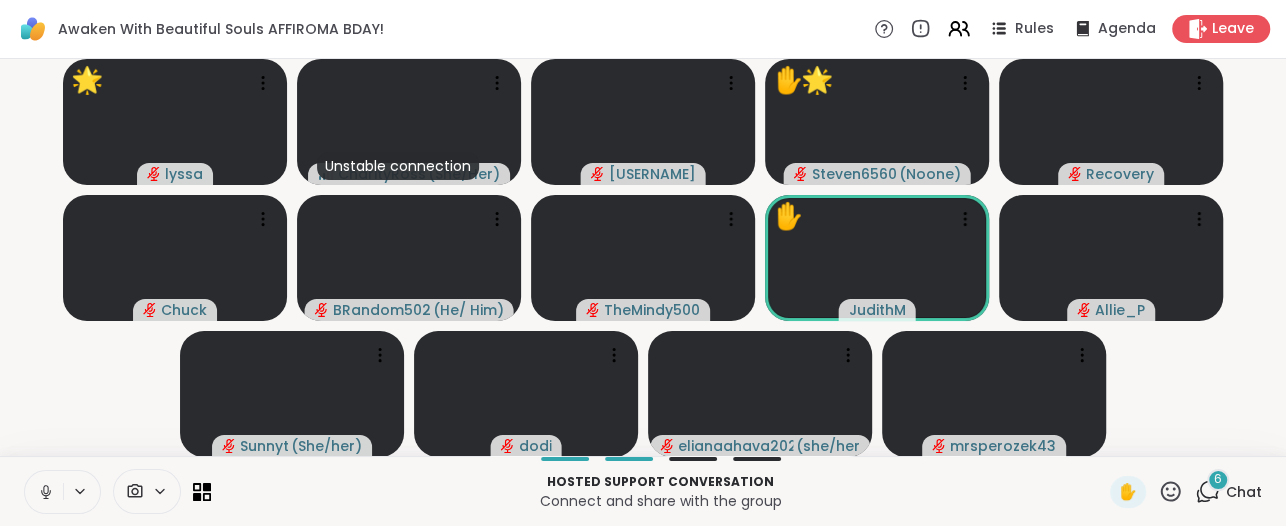 click 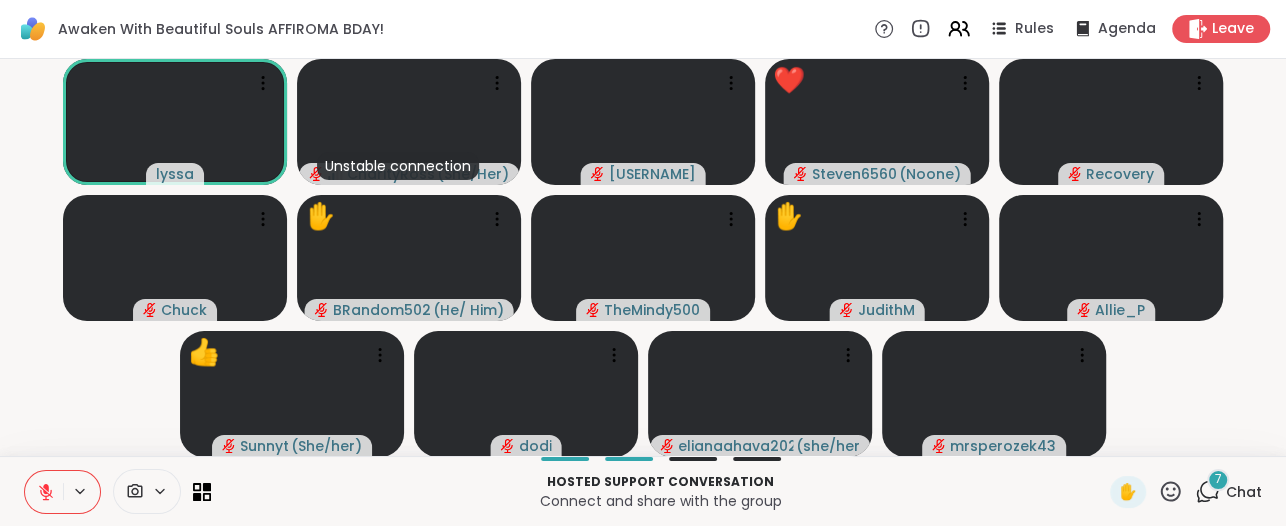click 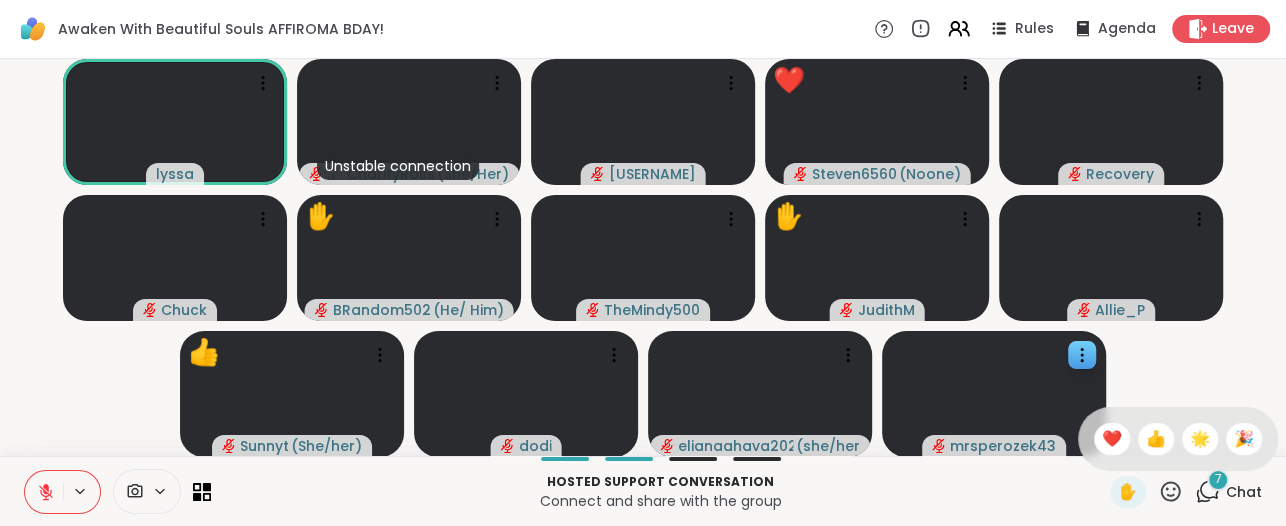 click on "❤️" at bounding box center (1112, 439) 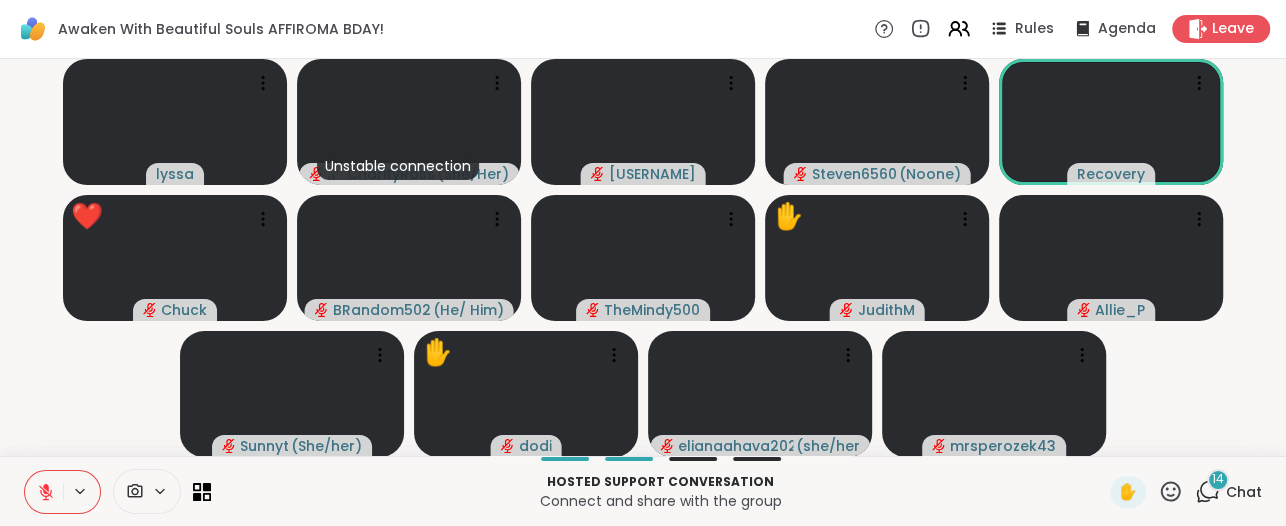 click 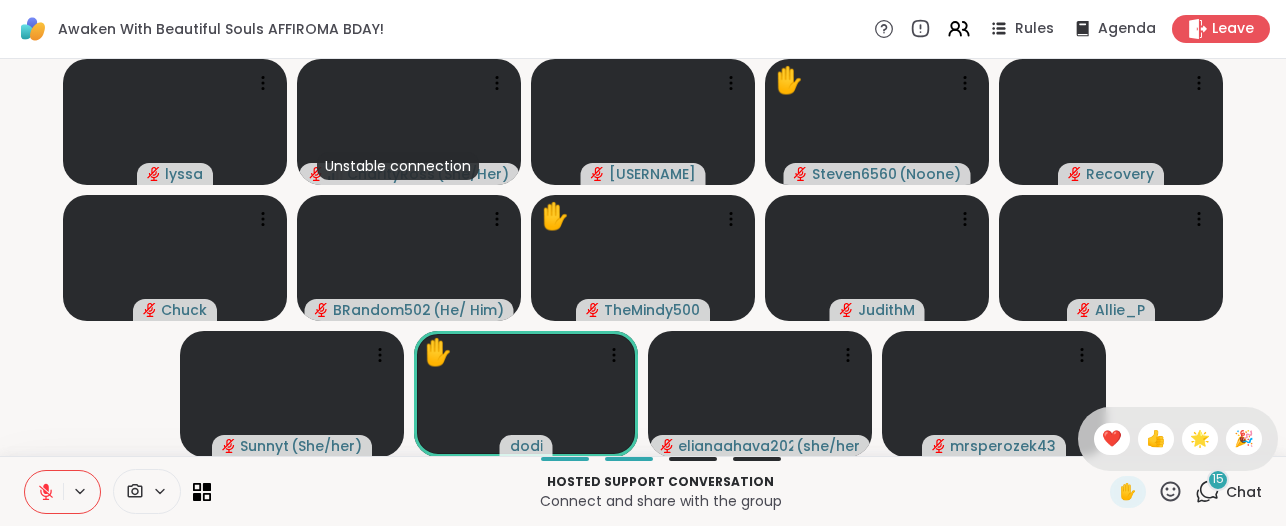 scroll, scrollTop: 0, scrollLeft: 0, axis: both 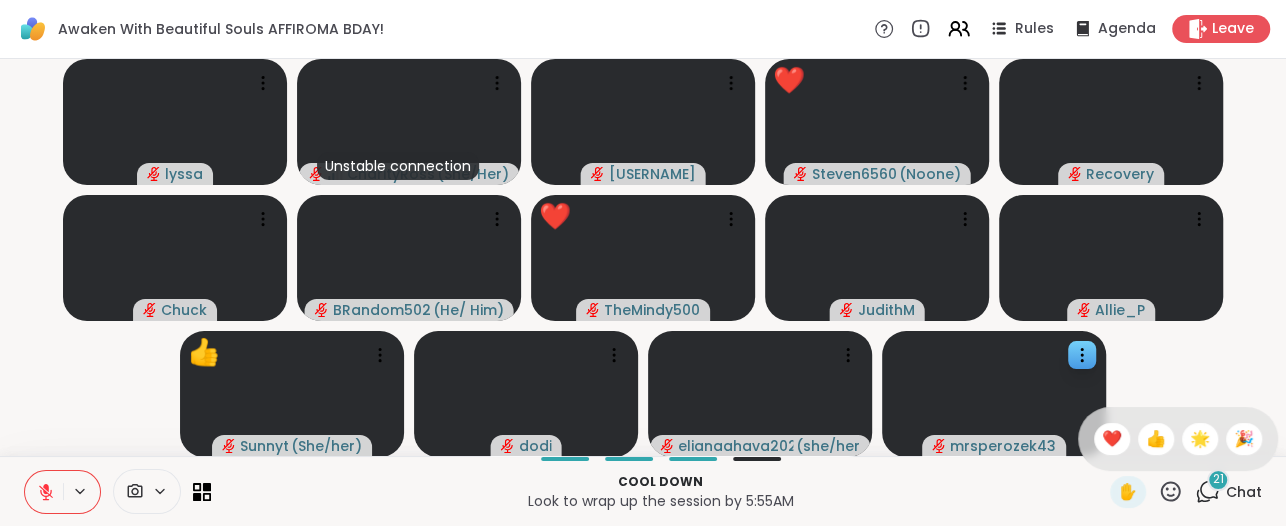 click 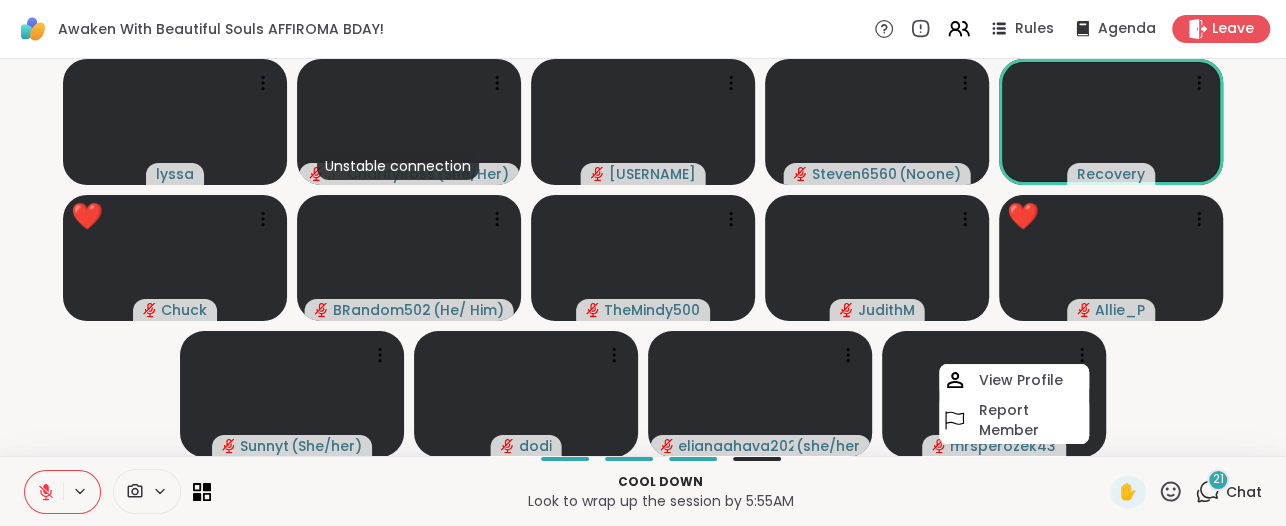 click on "lyssa Unstable connection CharityRoss ( She/Her ) Janet1966 Steven6560 ( Noone ) Recovery ❤️ Chuck ❤️ ❤️ ❤️ ❤️ ❤️ ❤️ ❤️ ❤️ ❤️ ❤️ ❤️ ❤️ ❤️ ❤️ ❤️ ❤️ BRandom502 ( He/ Him ) TheMindy500 JudithM ❤️ Allie_P ❤️ ❤️ Sunnyt ( She/her ) dodi elianaahava2022 ( she/her ) mrsperozek43 View Profile Report Member" at bounding box center [643, 257] 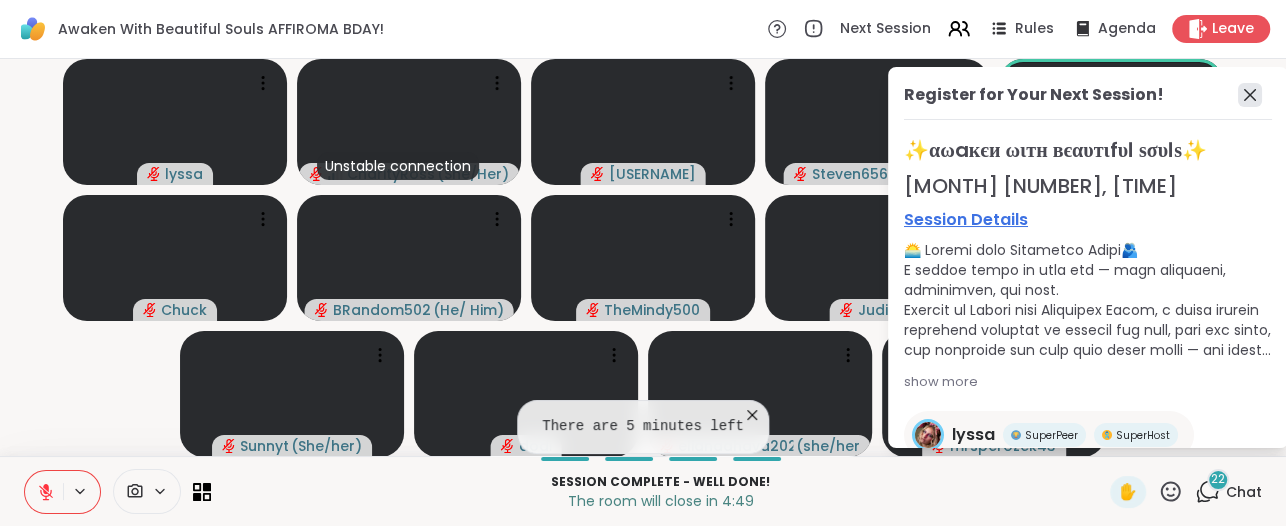 click 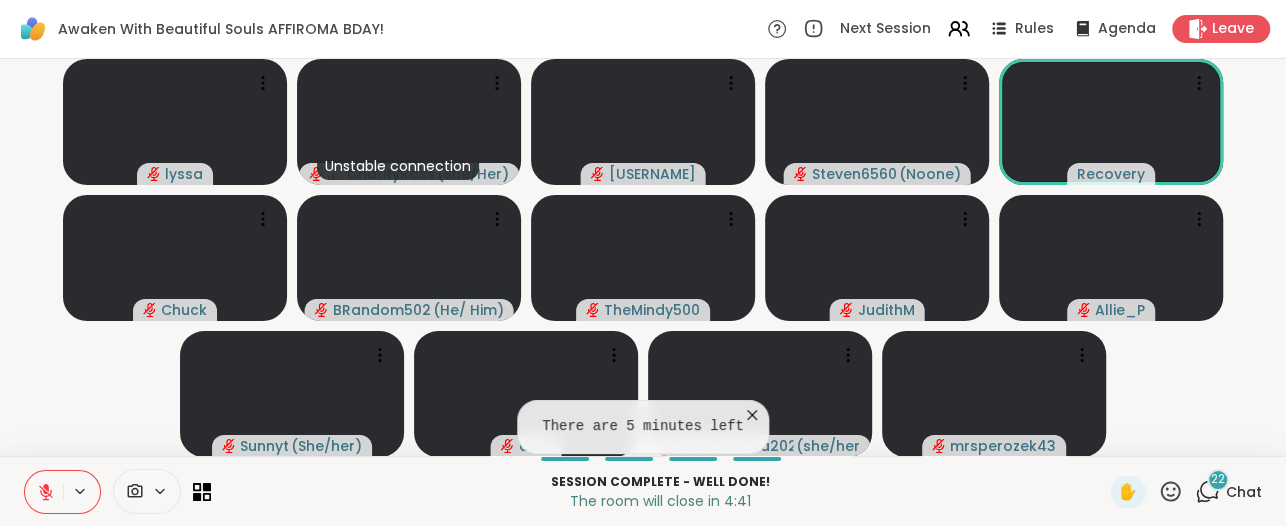click 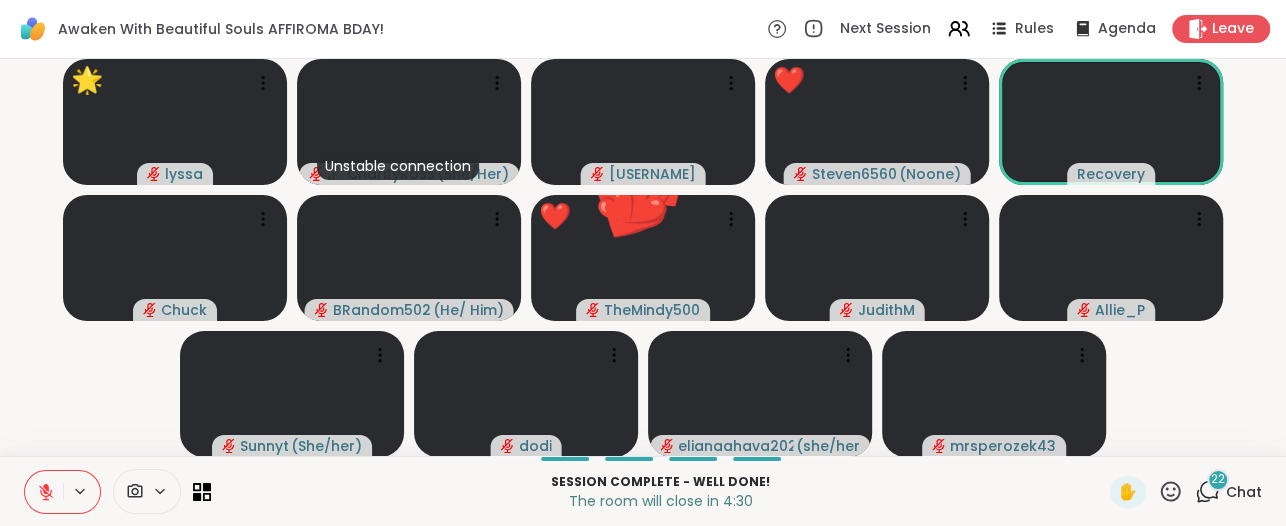 click 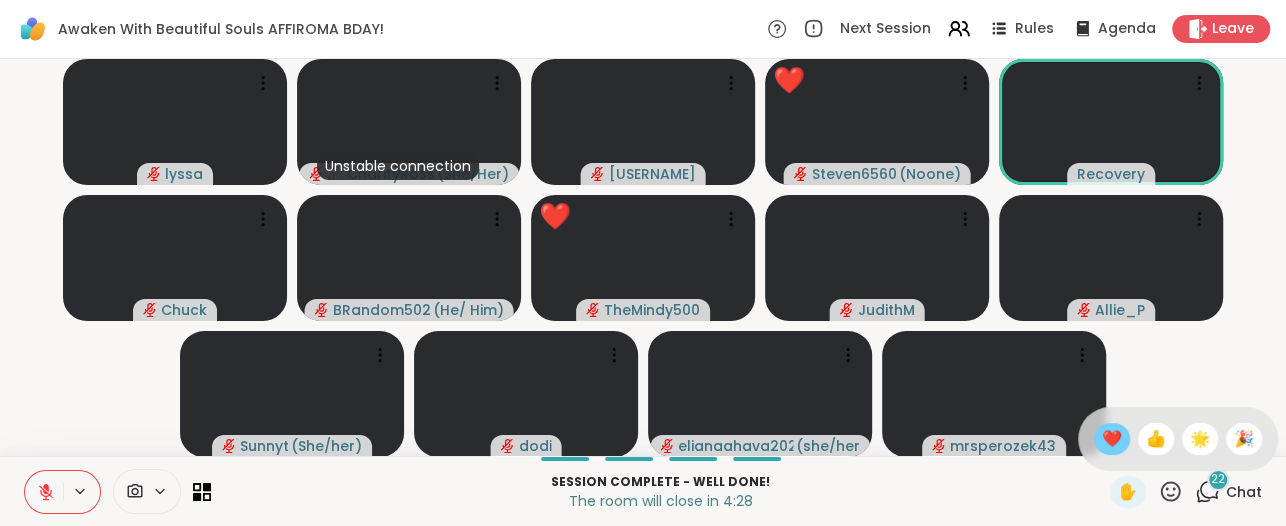 click on "❤️" at bounding box center [1112, 439] 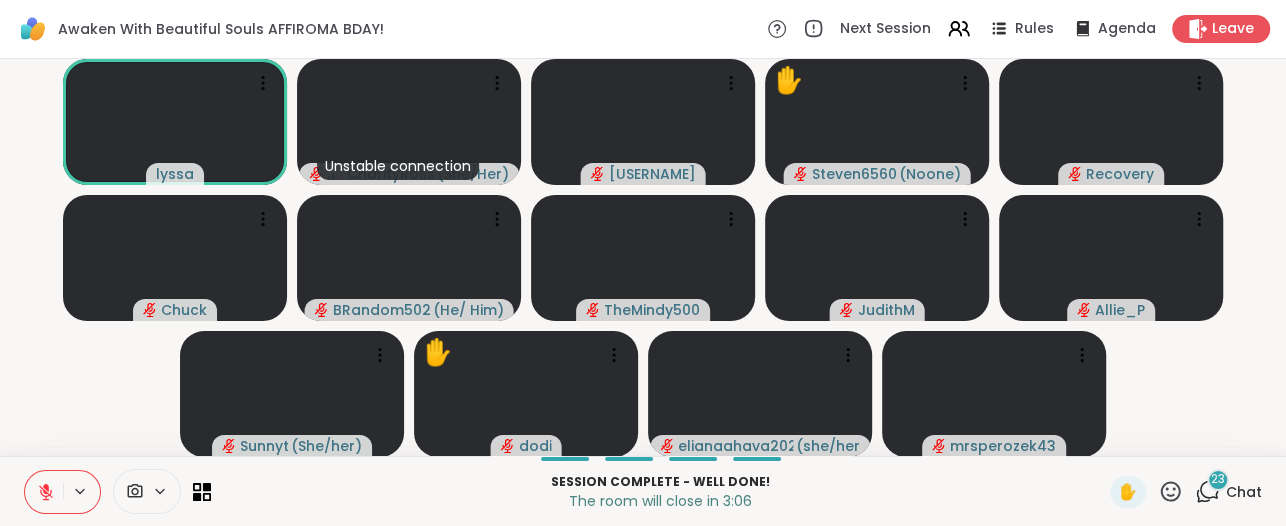click 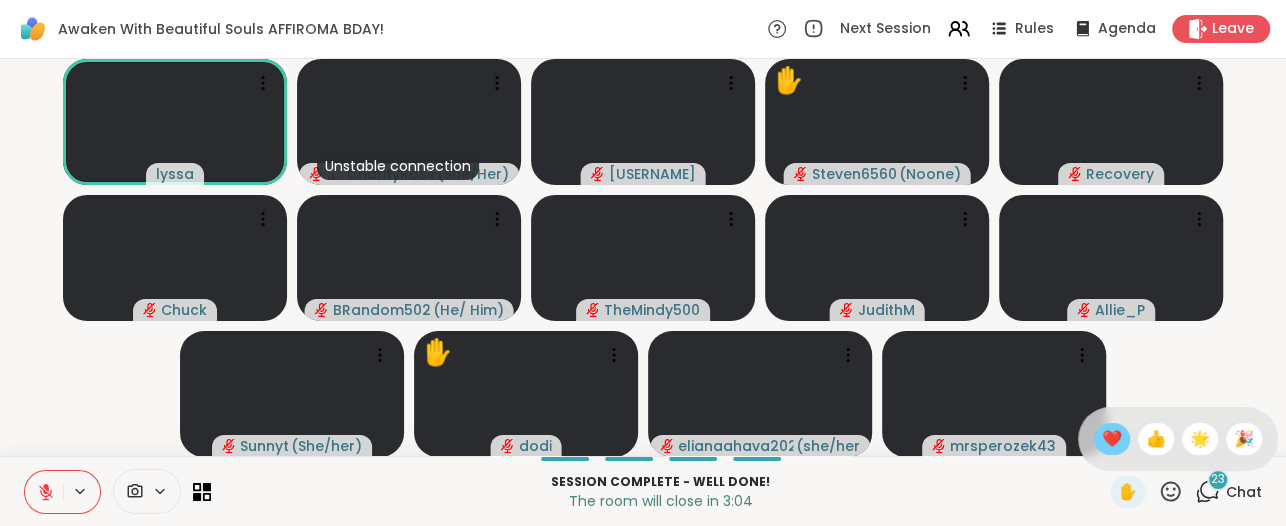 click on "❤️" at bounding box center (1112, 439) 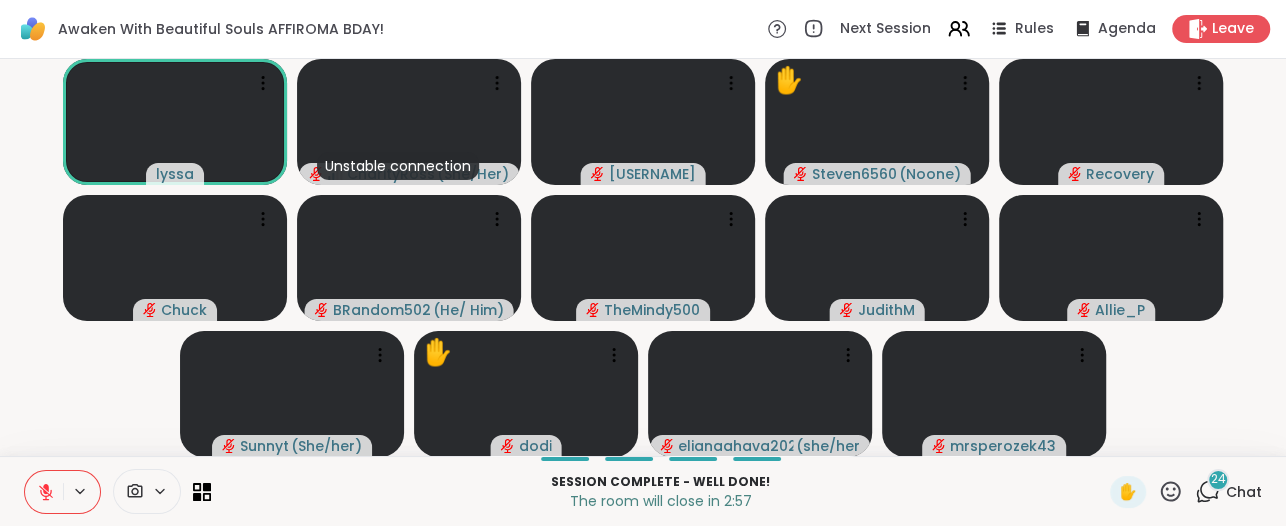 click 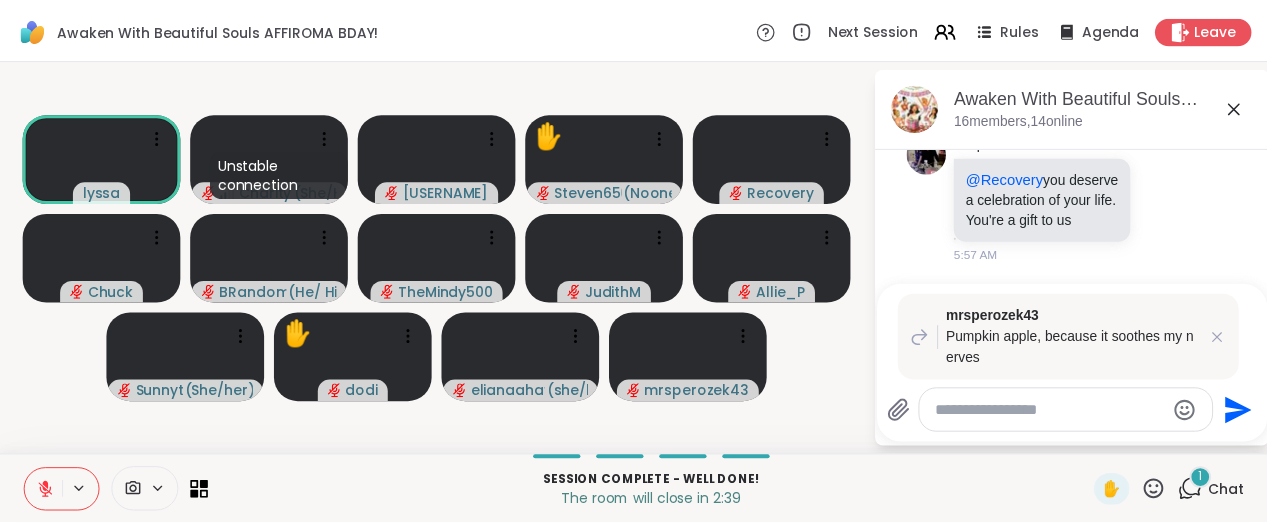 scroll, scrollTop: 14765, scrollLeft: 0, axis: vertical 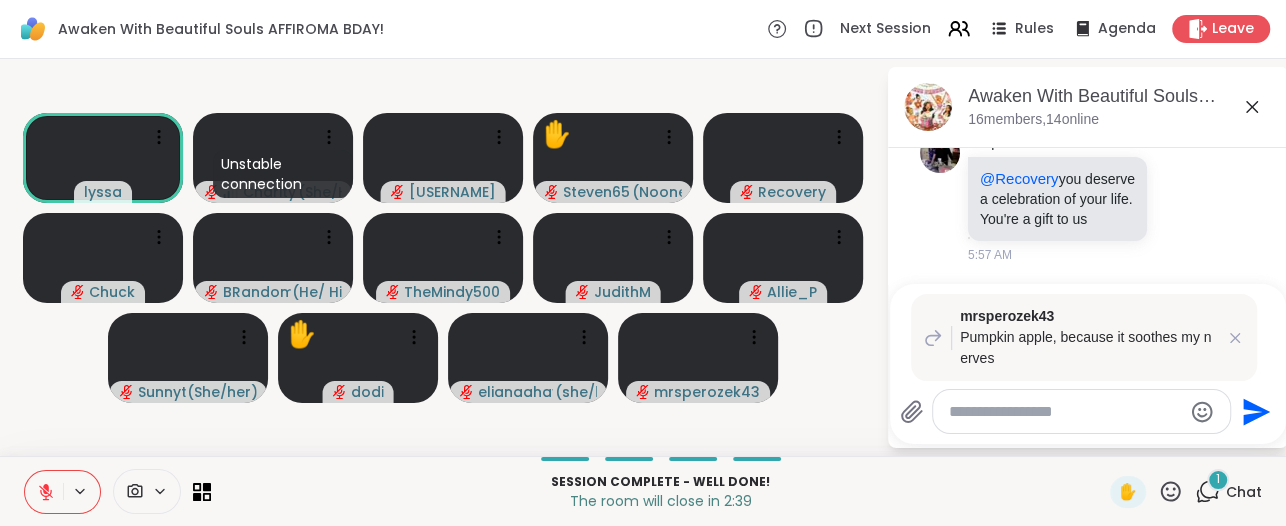 click 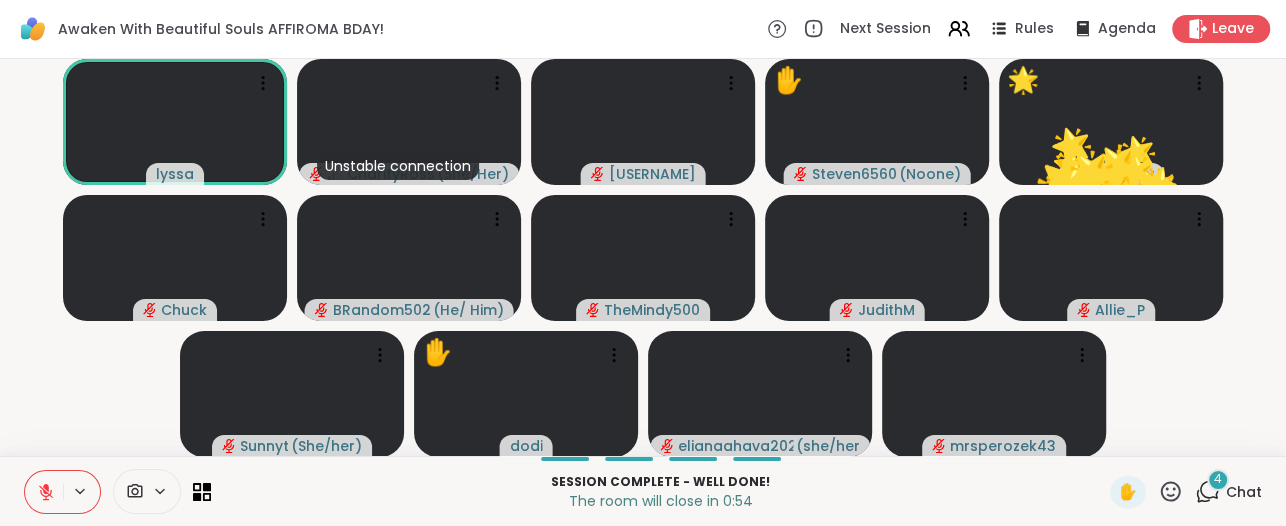 click 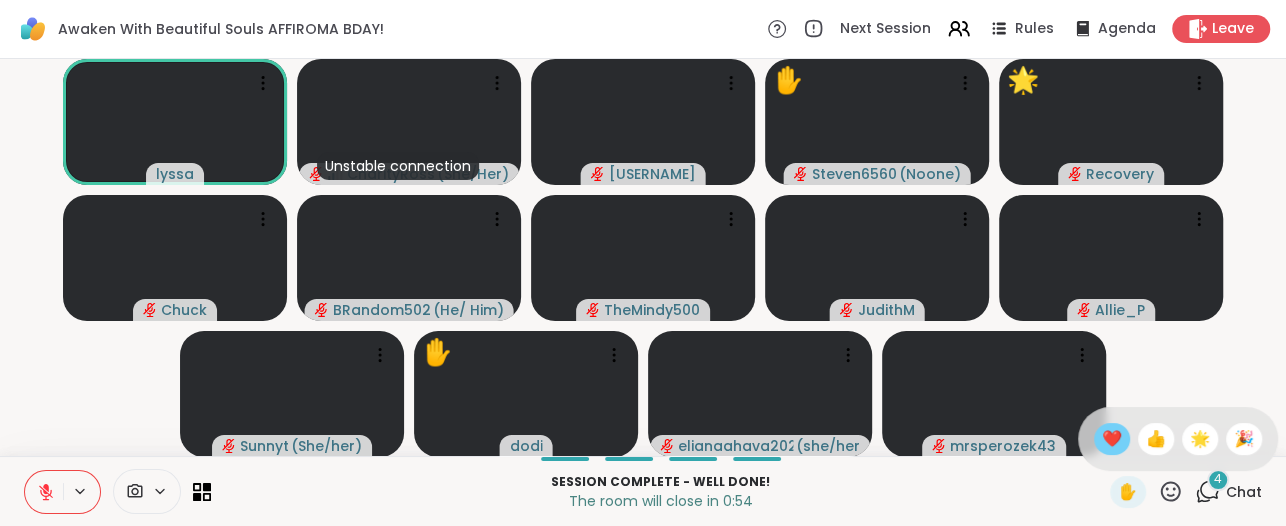 click on "❤️" at bounding box center (1112, 439) 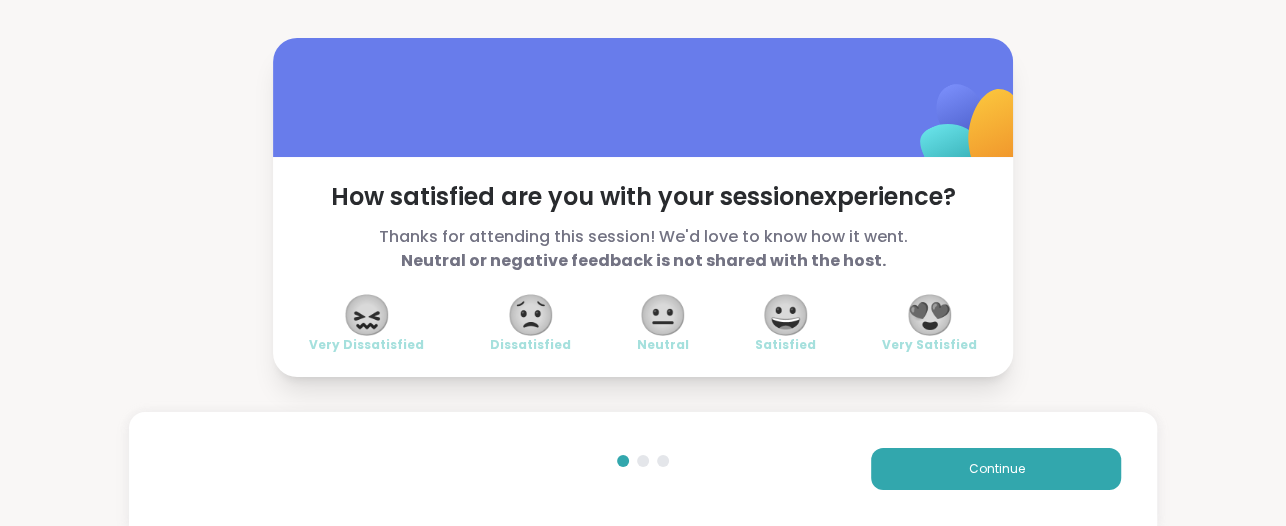 click on "😍" at bounding box center [930, 315] 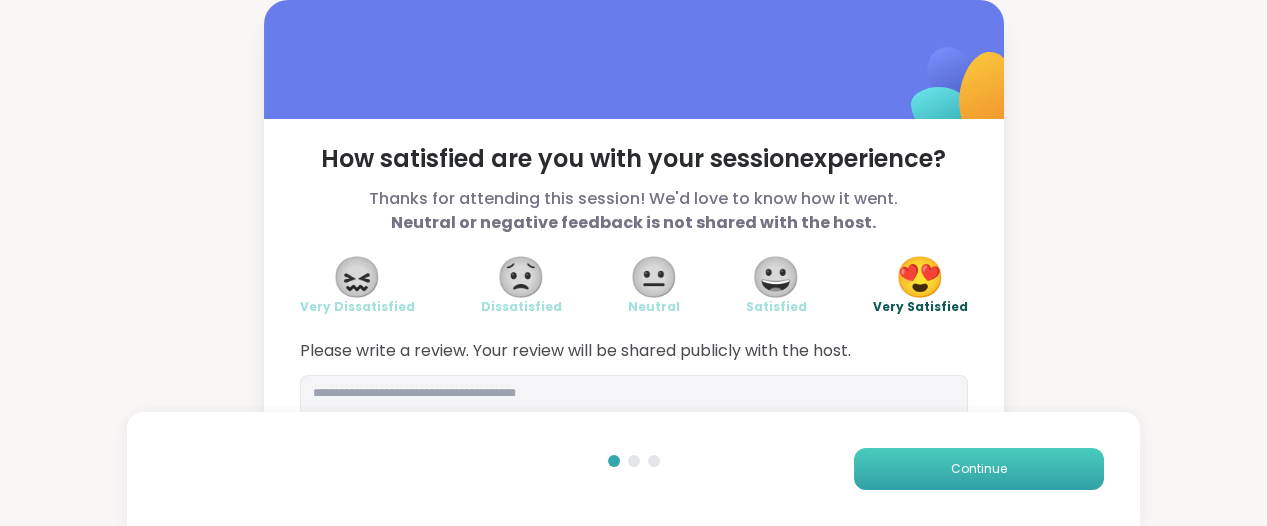 click on "Continue" at bounding box center [979, 469] 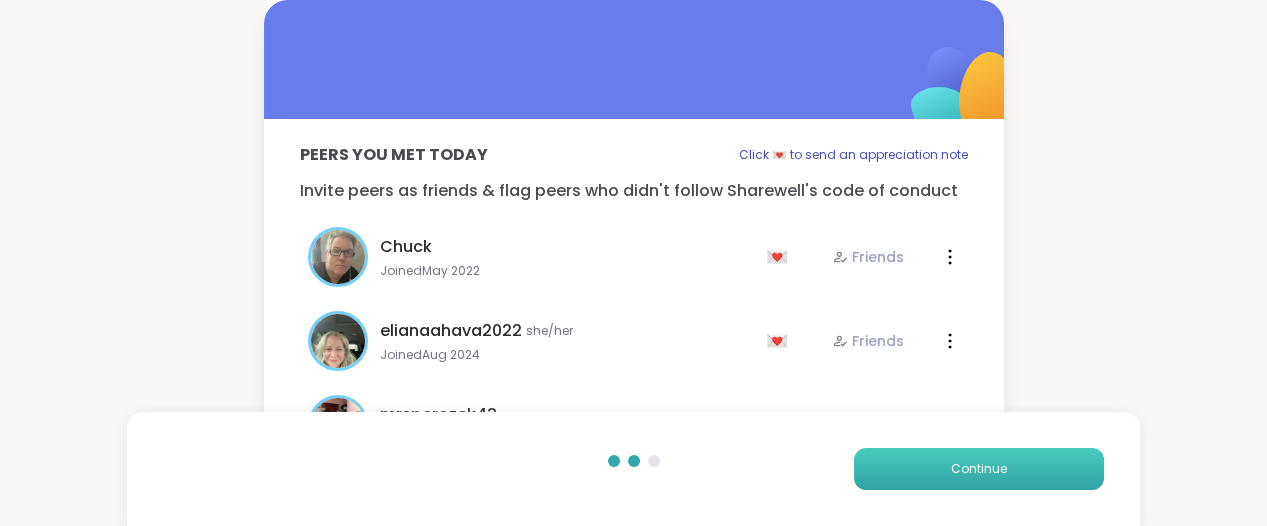 click on "Continue" at bounding box center (979, 469) 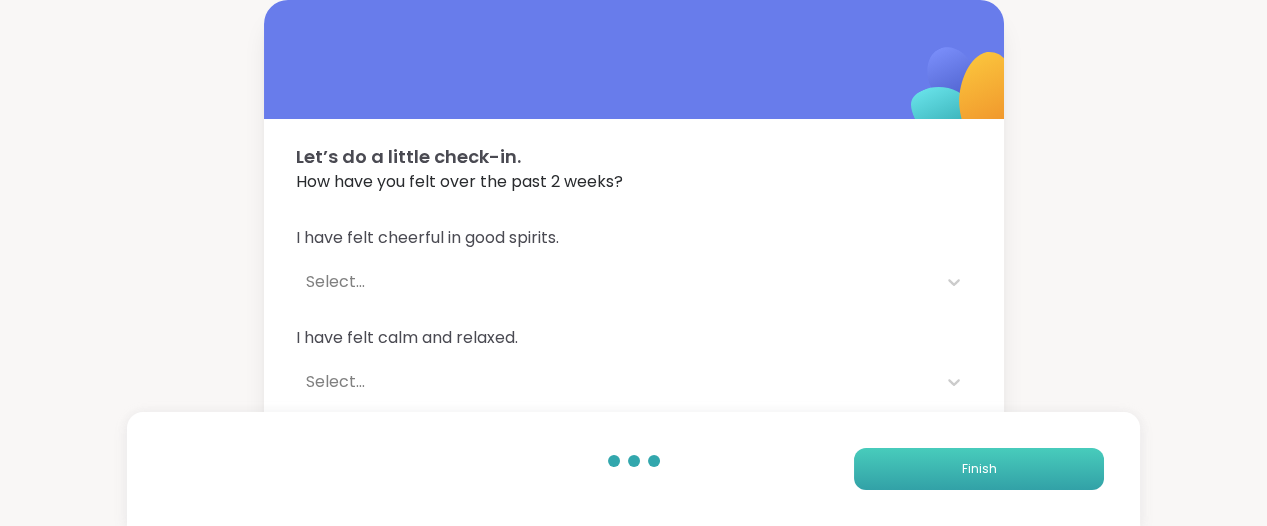 click on "Finish" at bounding box center (979, 469) 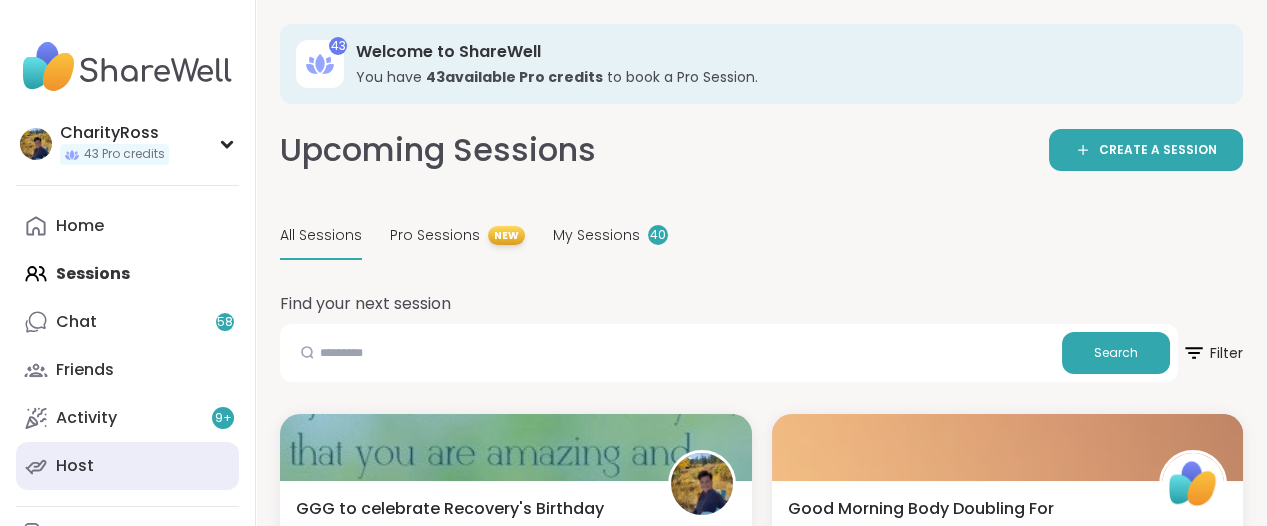 click on "Host" at bounding box center (127, 466) 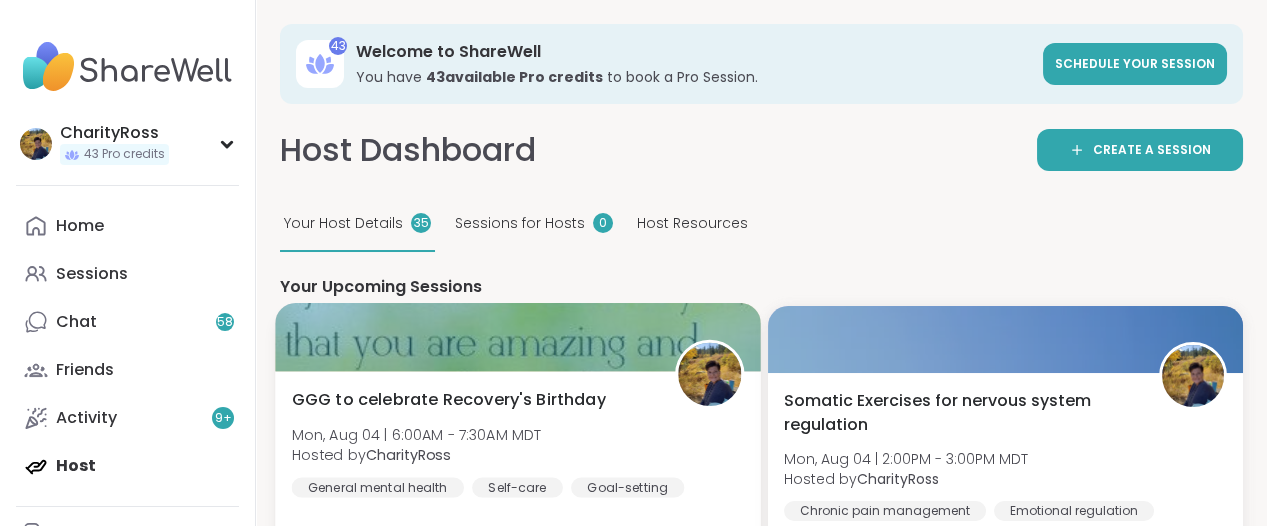 scroll, scrollTop: 0, scrollLeft: 0, axis: both 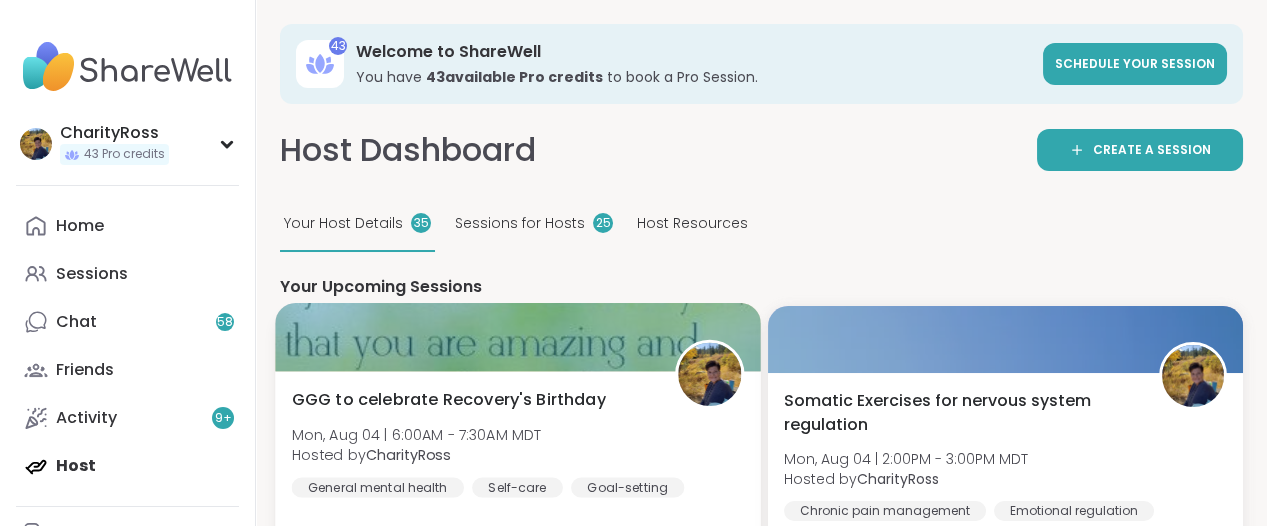 click on "GGG to celebrate Recovery's Birthday" at bounding box center [449, 400] 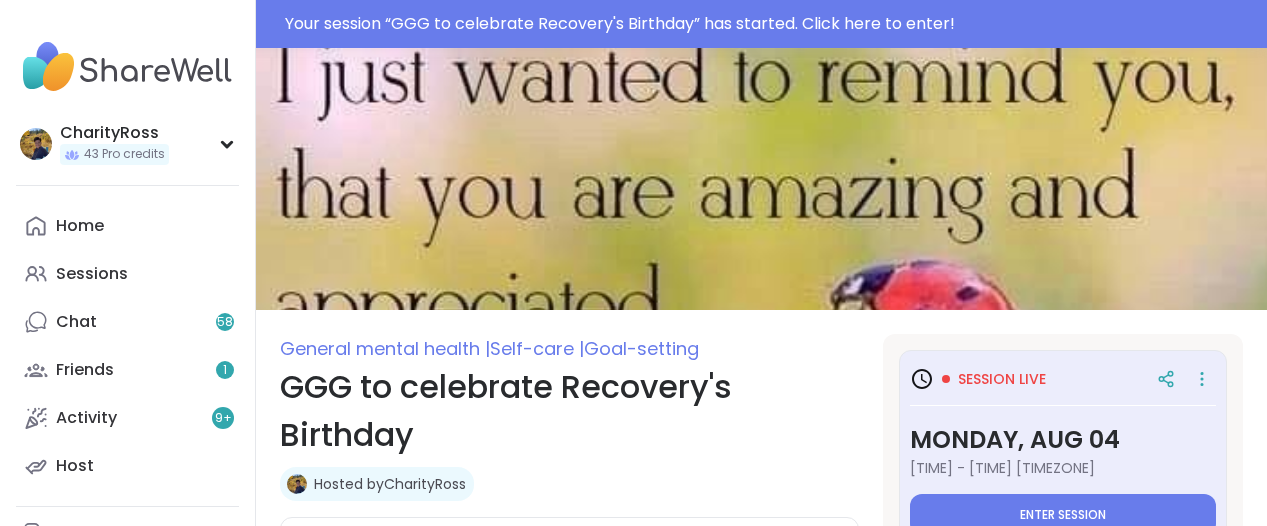 type on "*" 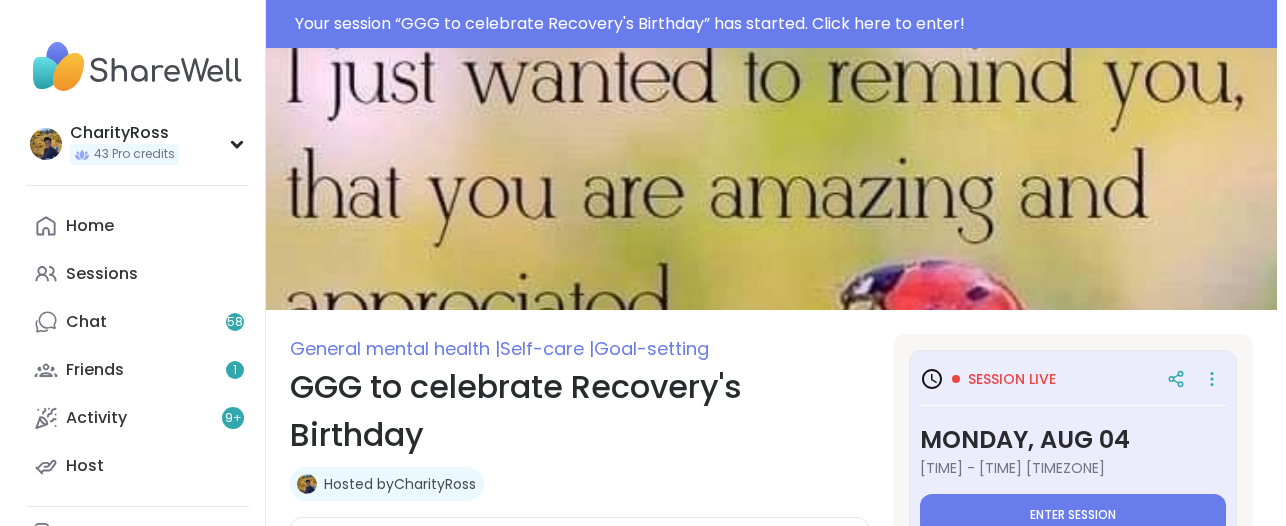 scroll, scrollTop: 0, scrollLeft: 0, axis: both 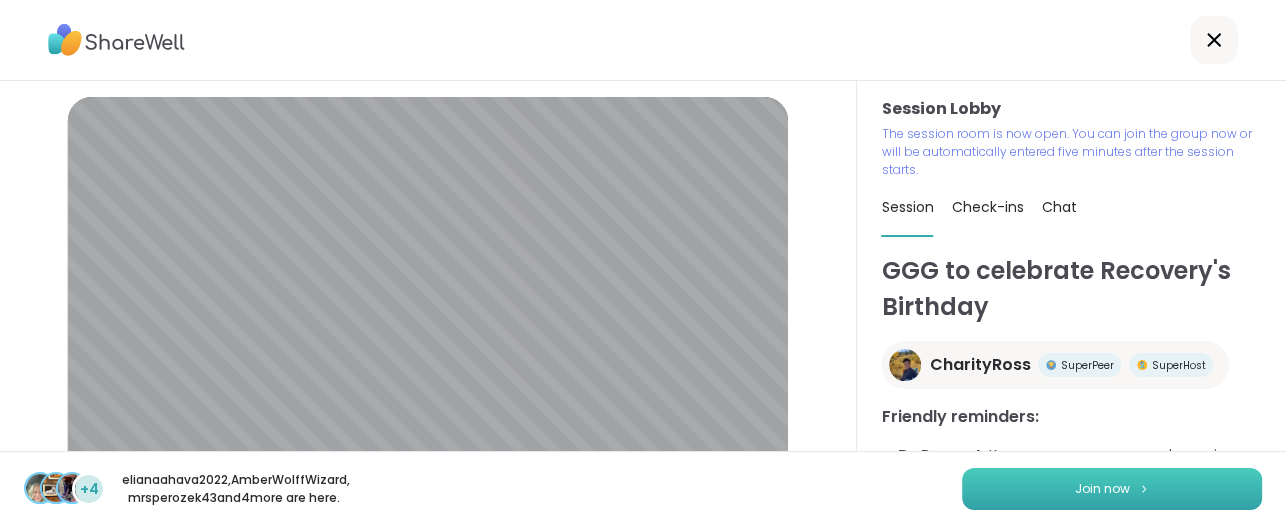 click on "Join now" at bounding box center [1112, 489] 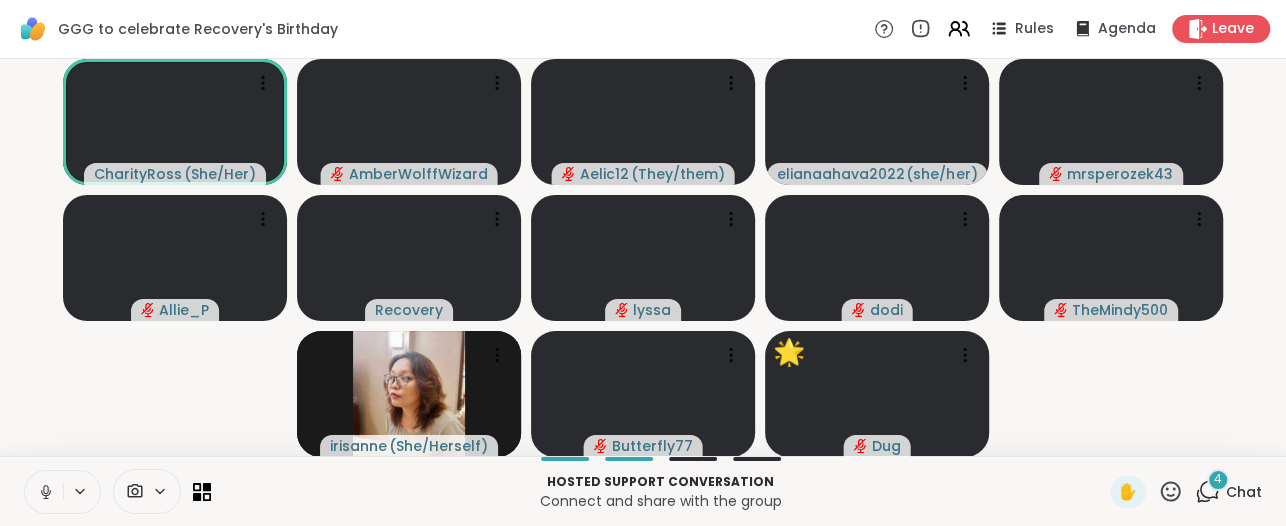 click 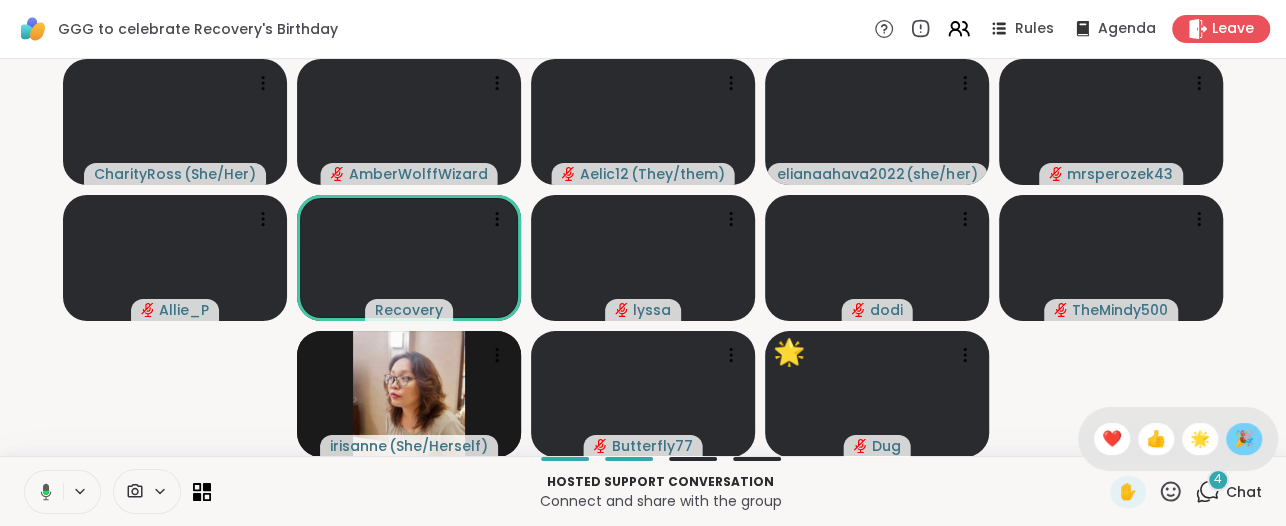 click on "🎉" at bounding box center (1244, 439) 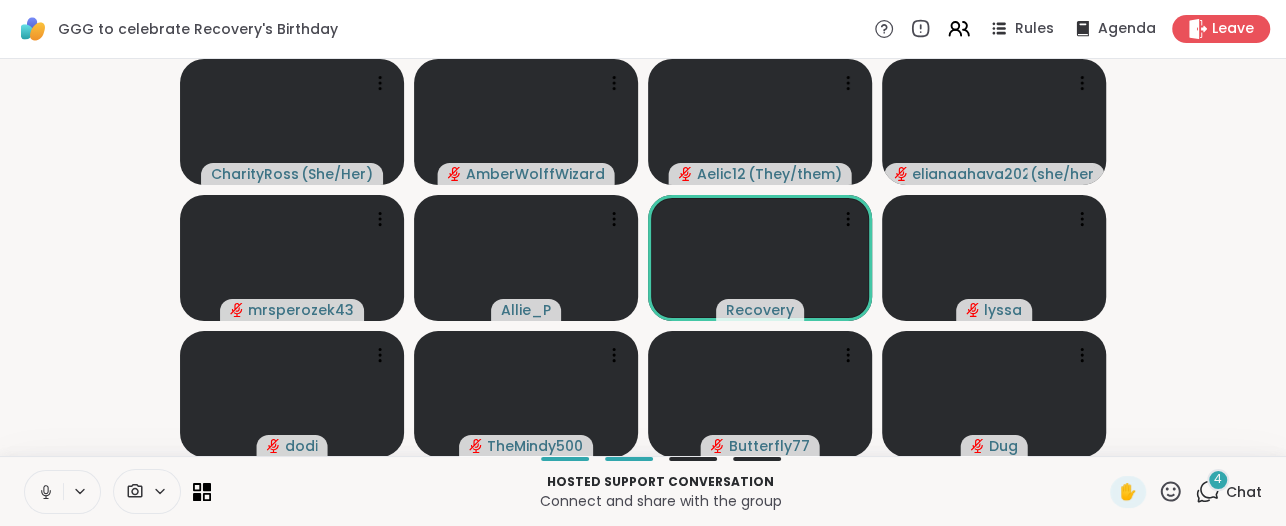 click 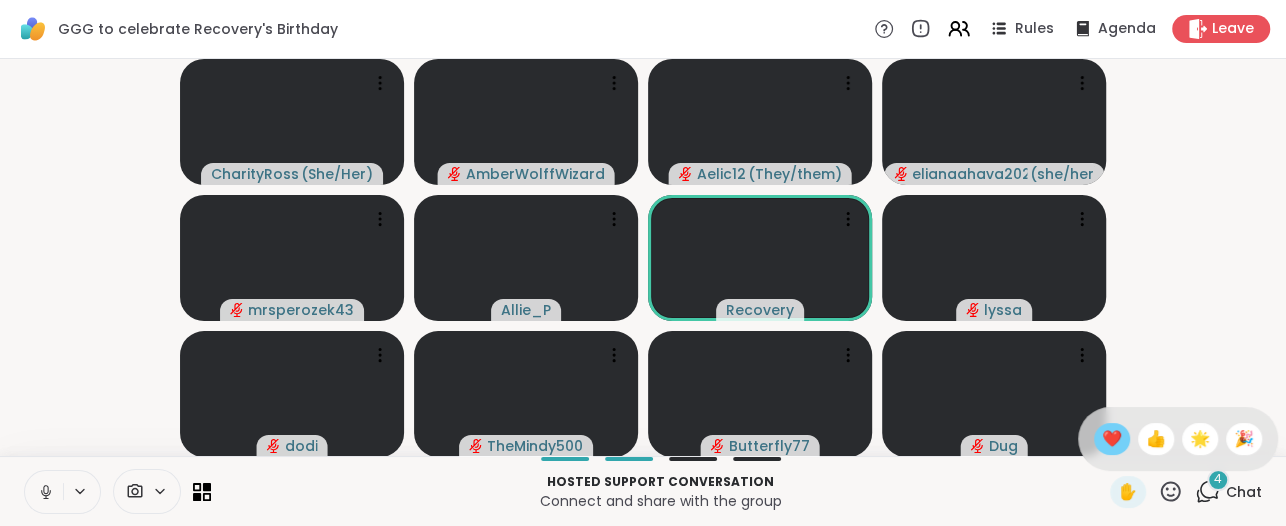 click on "❤️" at bounding box center [1112, 439] 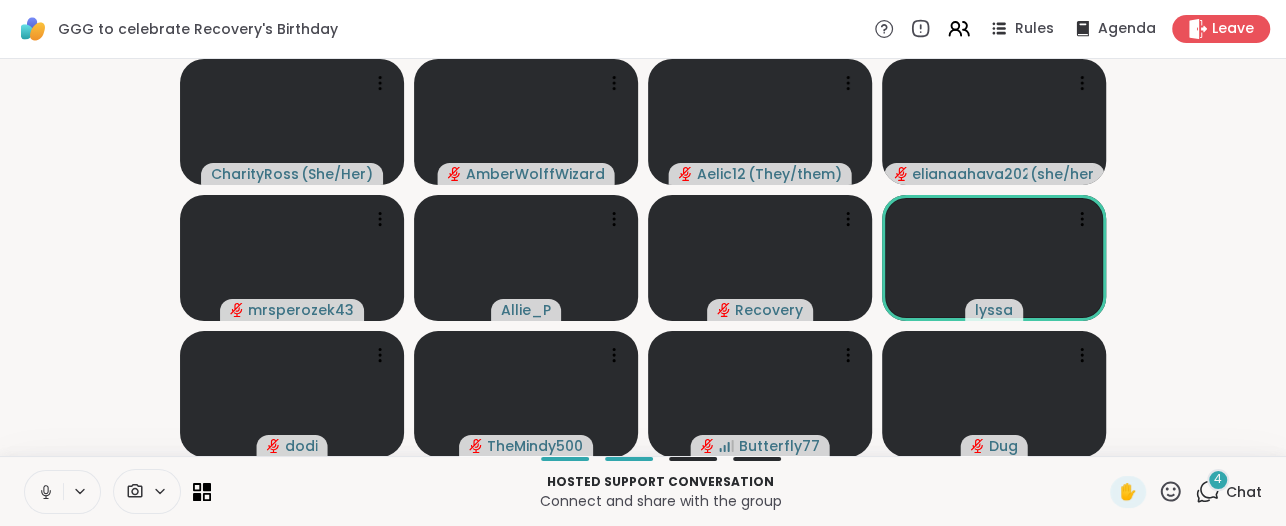 click 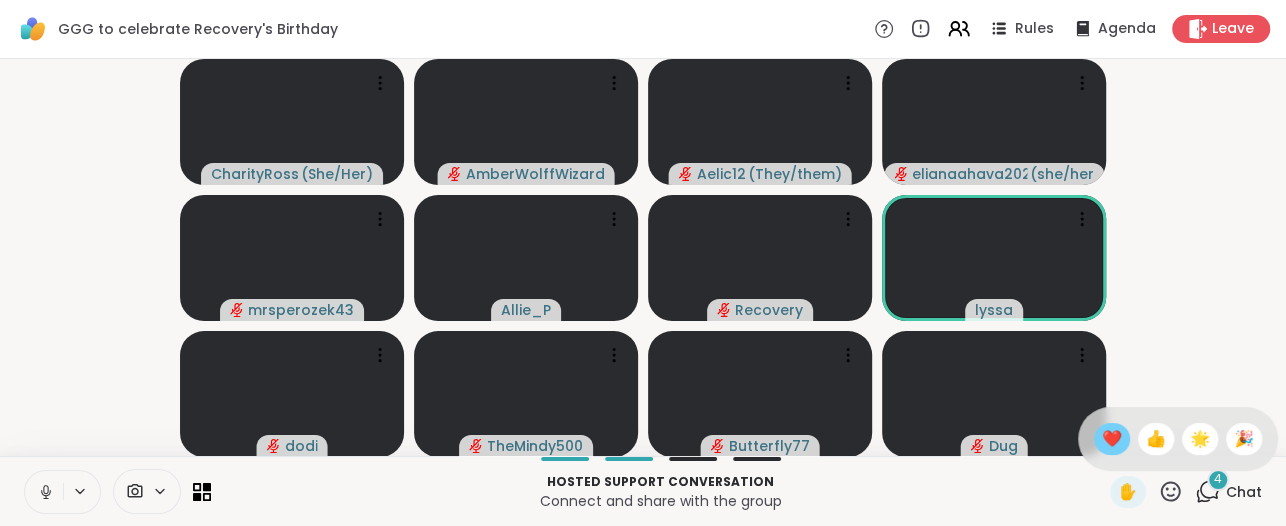 click on "❤️" at bounding box center (1112, 439) 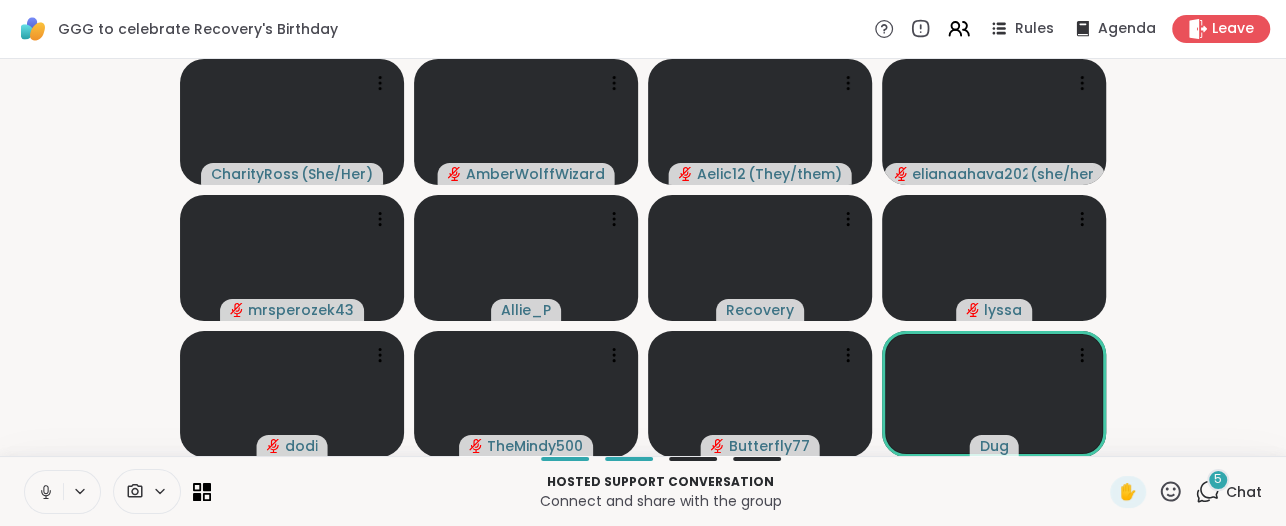 click 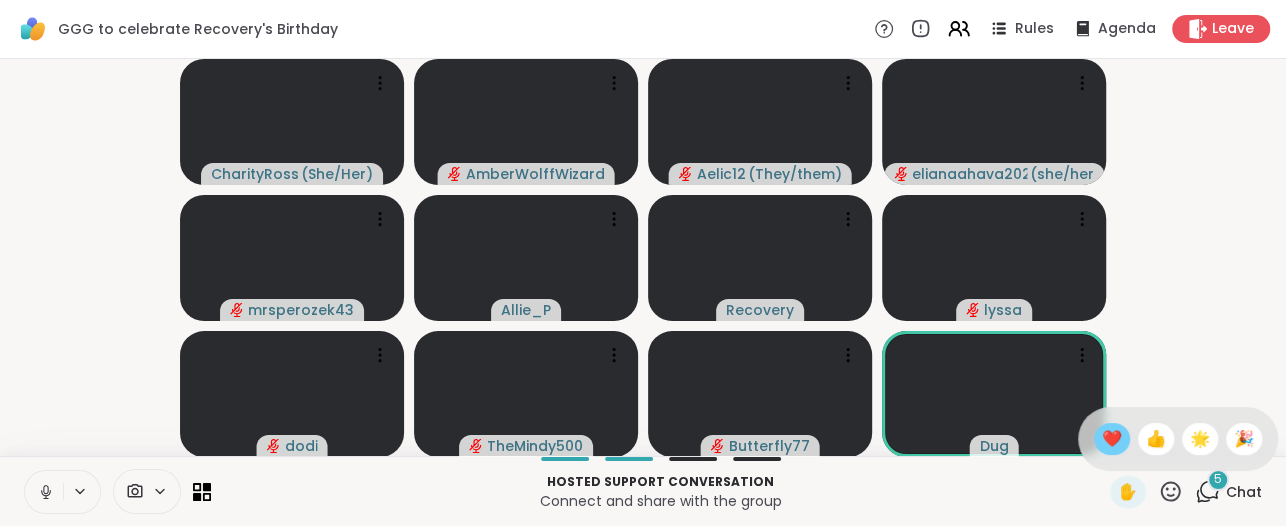 click on "❤️" at bounding box center (1112, 439) 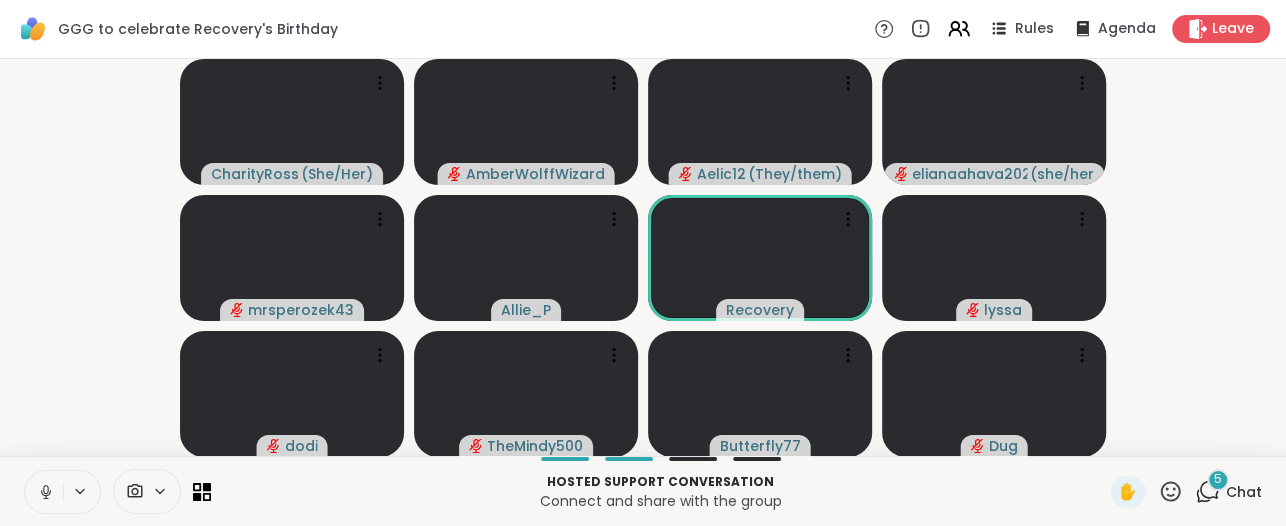click 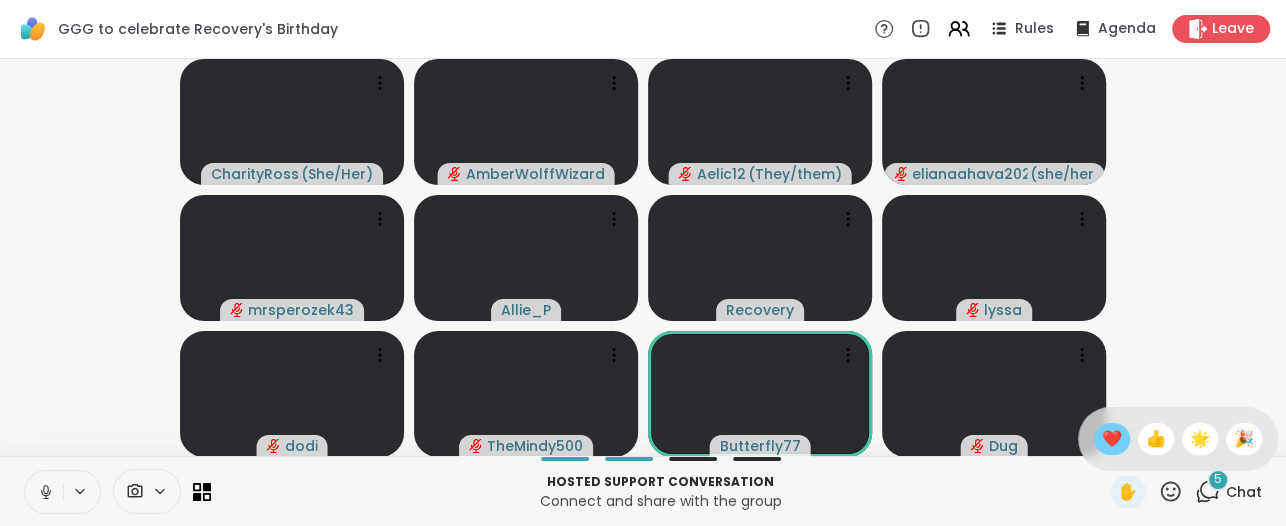 click on "❤️" at bounding box center [1112, 439] 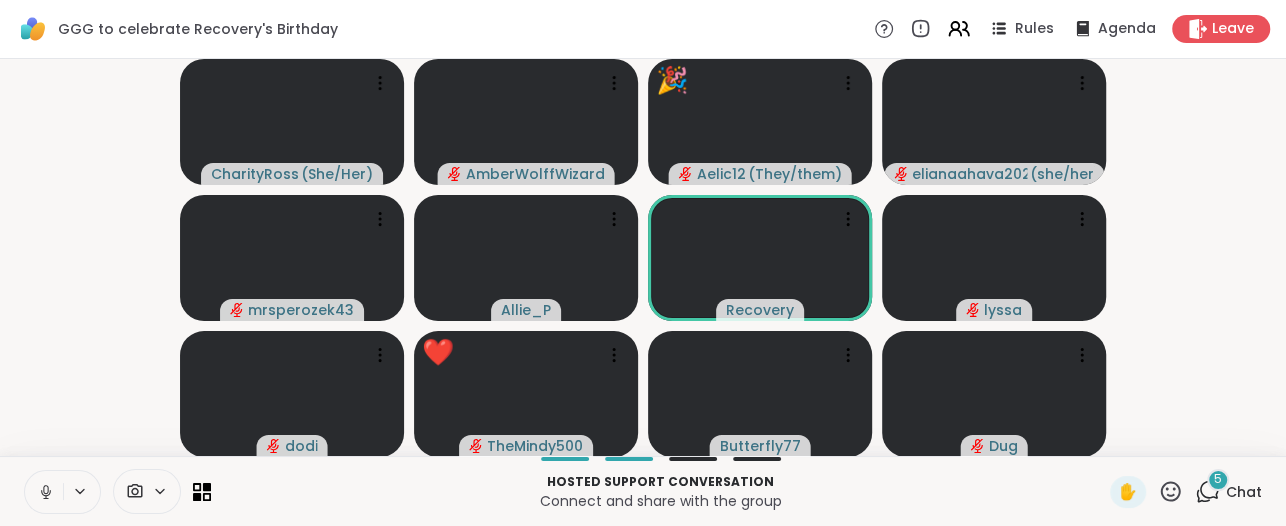 click 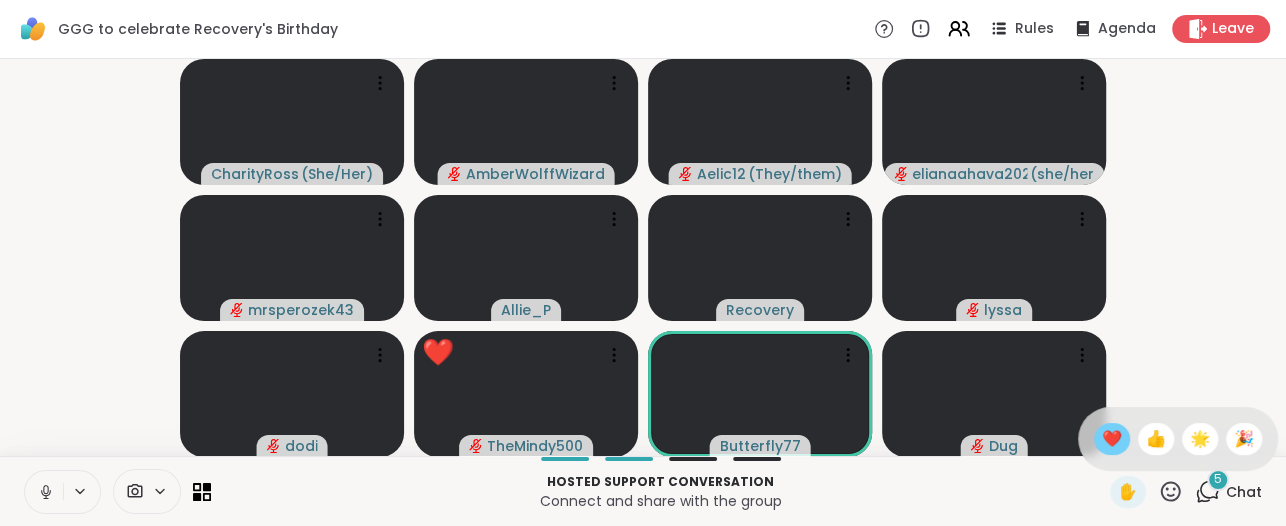 click on "❤️" at bounding box center [1112, 439] 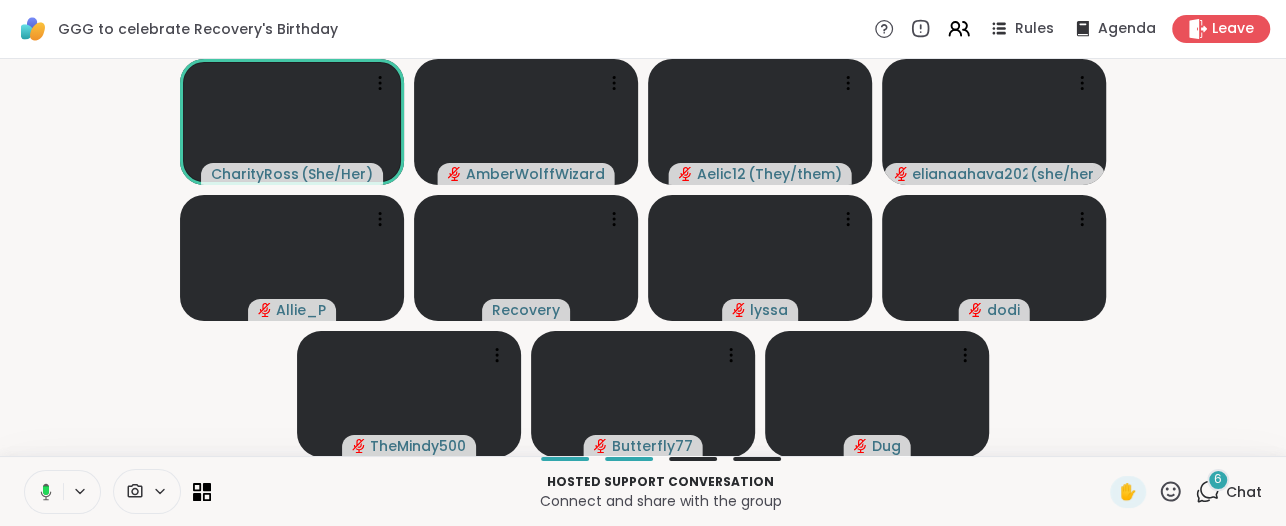 click on "6" at bounding box center [1218, 480] 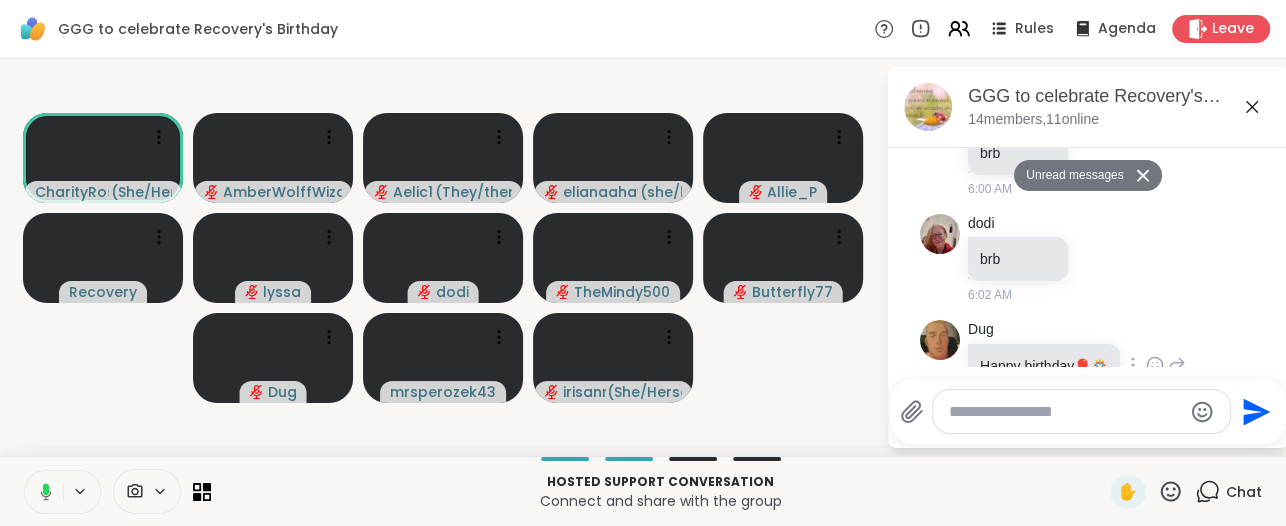 scroll, scrollTop: 3223, scrollLeft: 0, axis: vertical 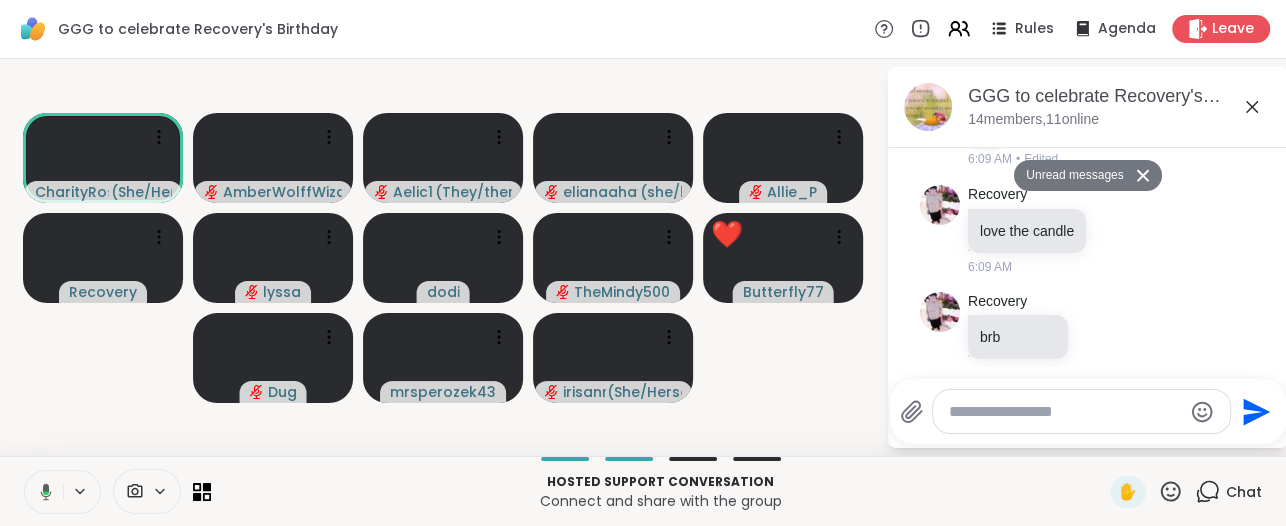 click 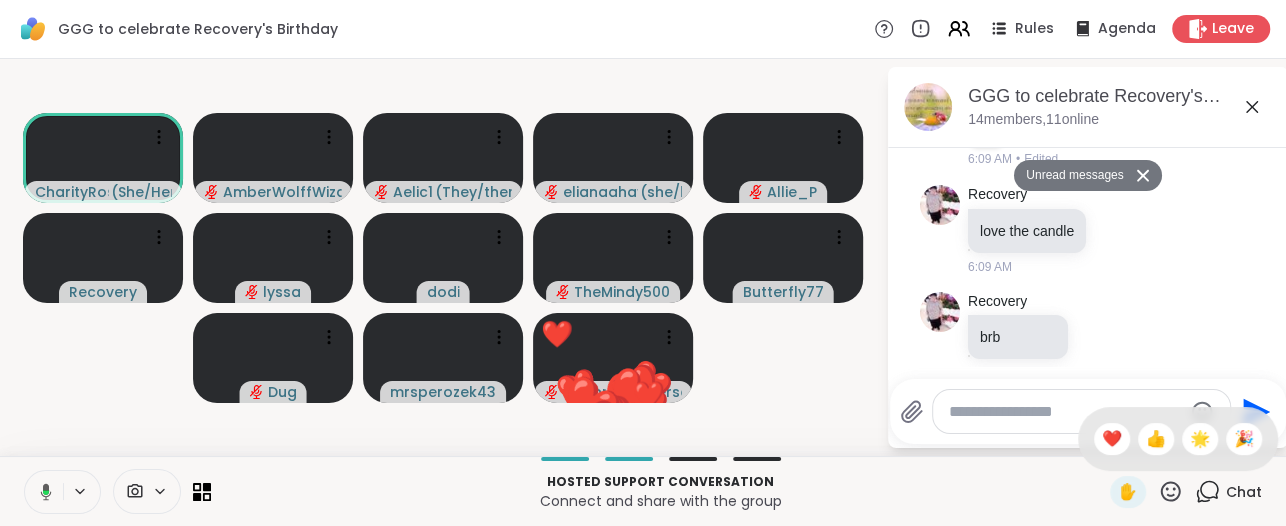 click on "❤️" at bounding box center (1112, 439) 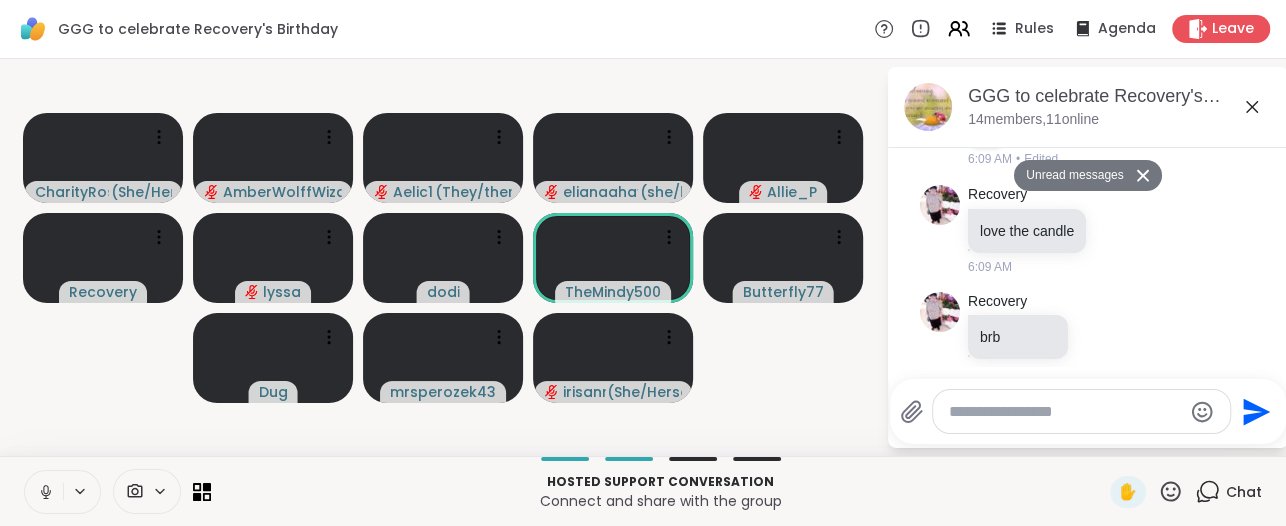 click 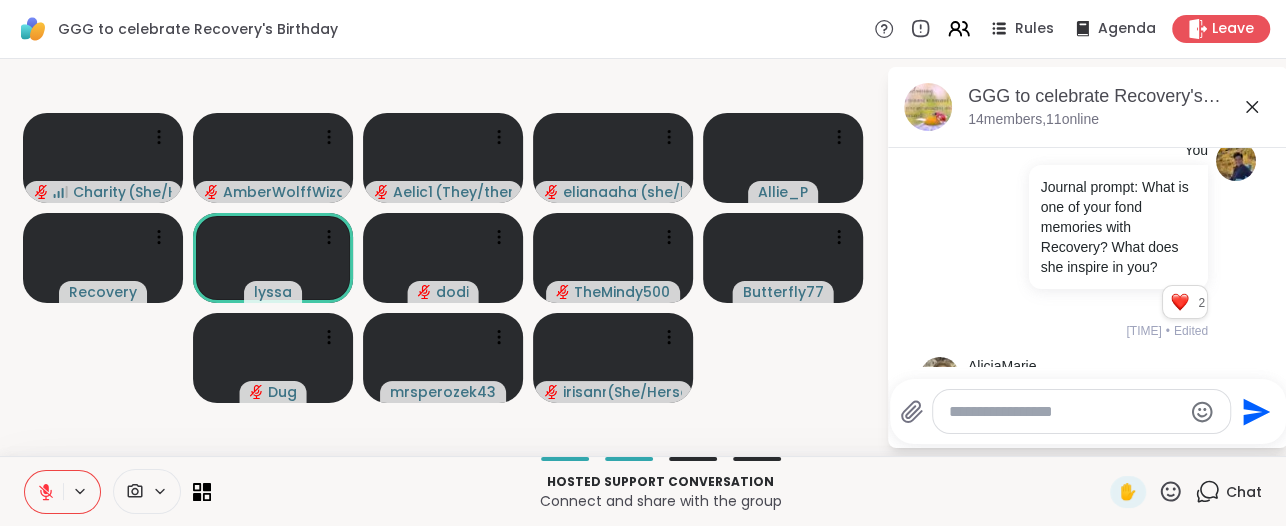 scroll, scrollTop: 973, scrollLeft: 0, axis: vertical 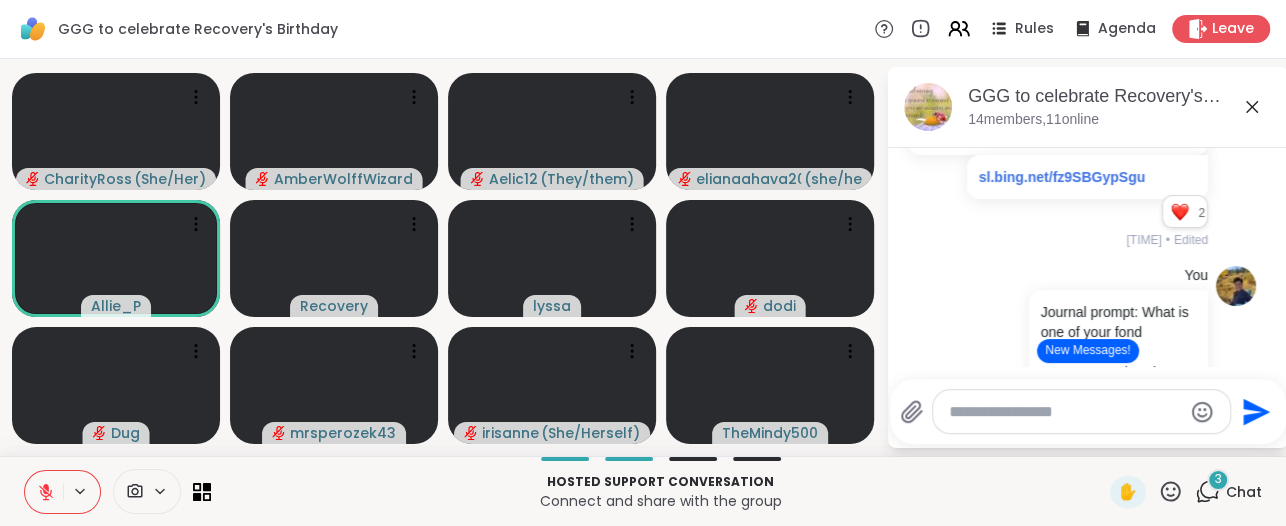 click 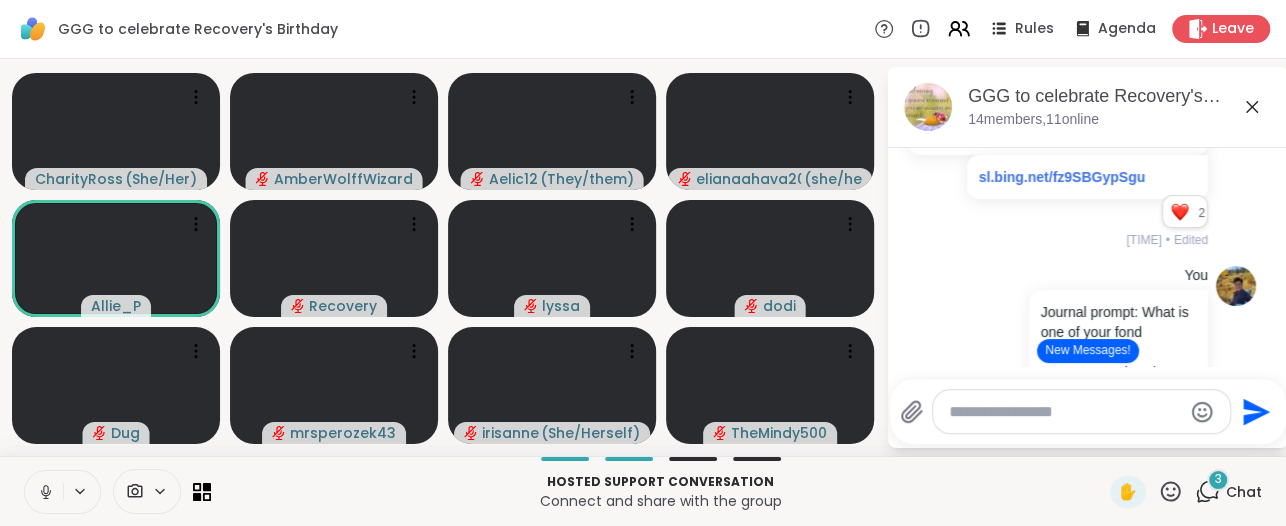type 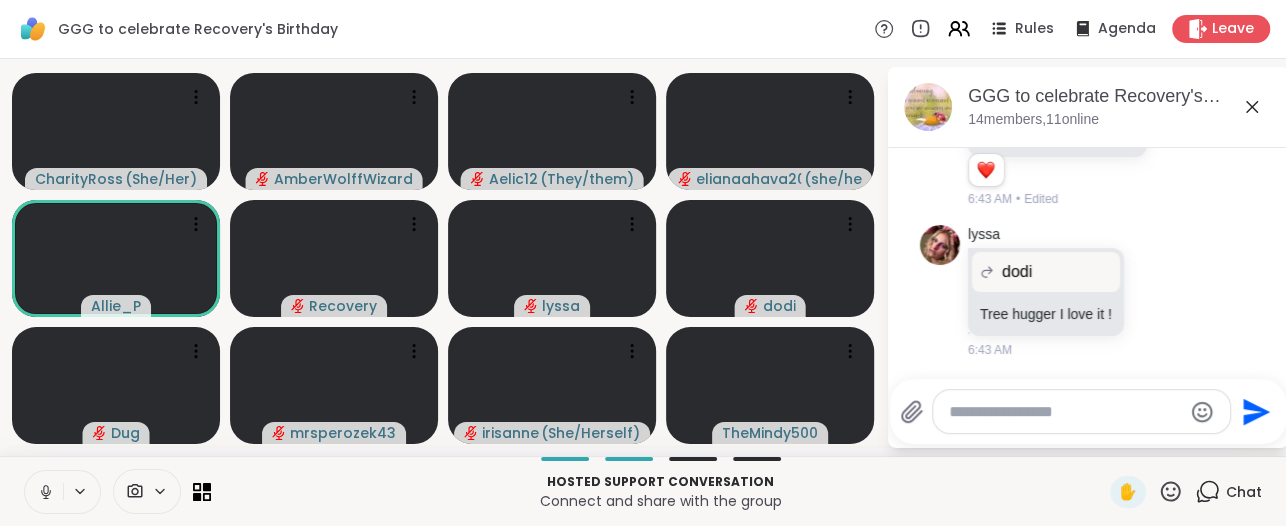 scroll, scrollTop: 4078, scrollLeft: 0, axis: vertical 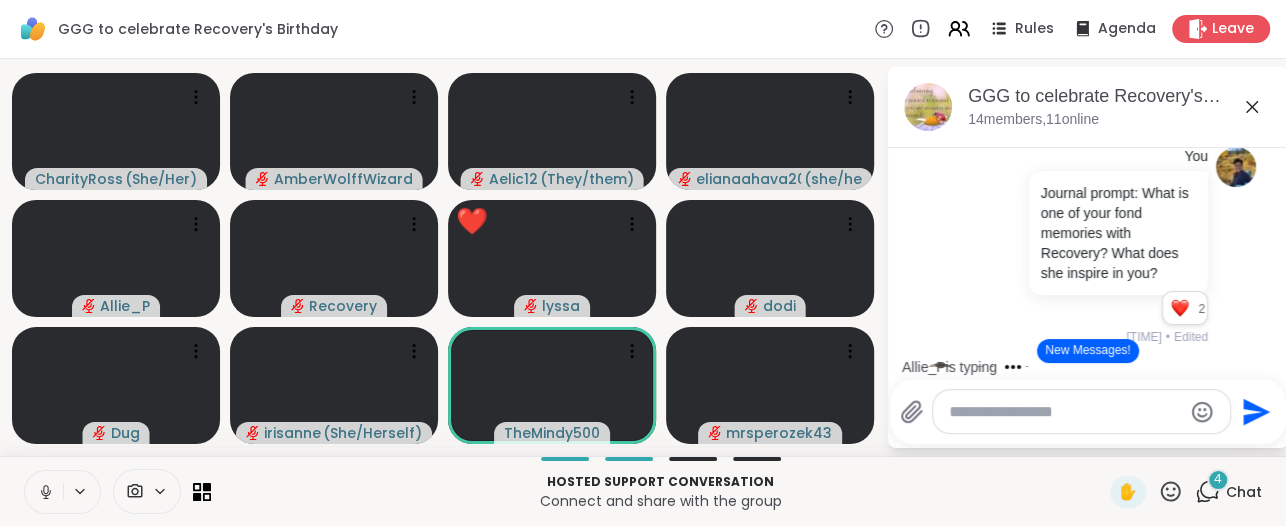 click 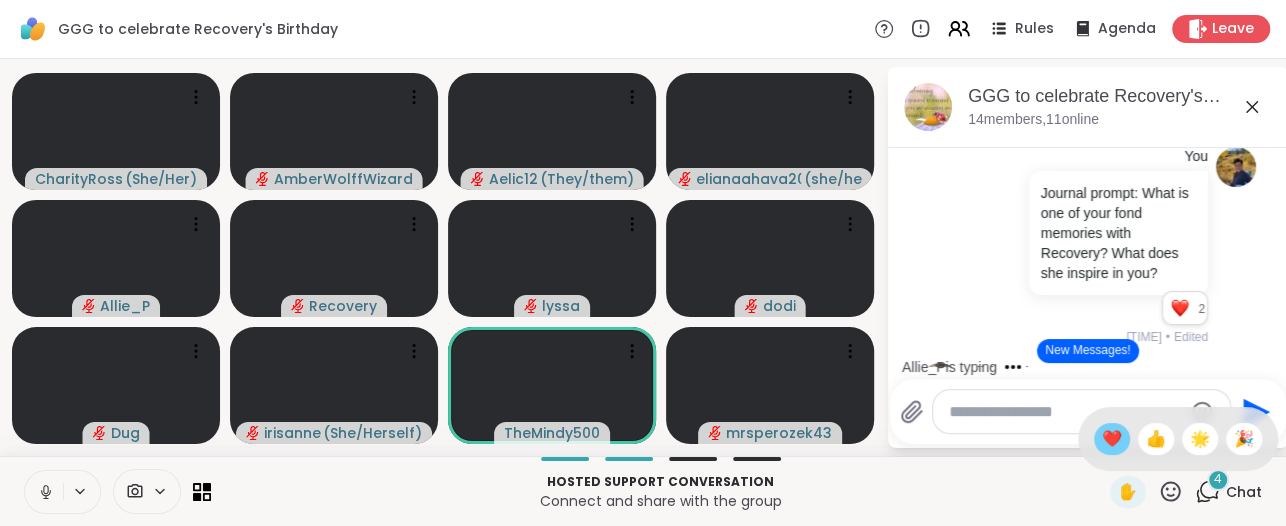 click on "❤️" at bounding box center [1112, 439] 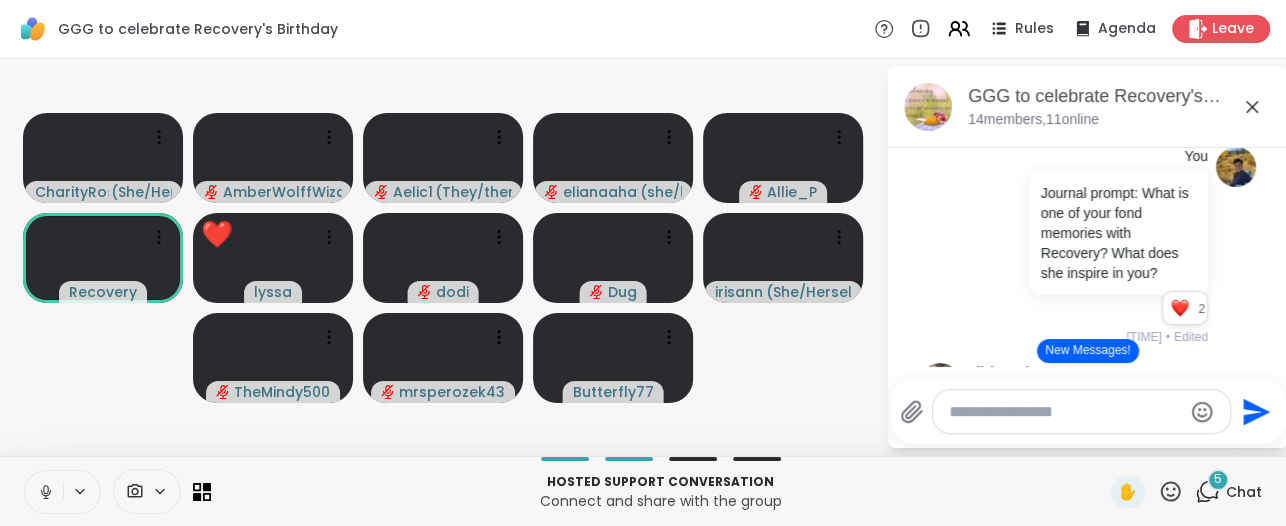 click 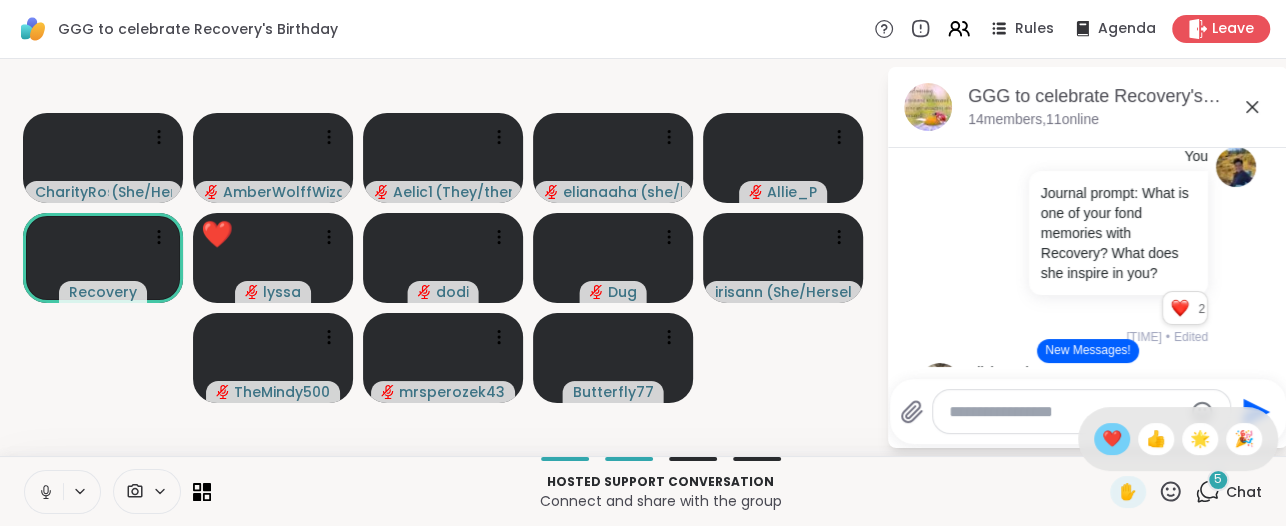 click on "❤️" at bounding box center (1112, 439) 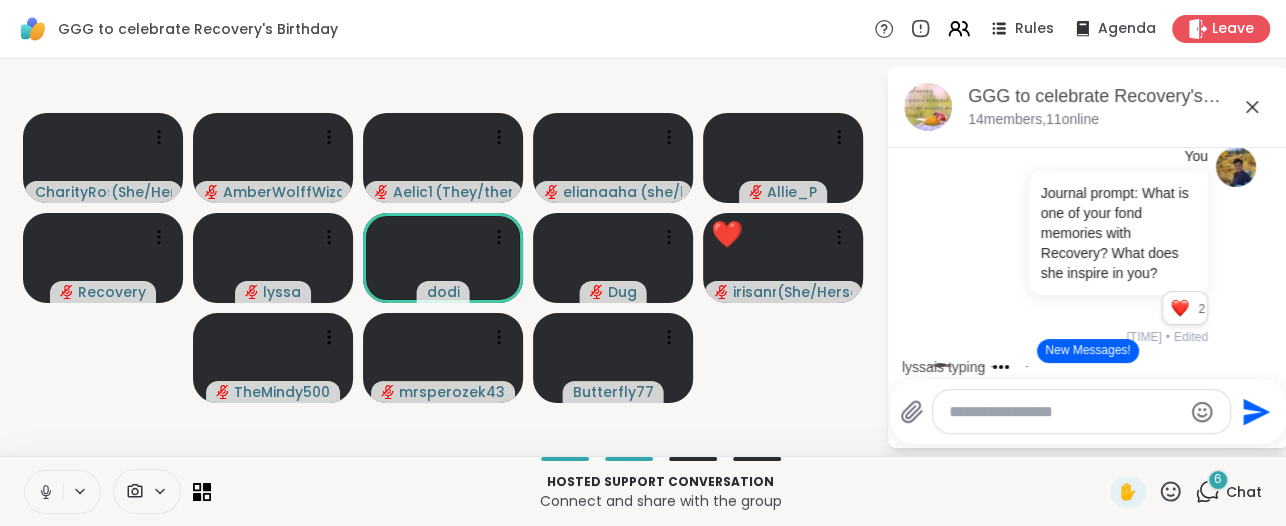 click 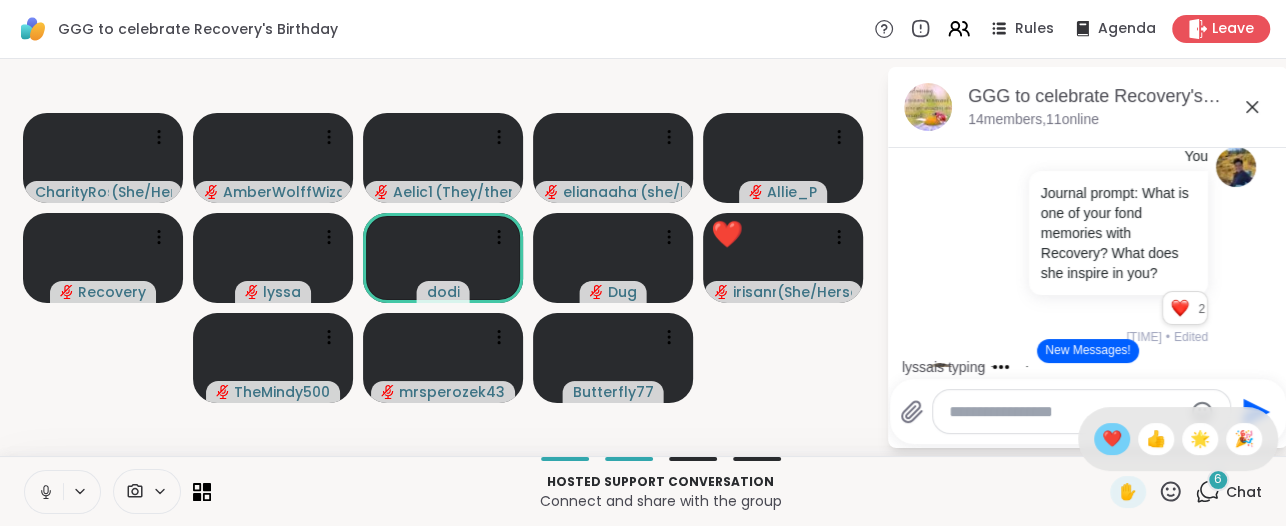 click on "❤️" at bounding box center (1112, 439) 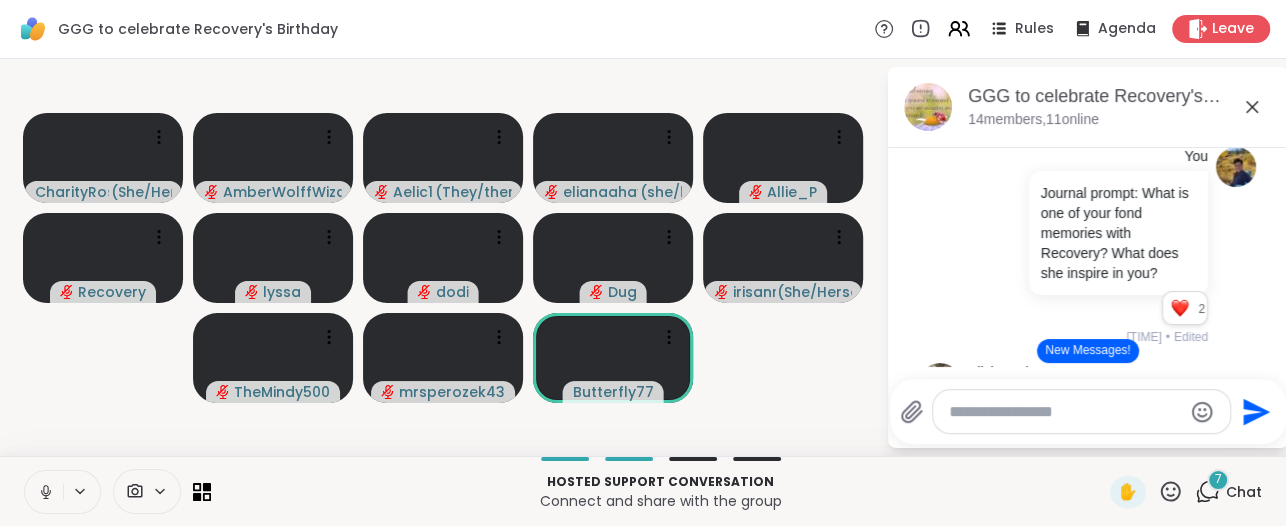 click 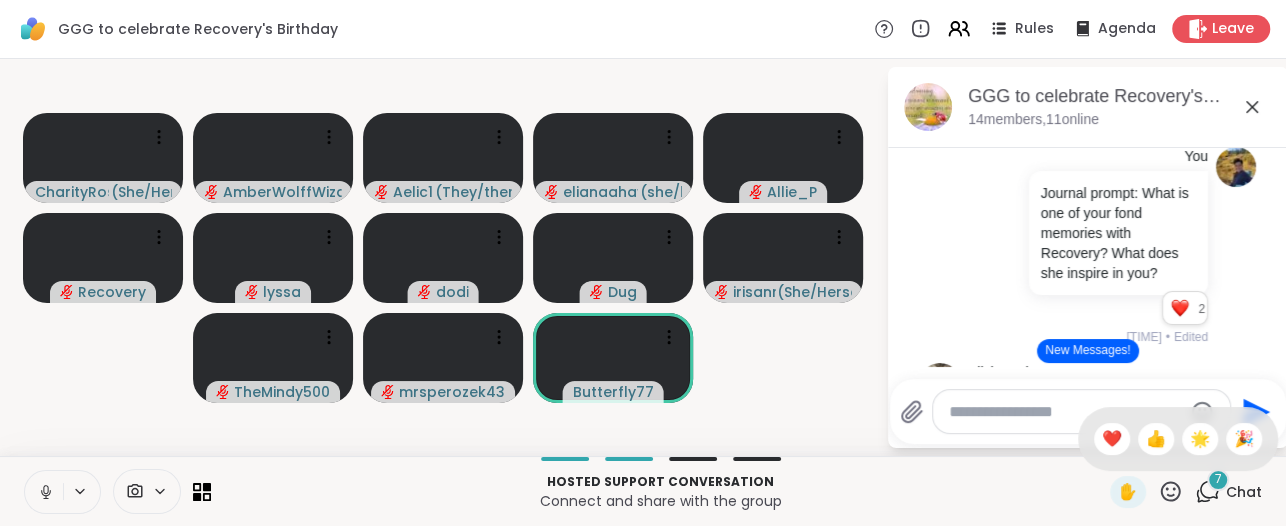 click at bounding box center [660, 459] 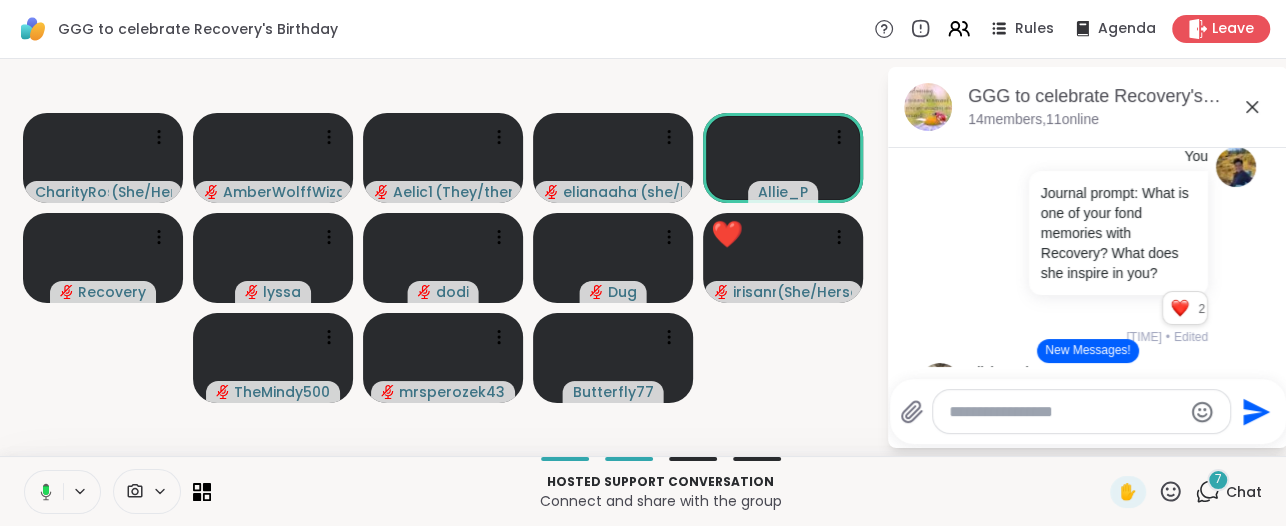 scroll, scrollTop: 0, scrollLeft: 0, axis: both 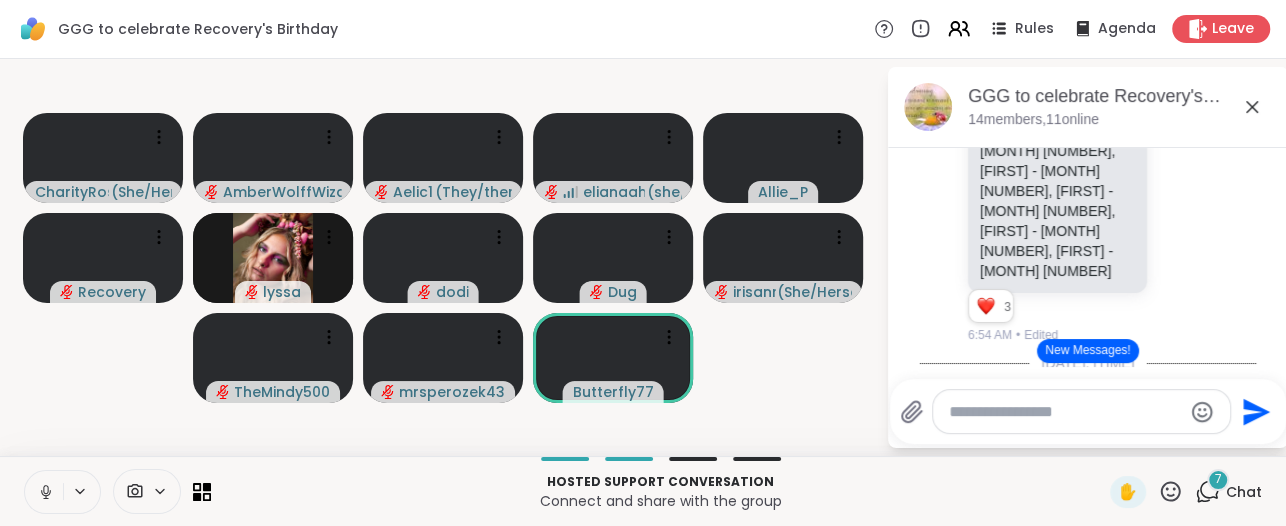 click on "New Messages!" at bounding box center [1087, 351] 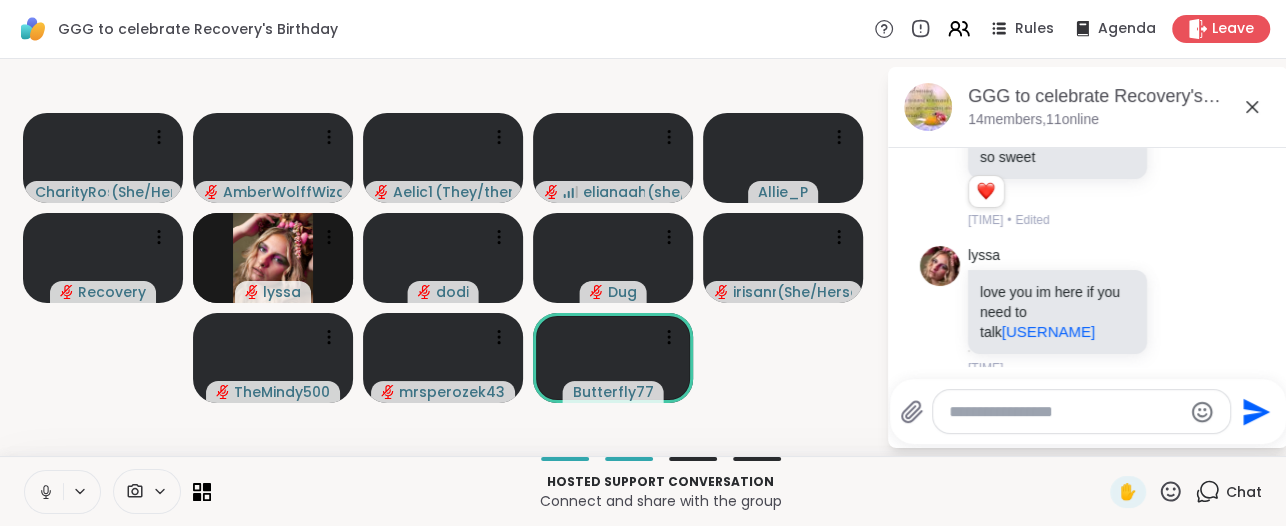 scroll, scrollTop: 5727, scrollLeft: 0, axis: vertical 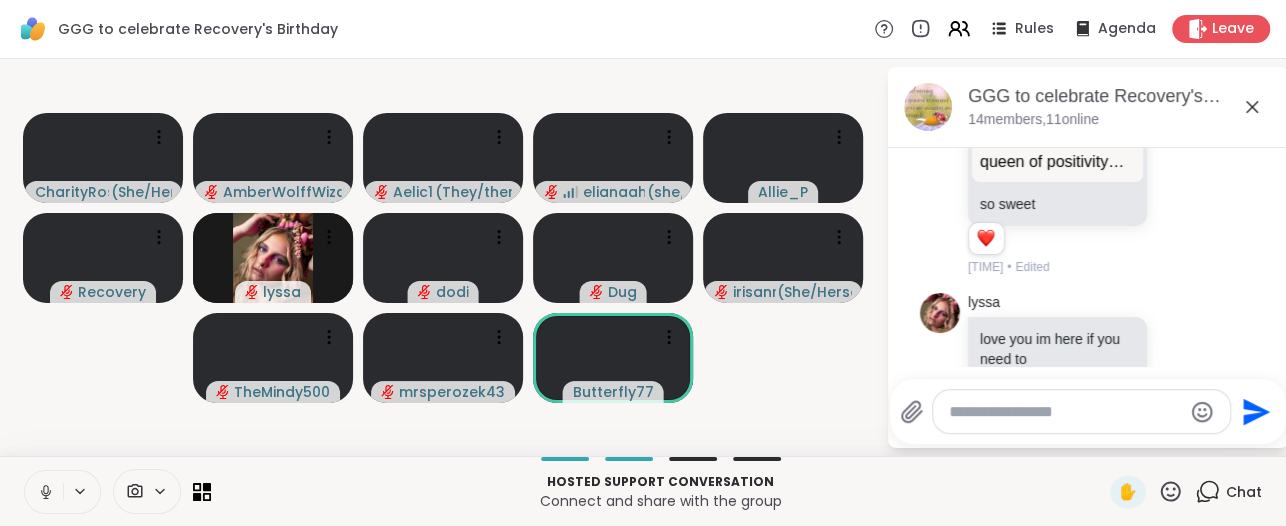 click on "Connect and share with the group" at bounding box center (660, 501) 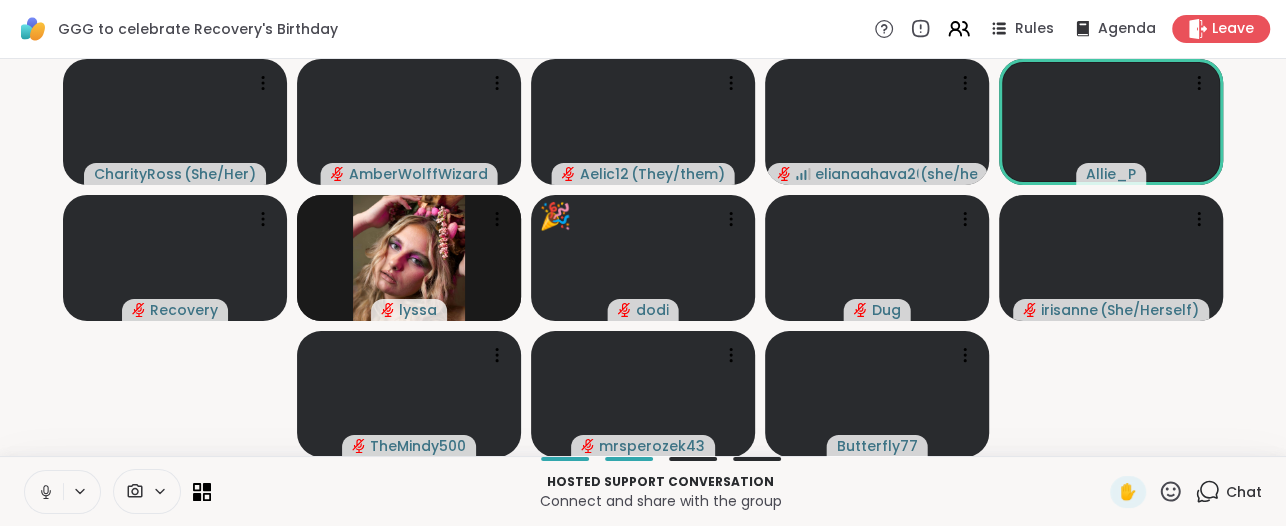 click 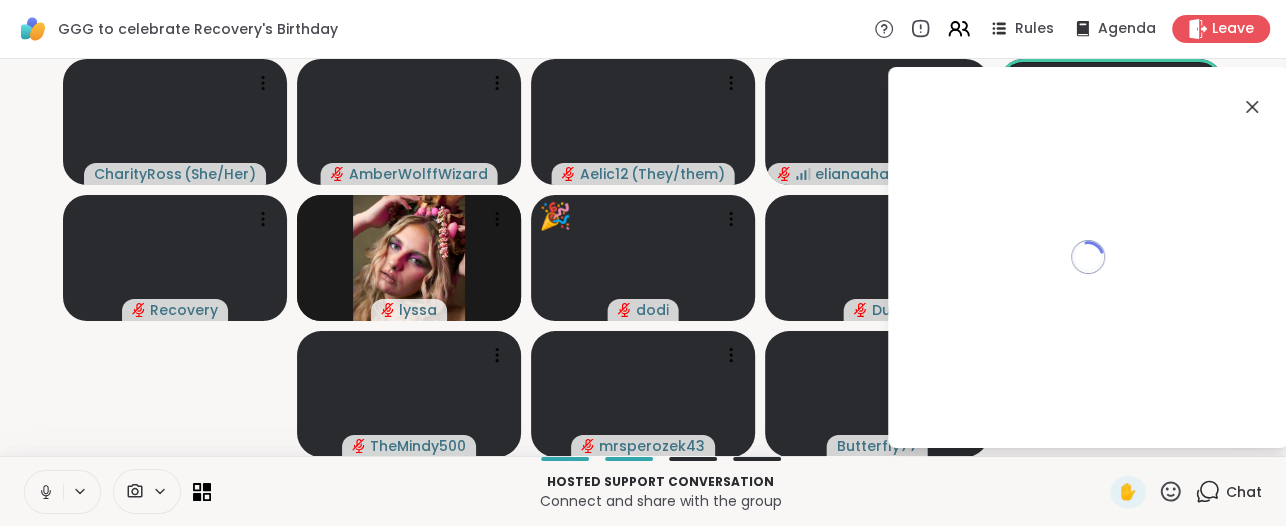 click on "Connect and share with the group" at bounding box center (660, 501) 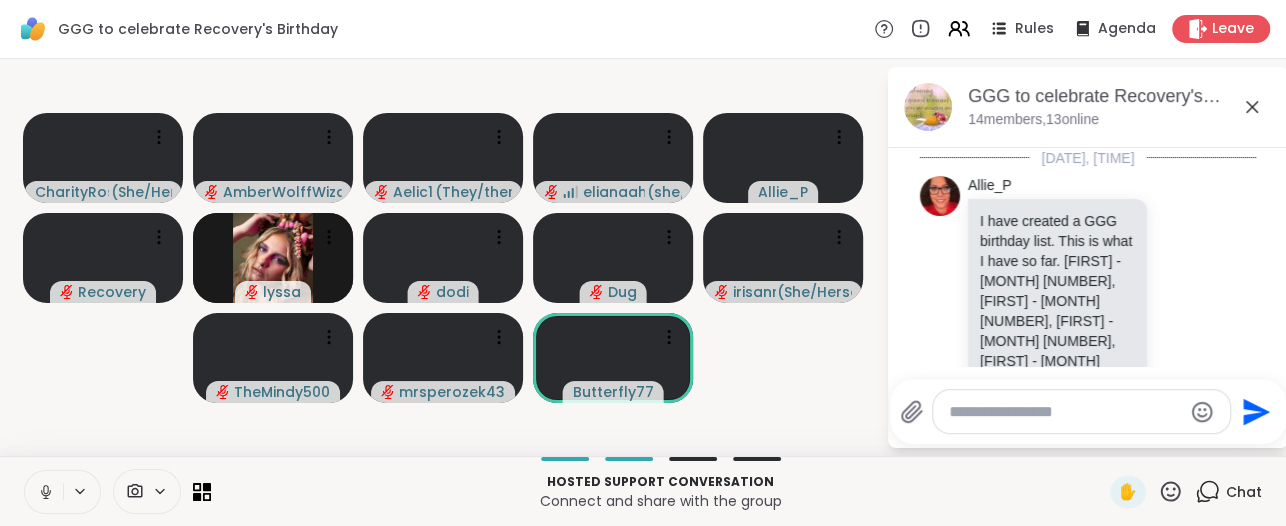 click 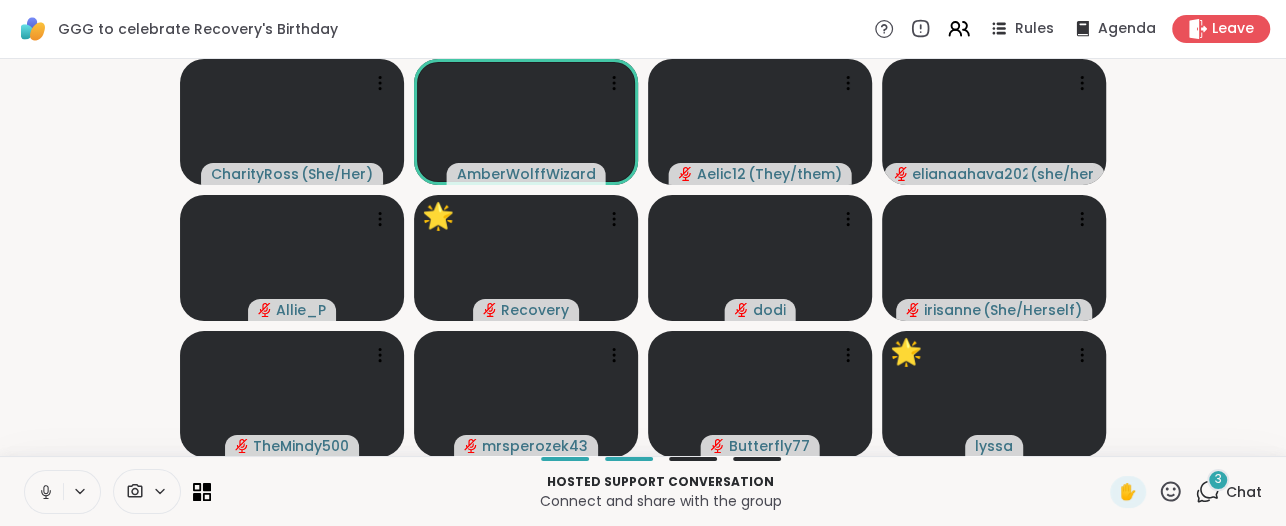 click 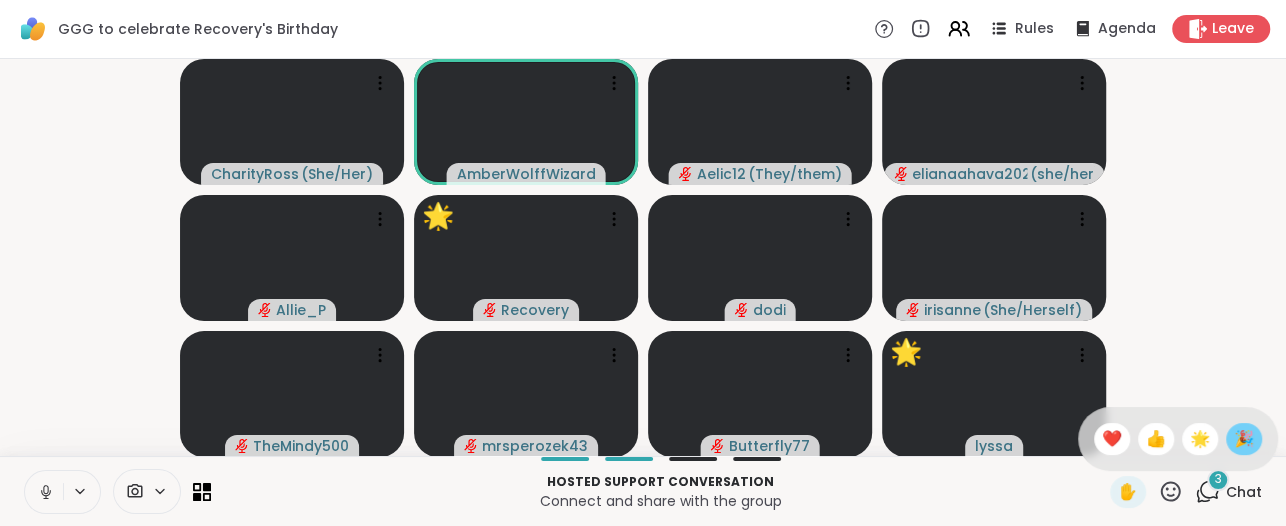 click on "🎉" at bounding box center [1244, 439] 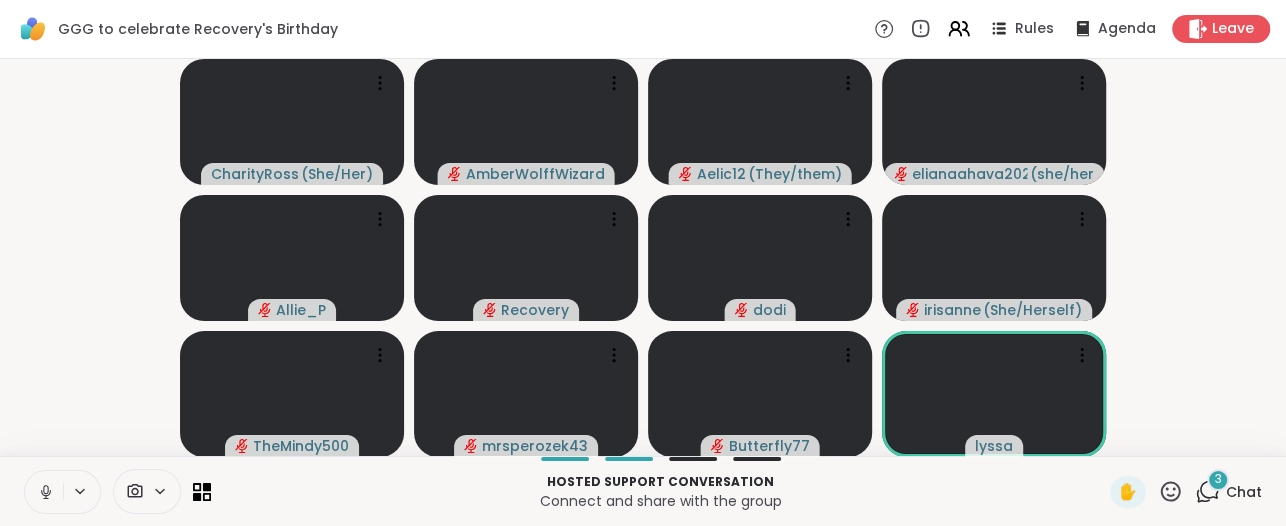 click 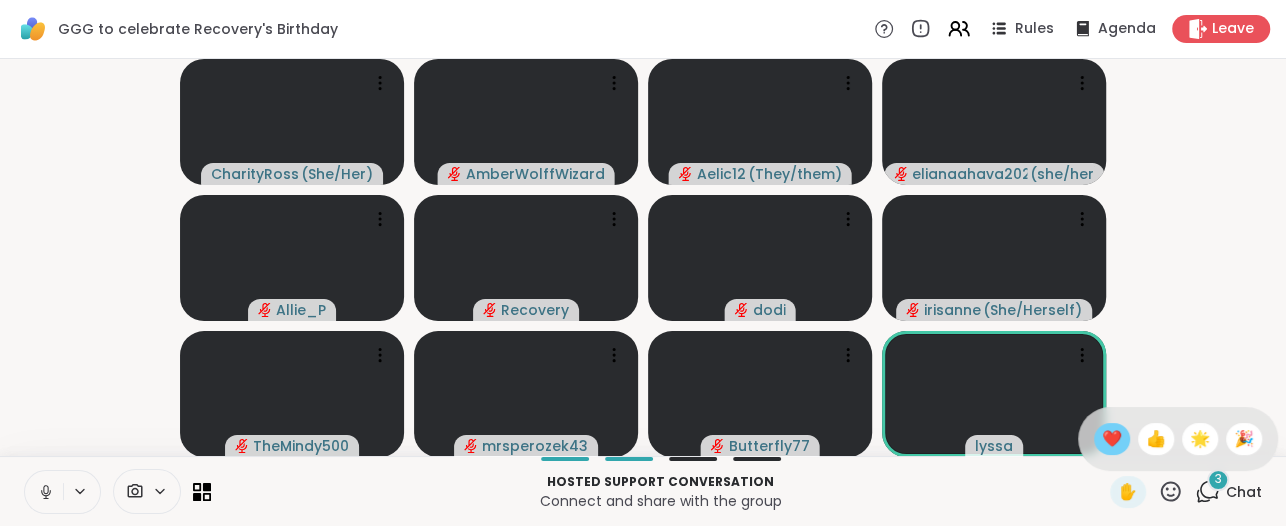 click on "❤️" at bounding box center (1112, 439) 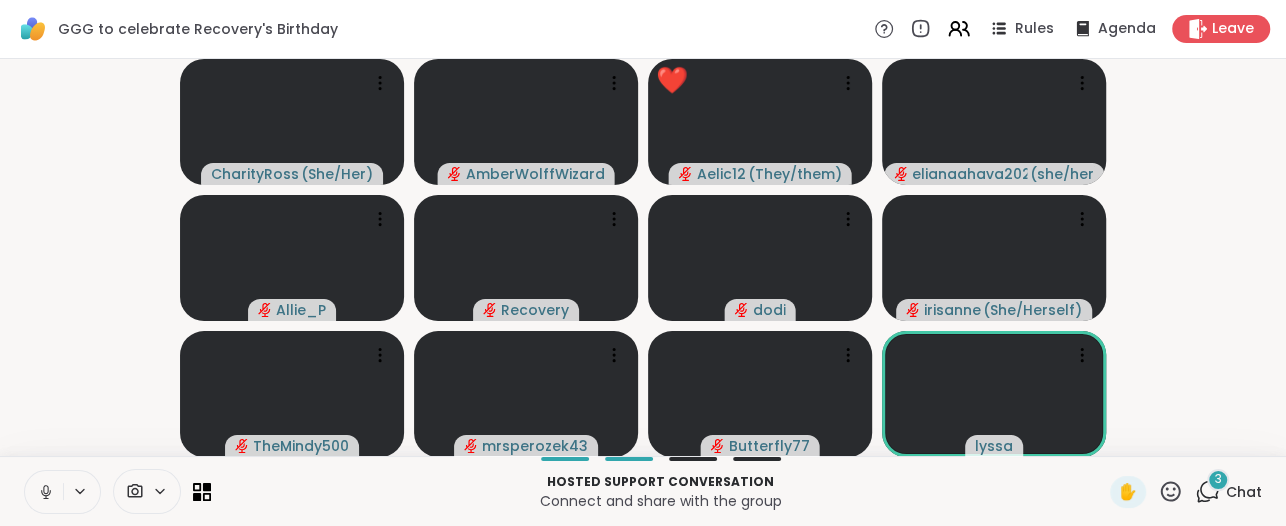 click 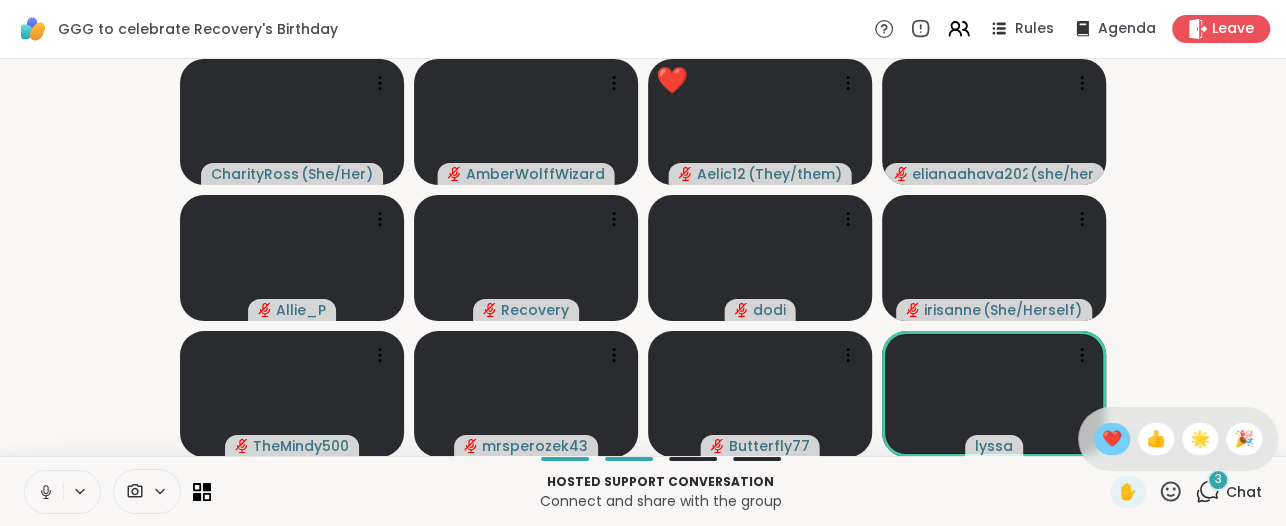 click on "❤️" at bounding box center [1112, 439] 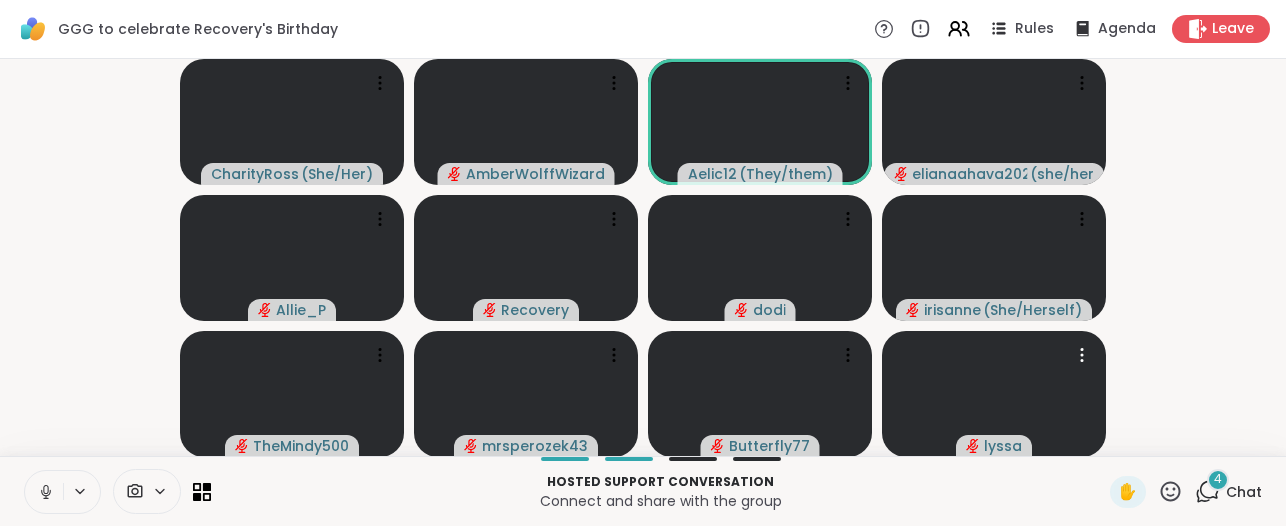 scroll, scrollTop: 0, scrollLeft: 0, axis: both 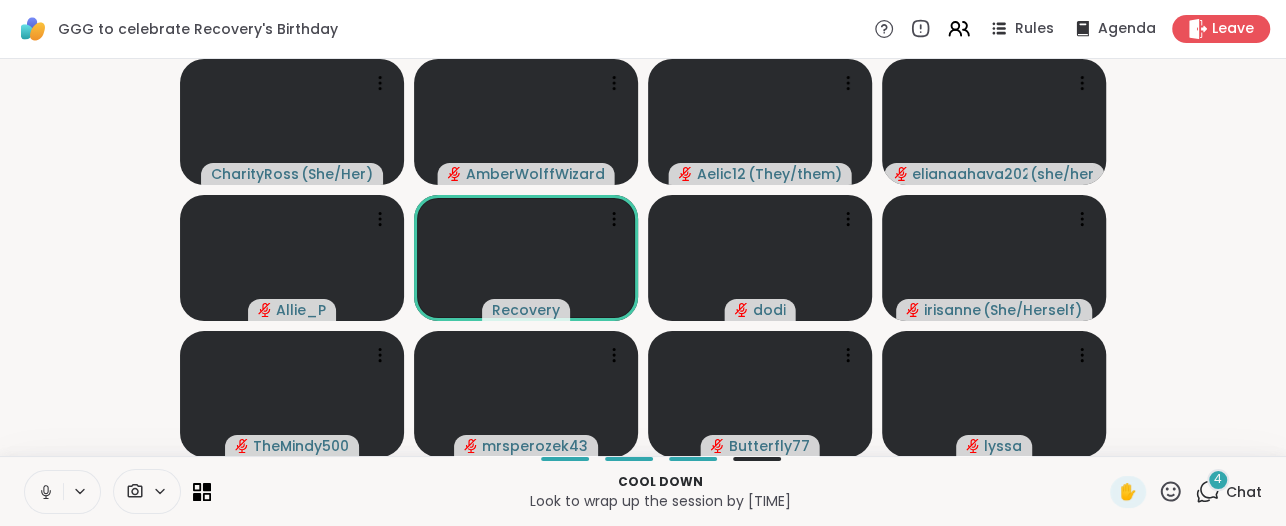 click 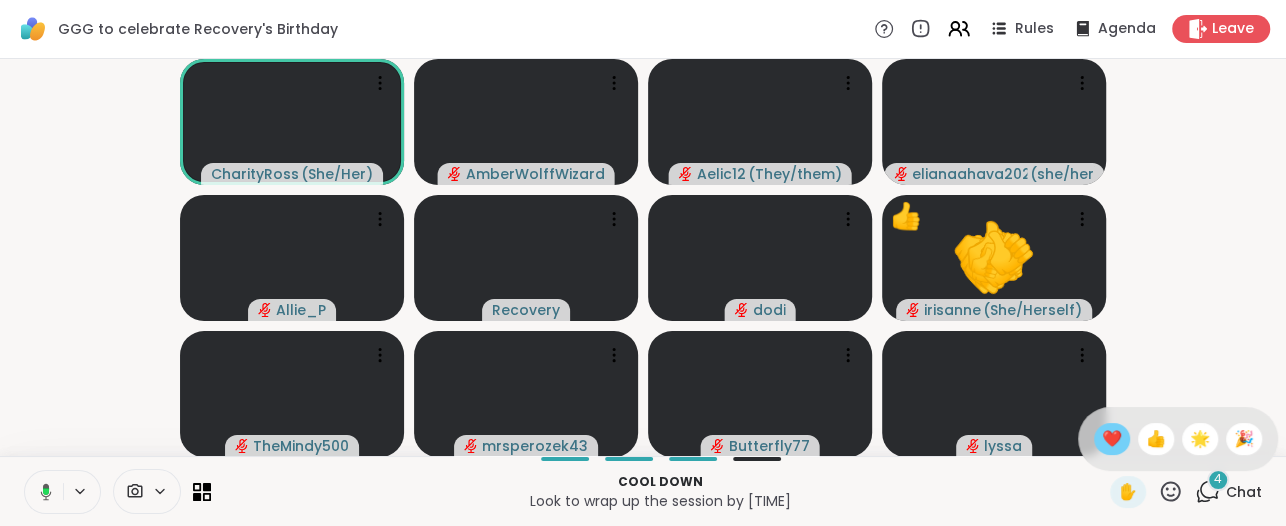 click on "❤️" at bounding box center [1112, 439] 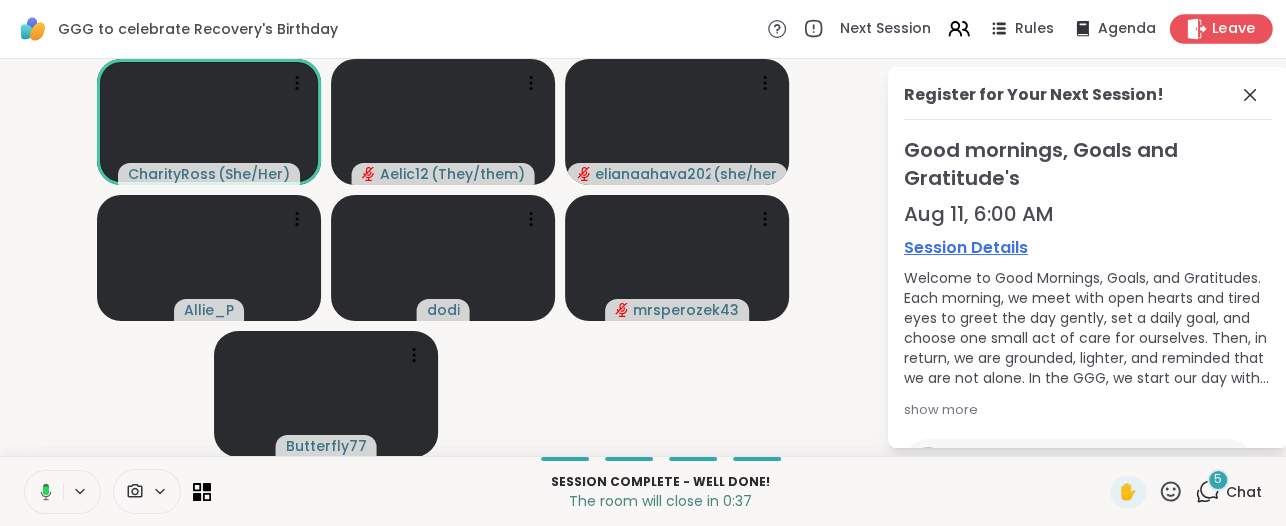 click on "Leave" at bounding box center [1234, 29] 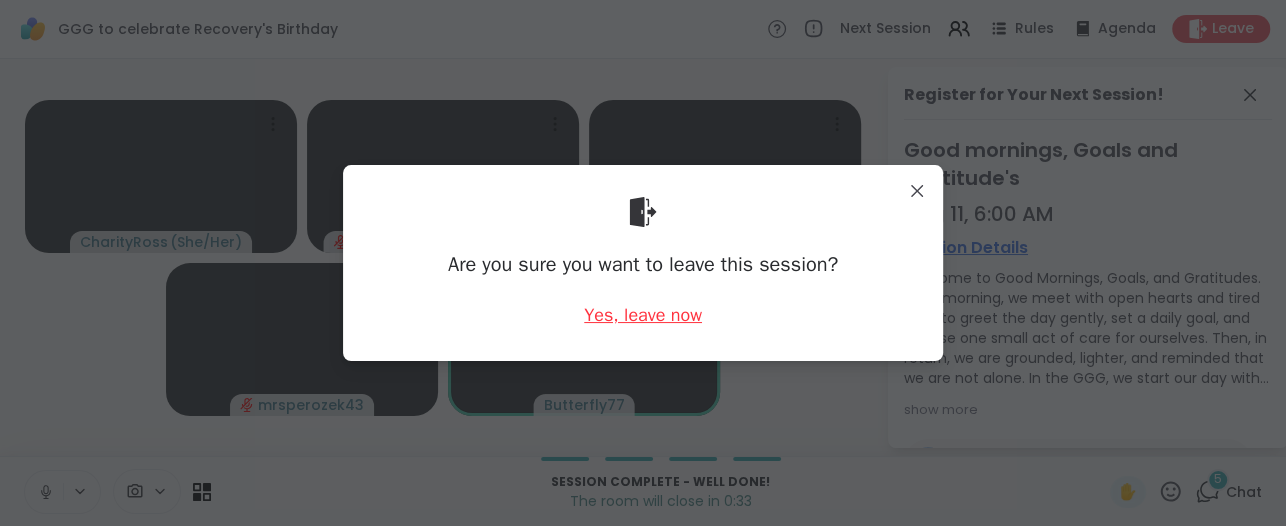 click on "Yes, leave now" at bounding box center (643, 315) 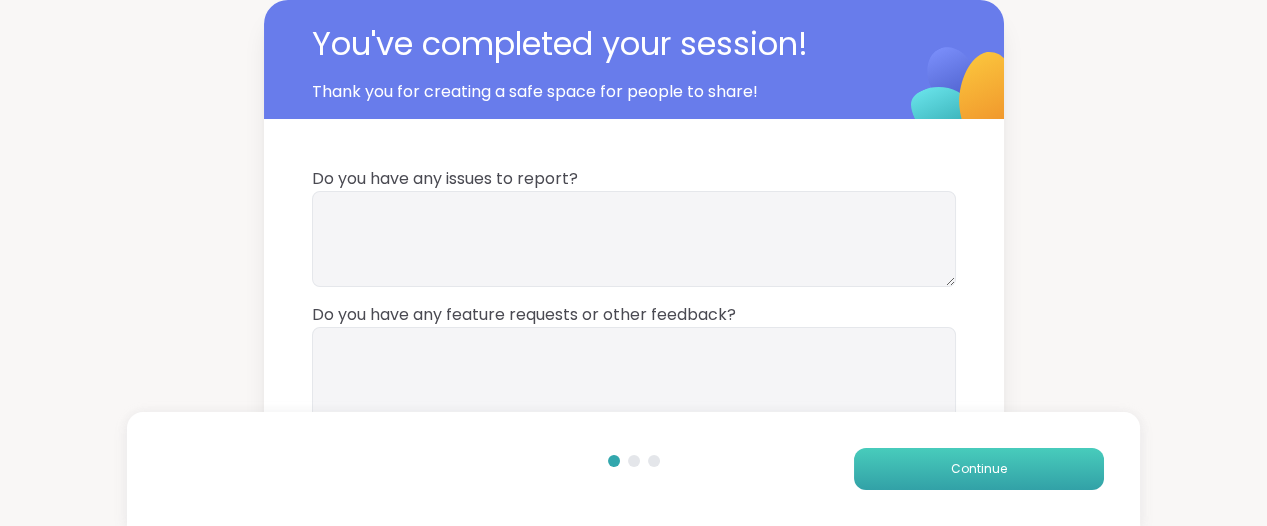 click on "Continue" at bounding box center [979, 469] 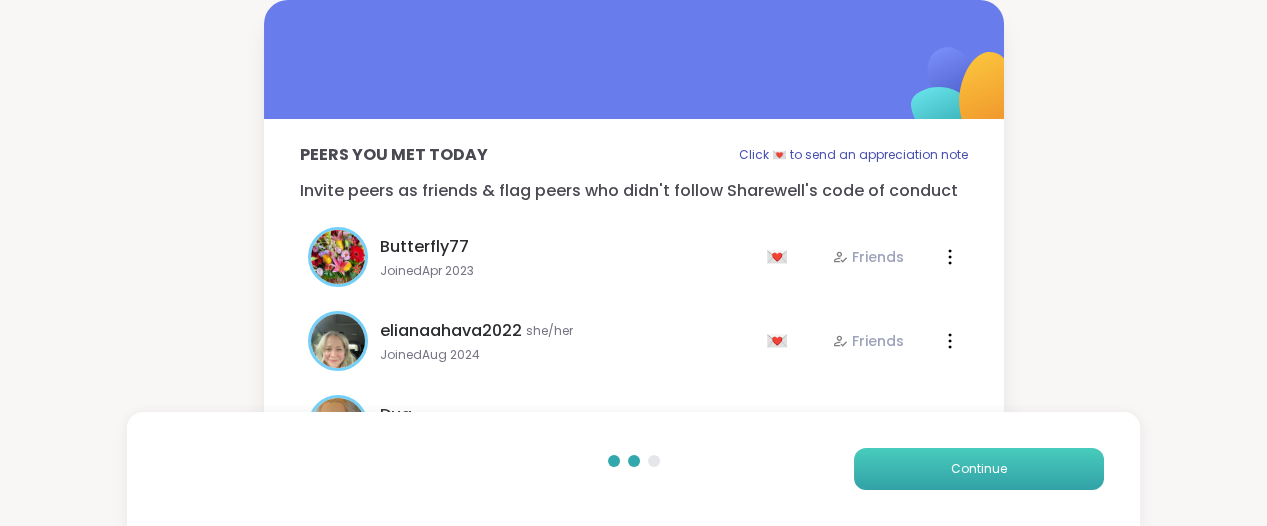 click on "Continue" at bounding box center [979, 469] 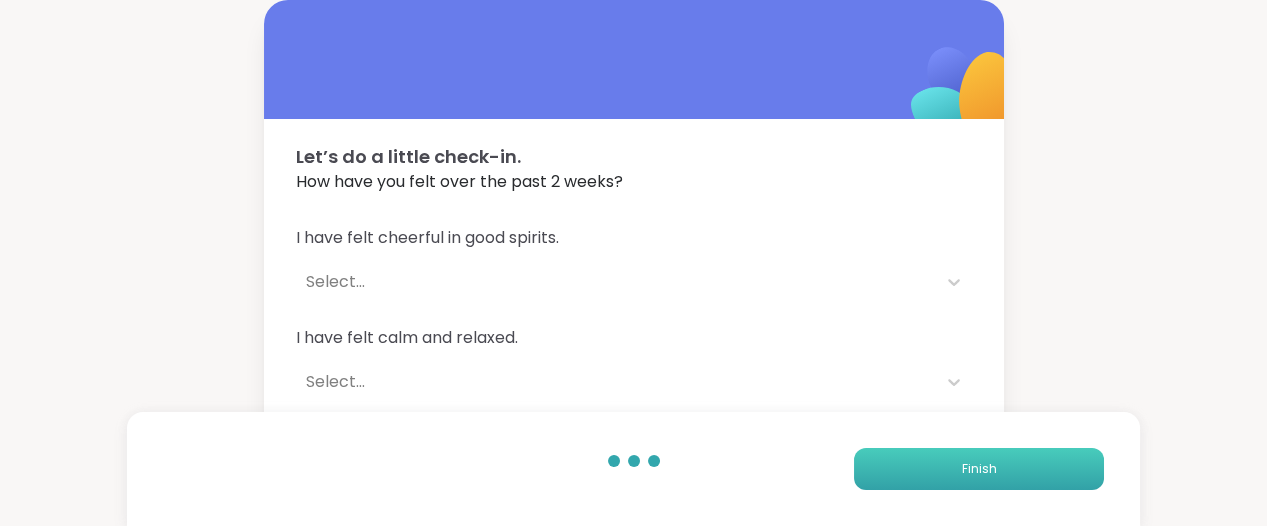 click on "Finish" at bounding box center [979, 469] 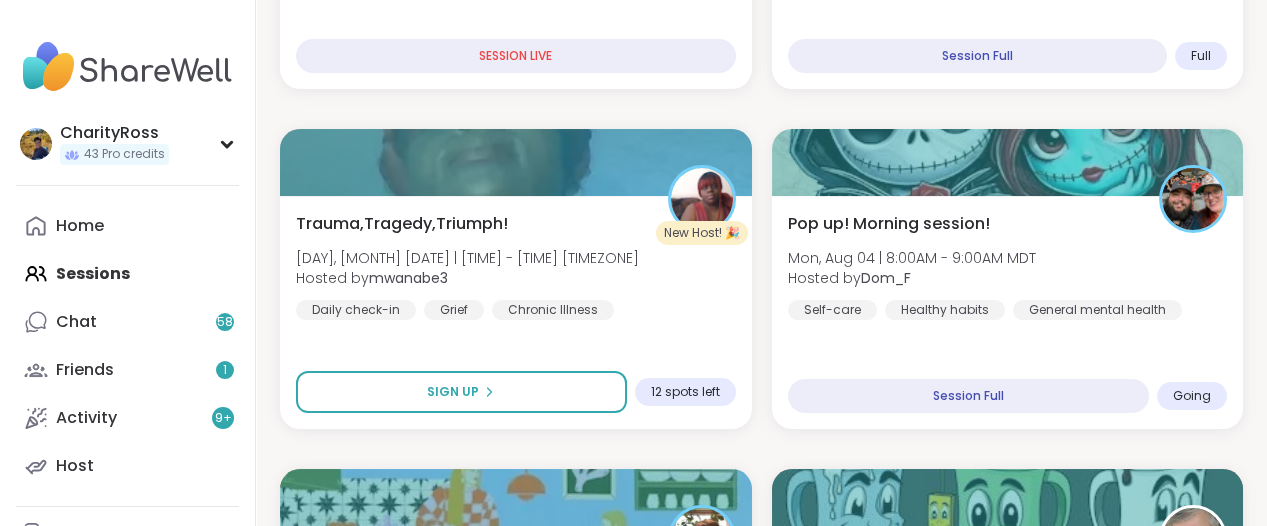 scroll, scrollTop: 750, scrollLeft: 0, axis: vertical 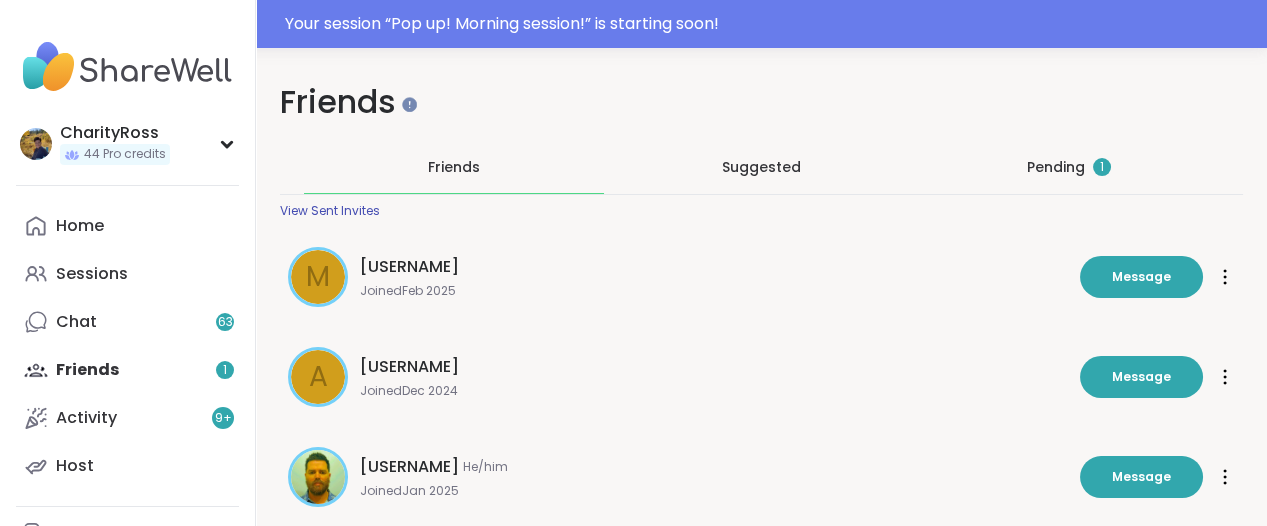 click on "Pending   1" at bounding box center (1069, 167) 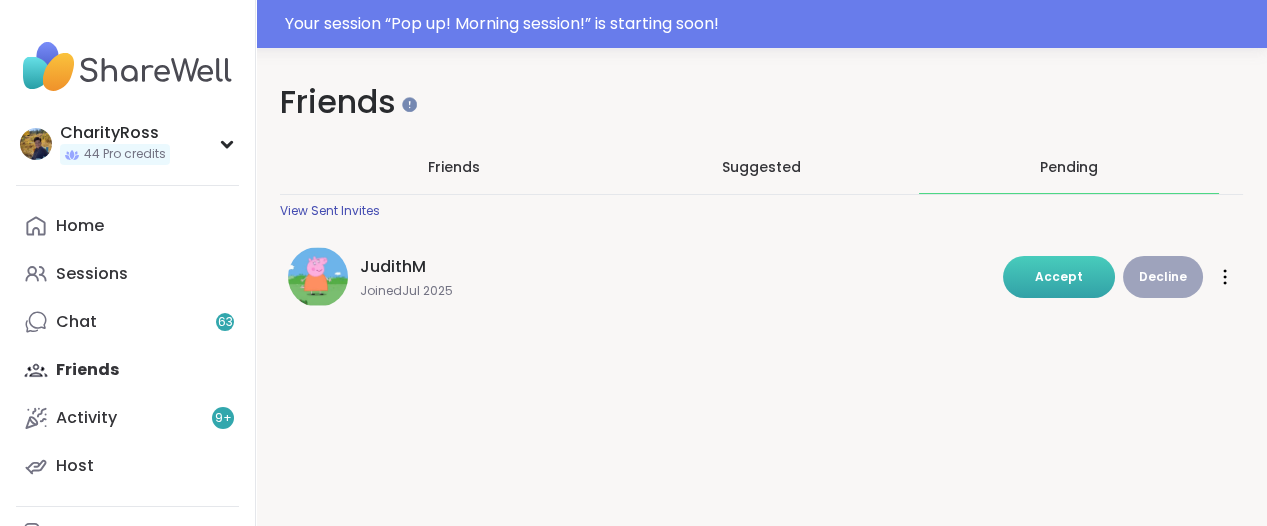 click on "Accept" at bounding box center (1059, 276) 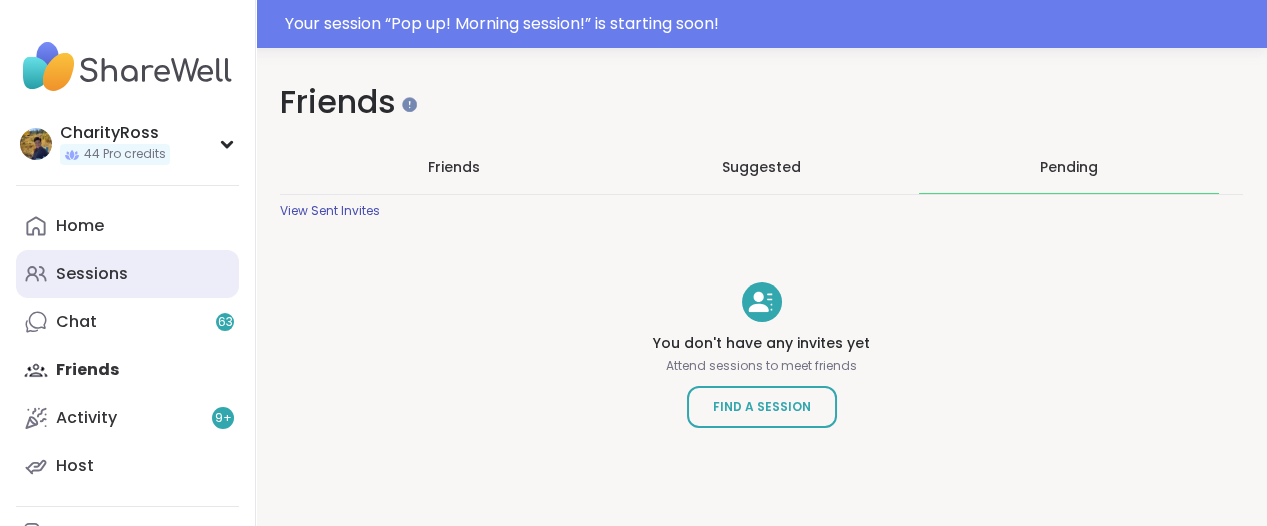 click on "Sessions" at bounding box center (127, 274) 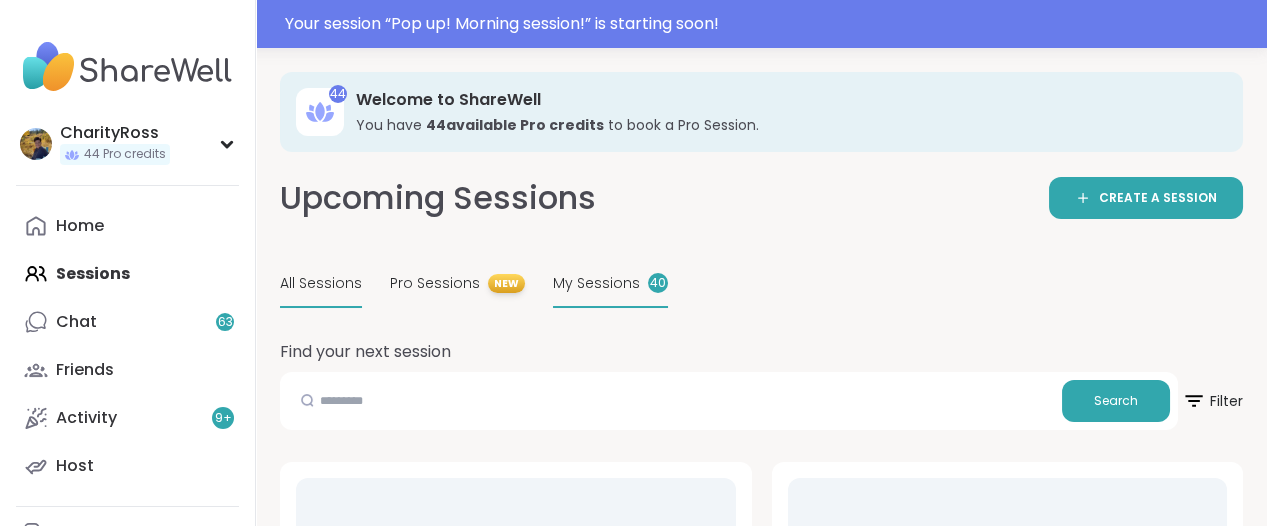 click on "My Sessions" at bounding box center (596, 283) 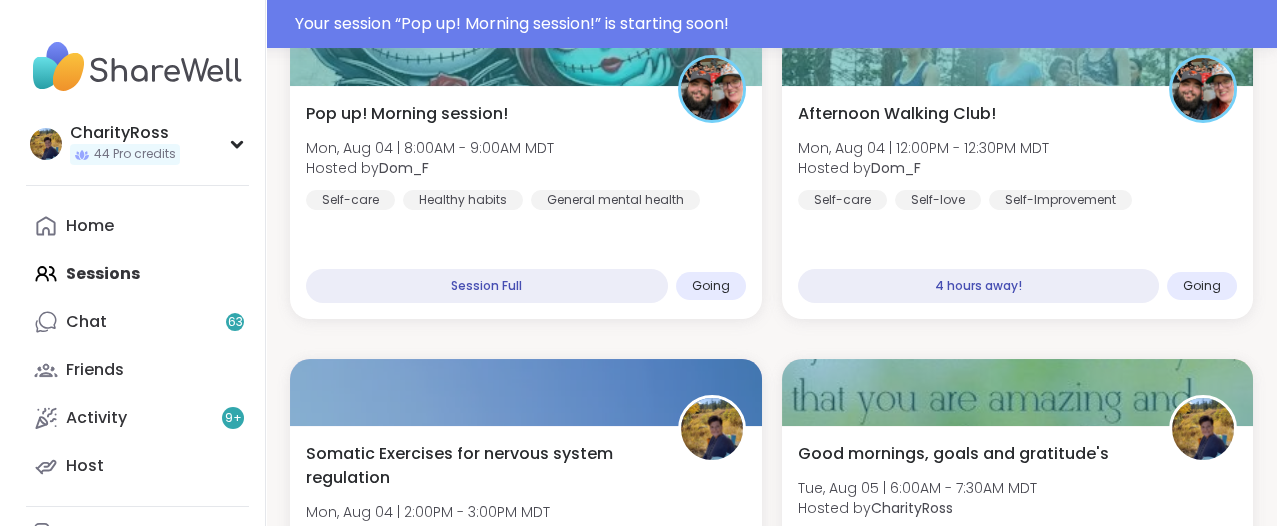 scroll, scrollTop: 375, scrollLeft: 0, axis: vertical 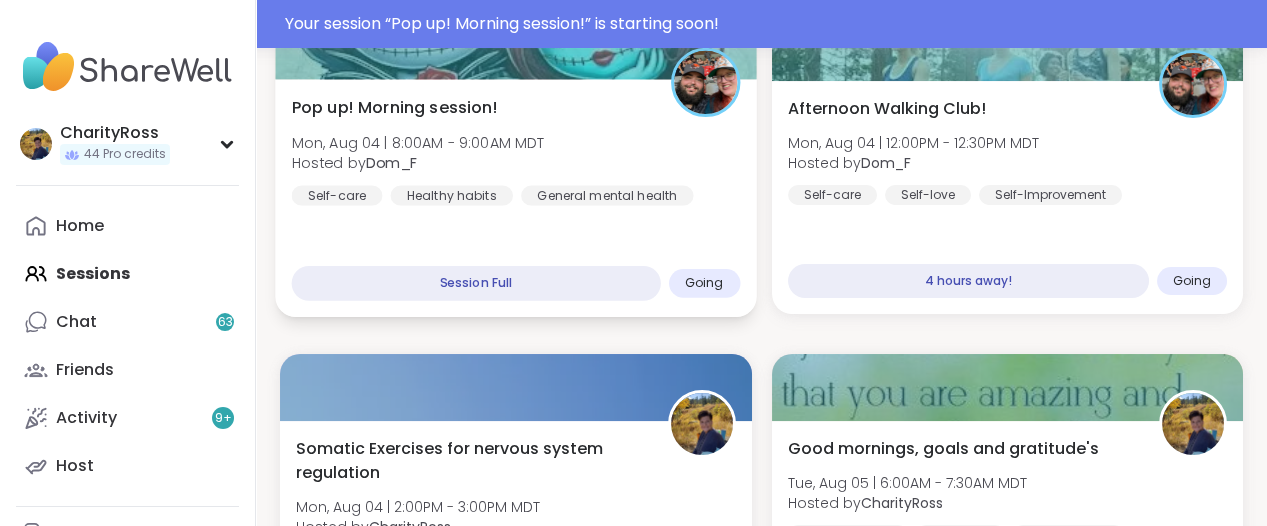 click on "Pop up! Morning session! Mon, Aug 04 | 8:00AM - 9:00AM MDT Hosted by  Dom_F Self-care Healthy habits General mental health Session Full Going" at bounding box center (515, 198) 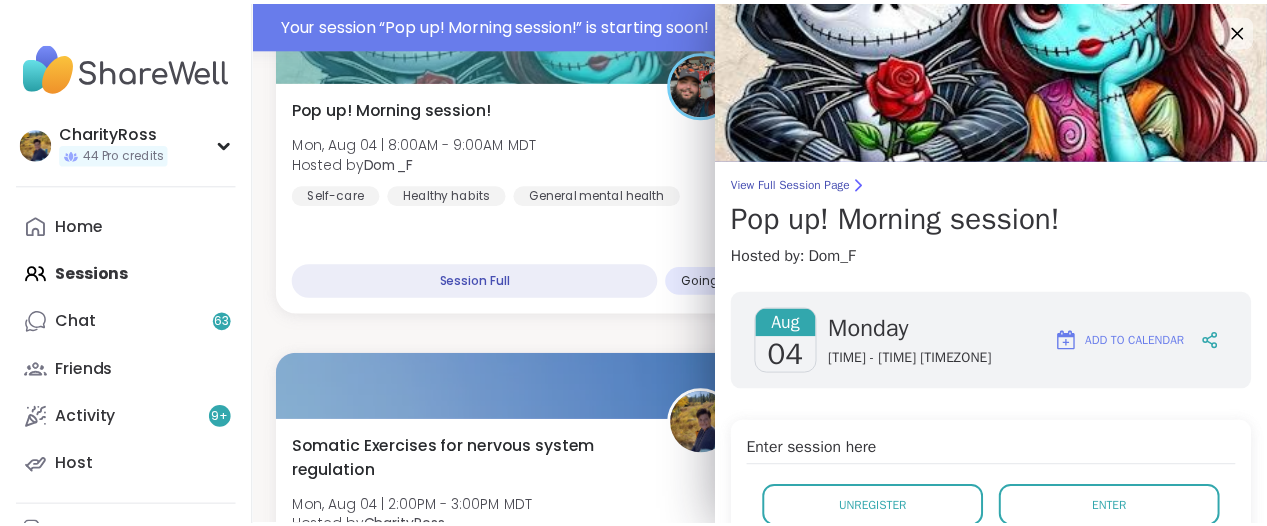 scroll, scrollTop: 125, scrollLeft: 0, axis: vertical 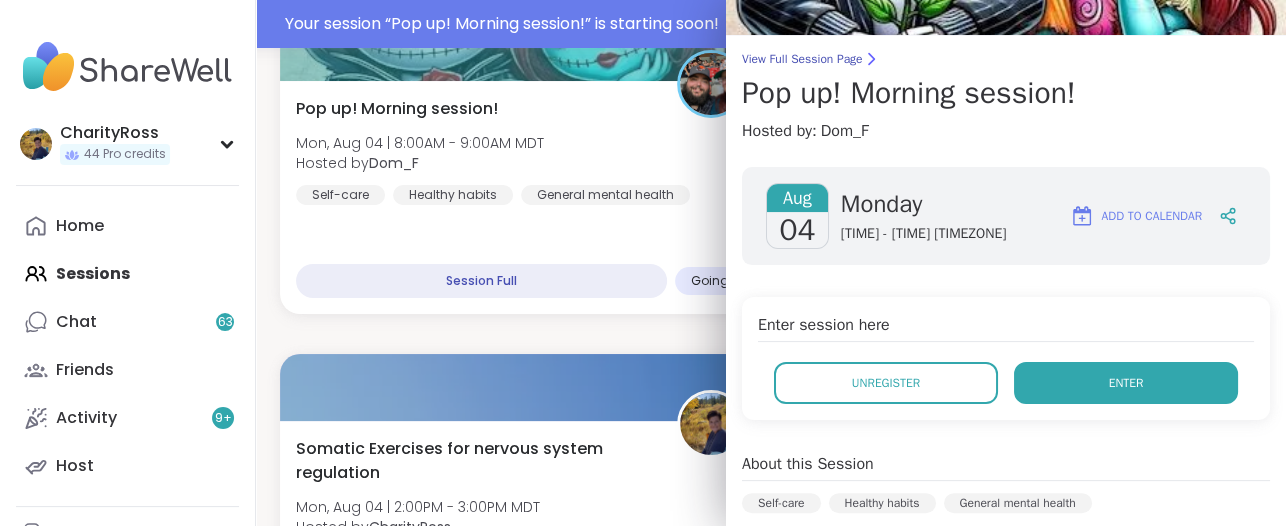 click on "Enter" at bounding box center [1126, 383] 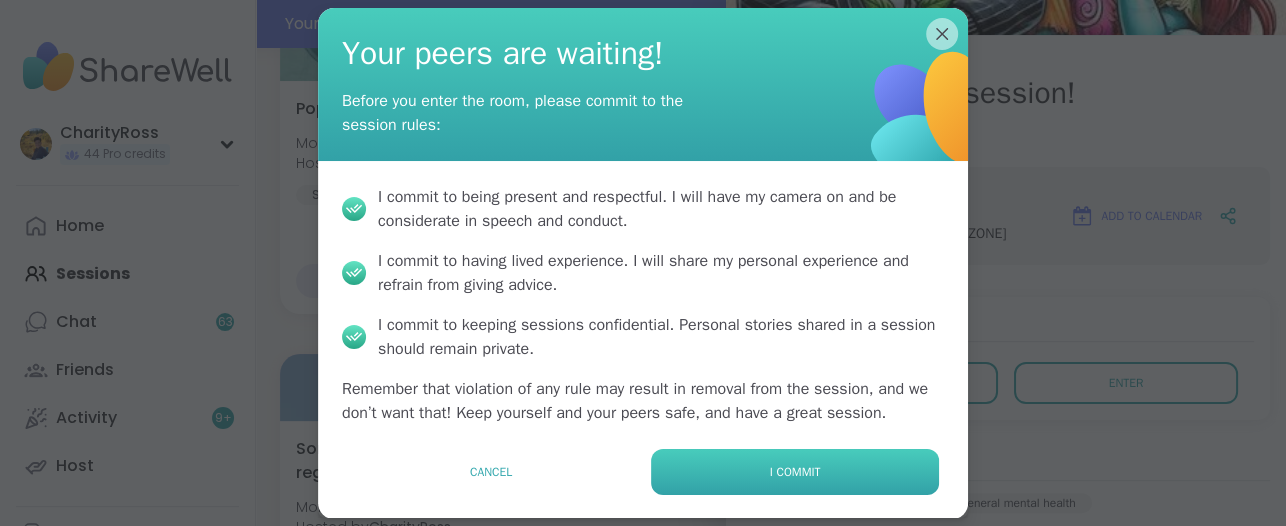 click on "I commit" at bounding box center (795, 472) 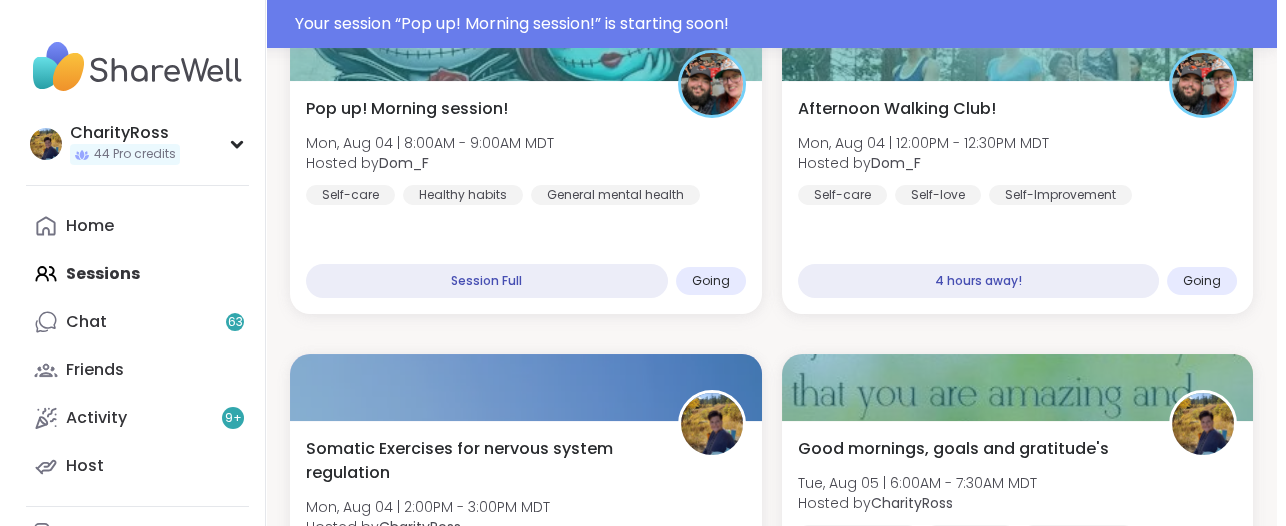 scroll, scrollTop: 0, scrollLeft: 0, axis: both 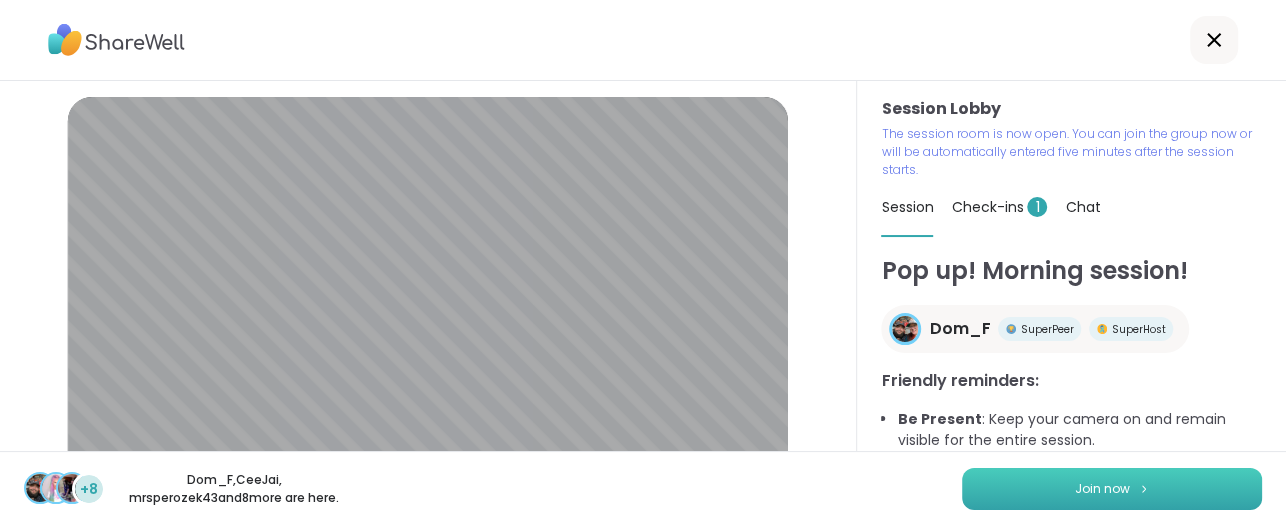 click on "Join now" at bounding box center [1112, 489] 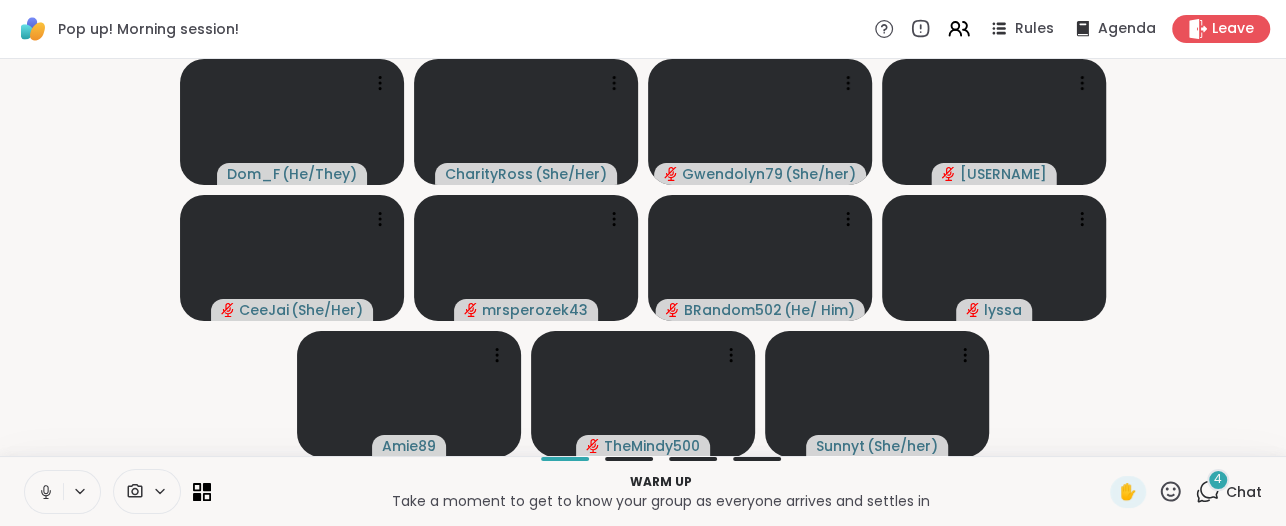 click 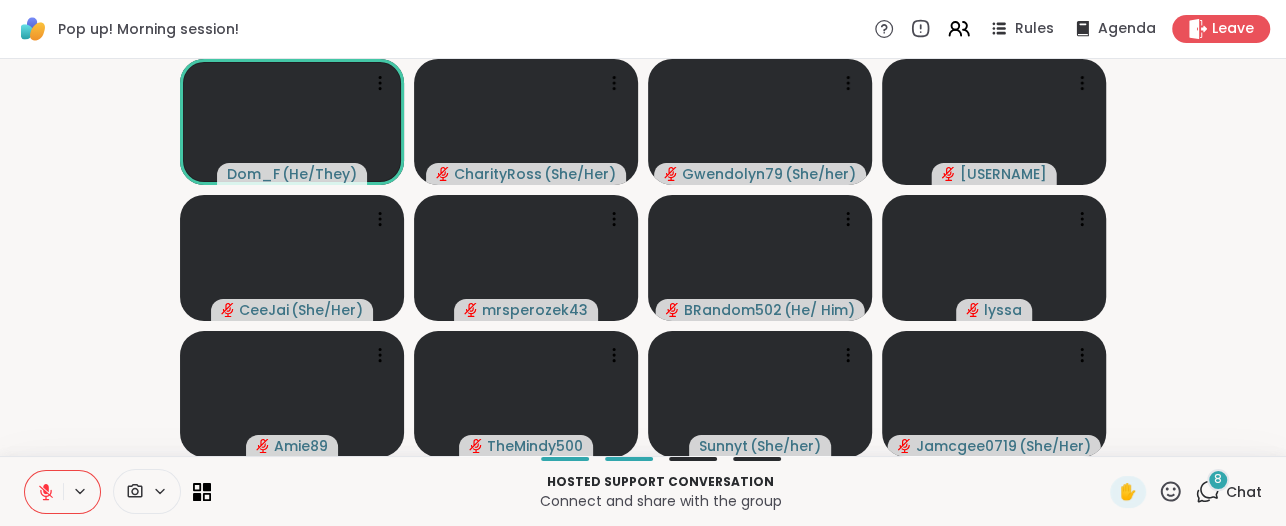 click 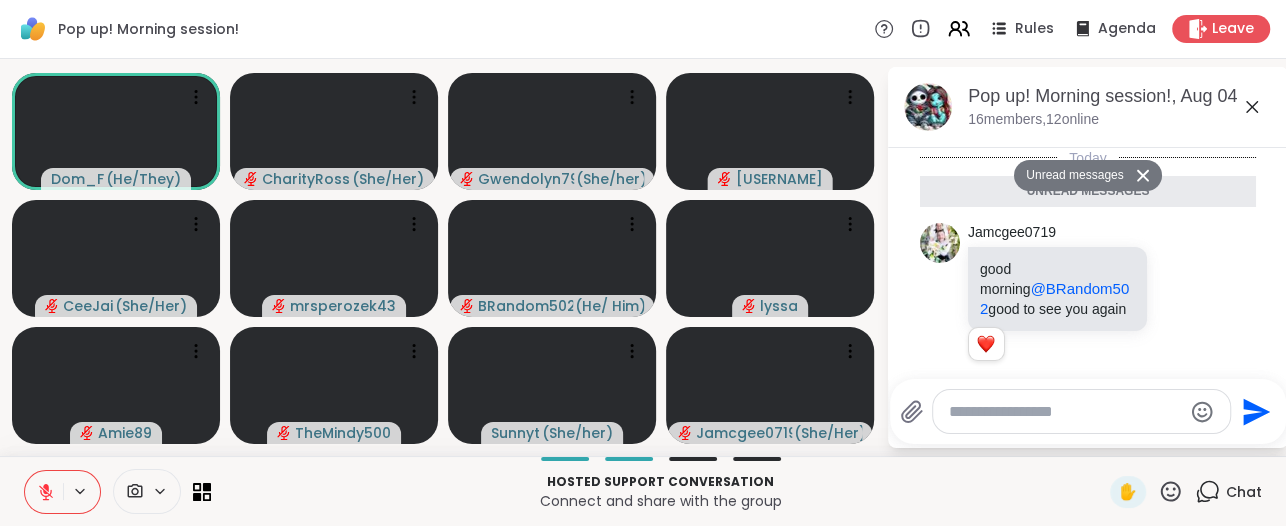 scroll, scrollTop: 1251, scrollLeft: 0, axis: vertical 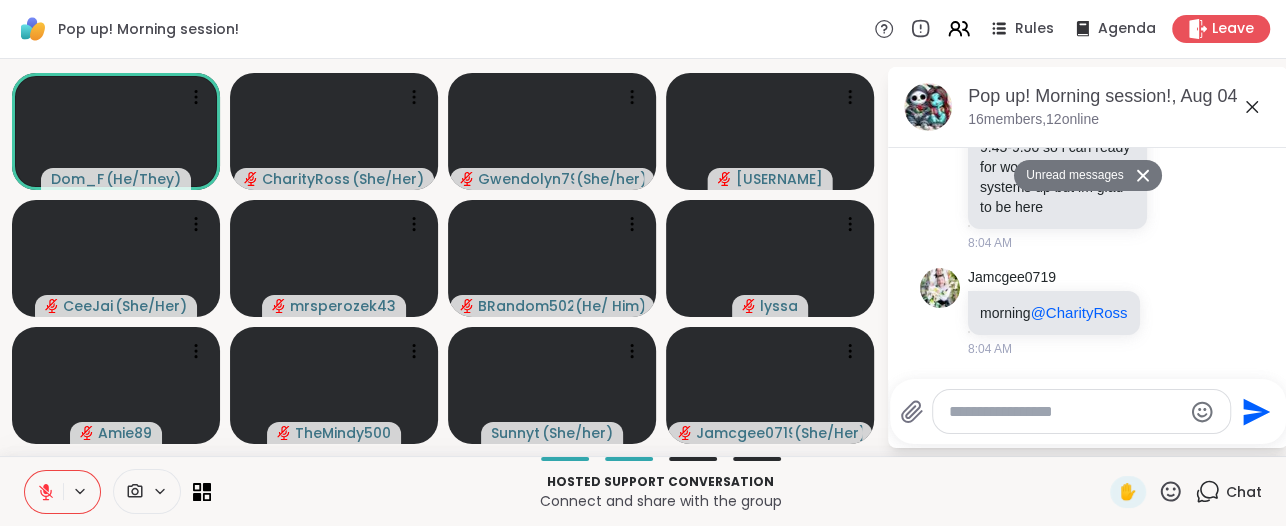 click at bounding box center (1065, 412) 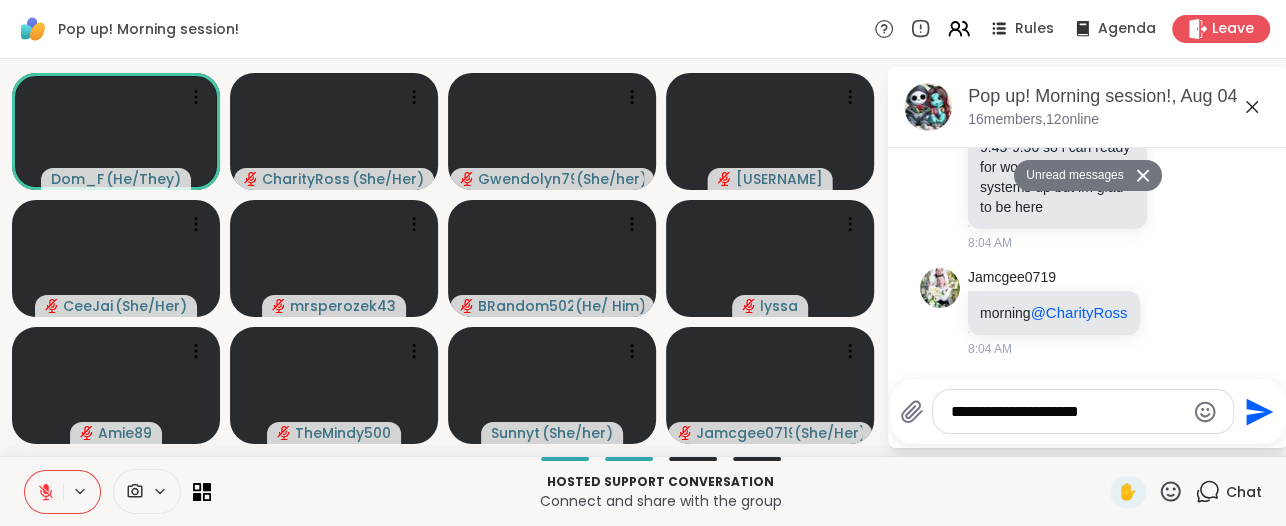 type on "**********" 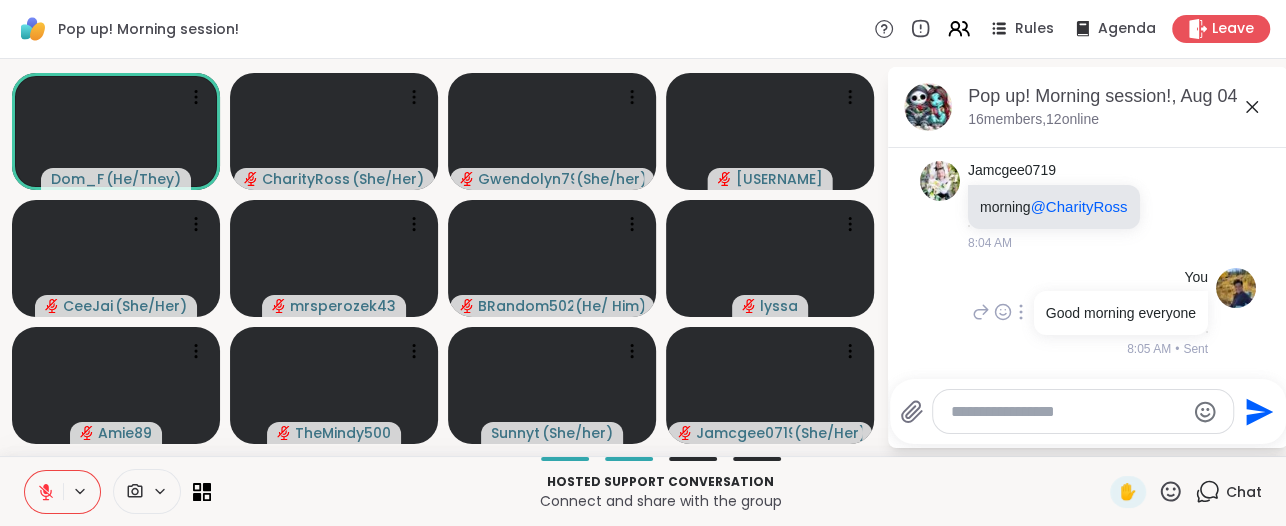 scroll, scrollTop: 1205, scrollLeft: 0, axis: vertical 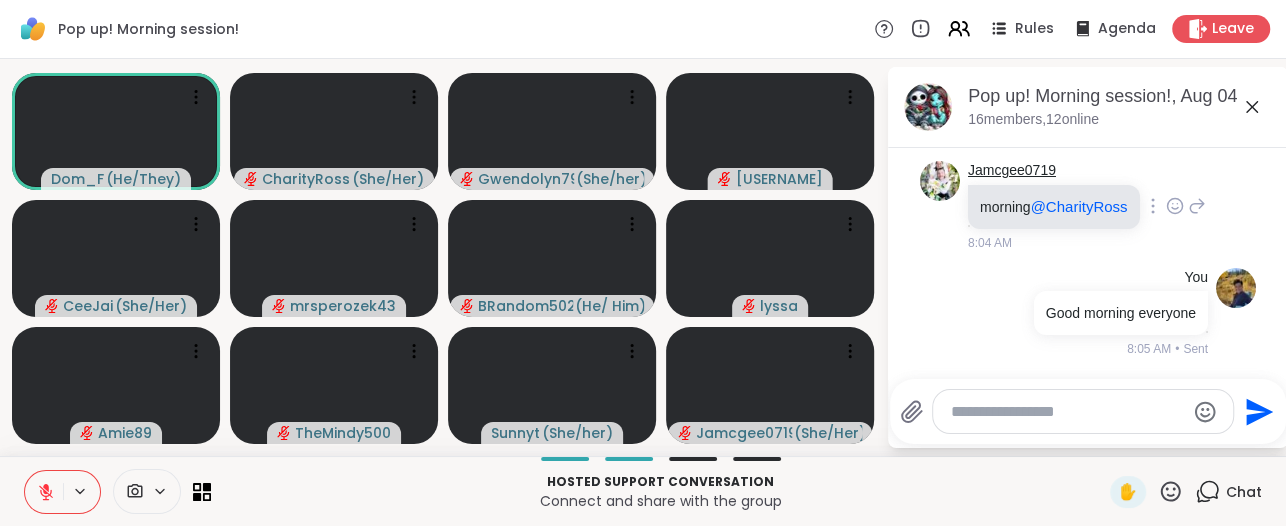 click on "Jamcgee0719" at bounding box center [1012, 171] 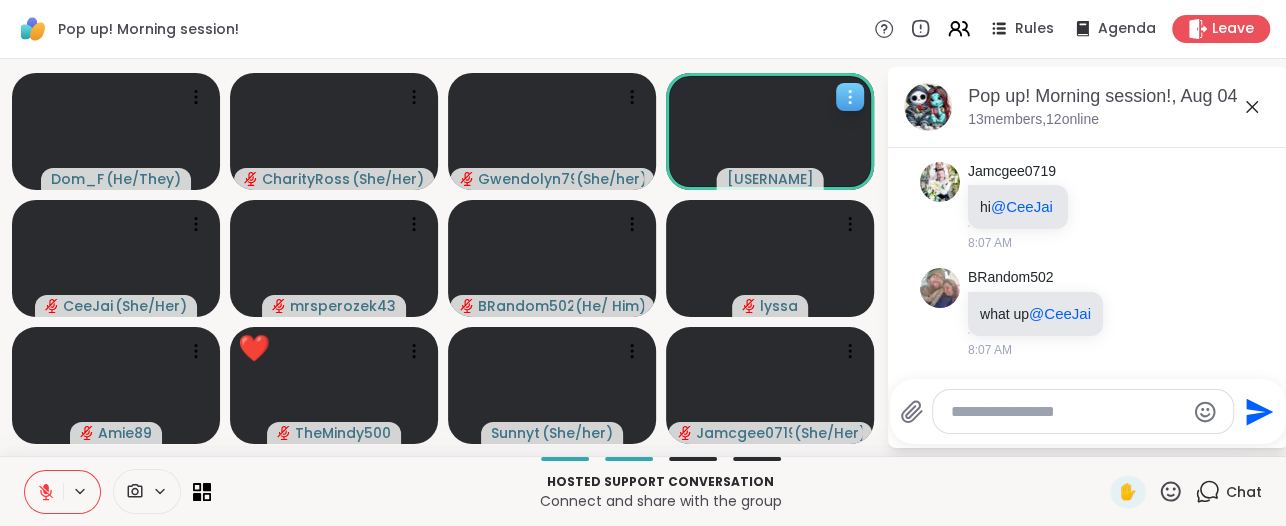 scroll, scrollTop: 1738, scrollLeft: 0, axis: vertical 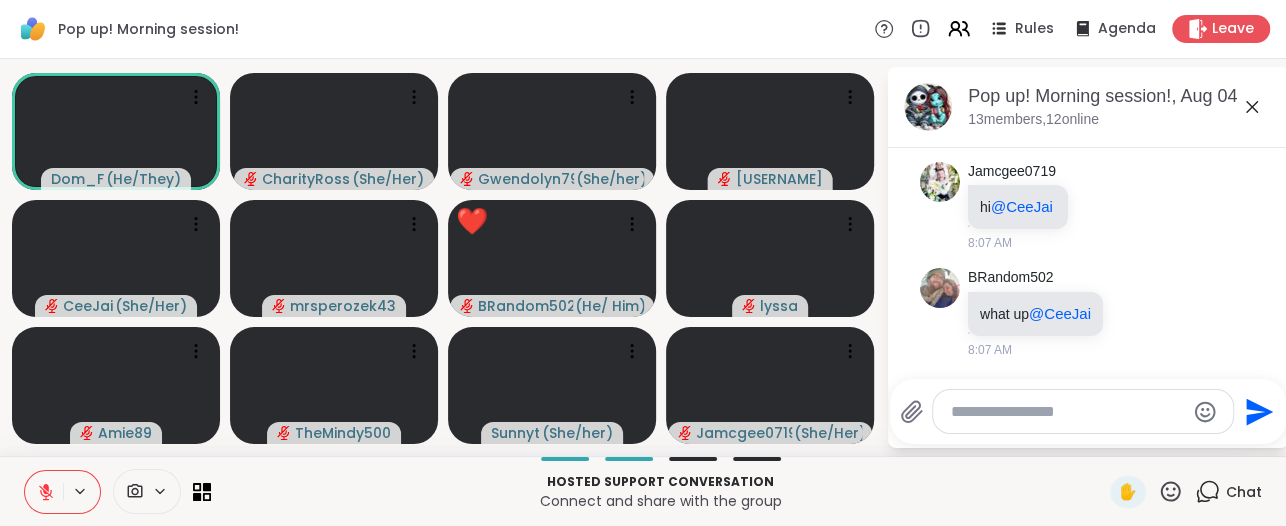 click 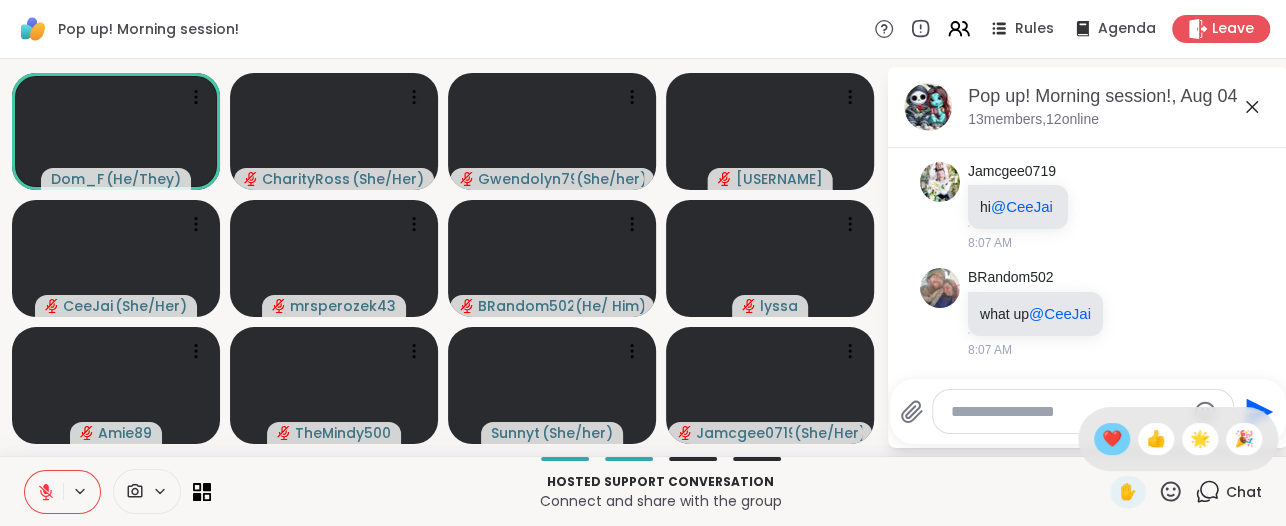 click on "❤️" at bounding box center [1112, 439] 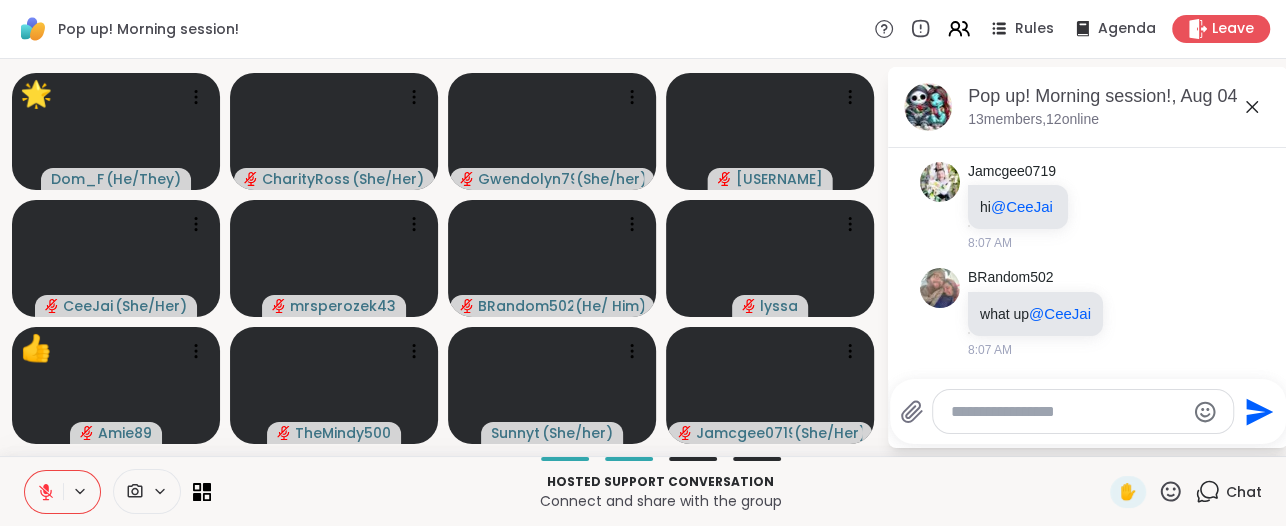 click 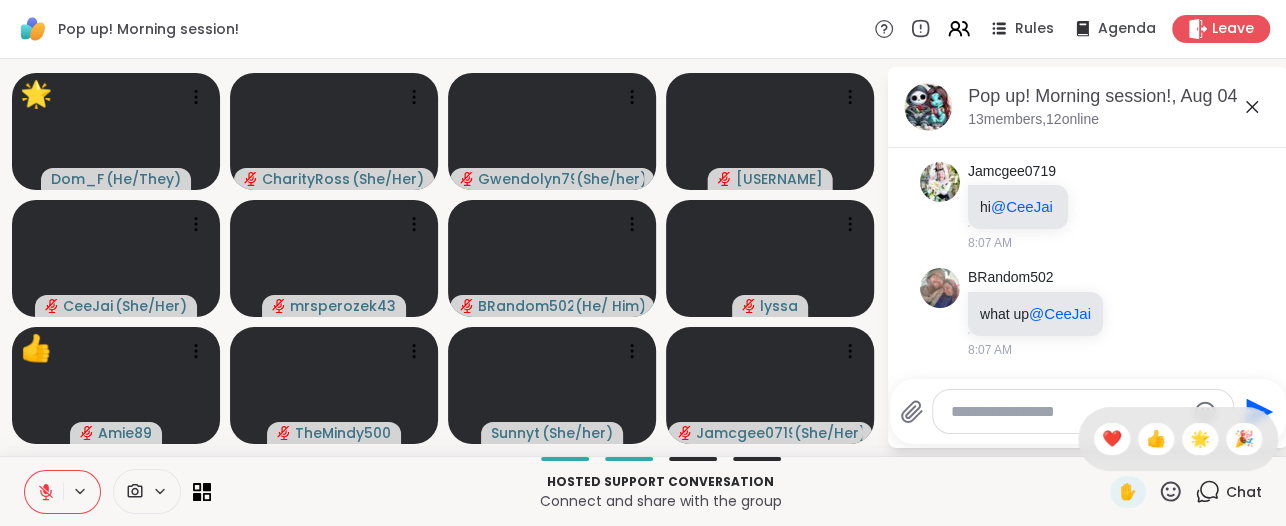 click on "🎉" at bounding box center (1244, 439) 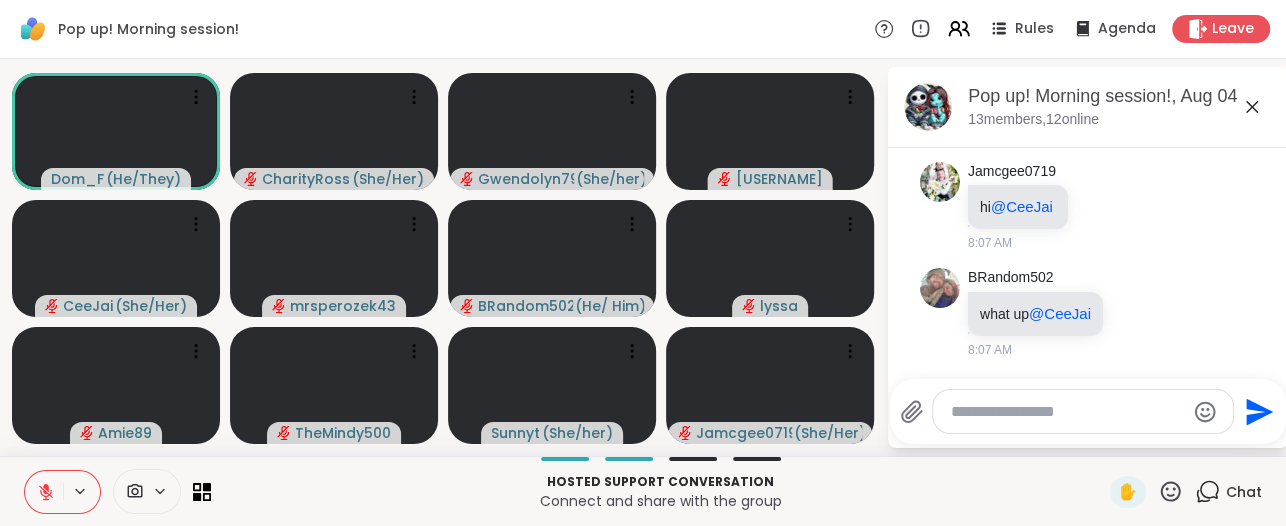 click 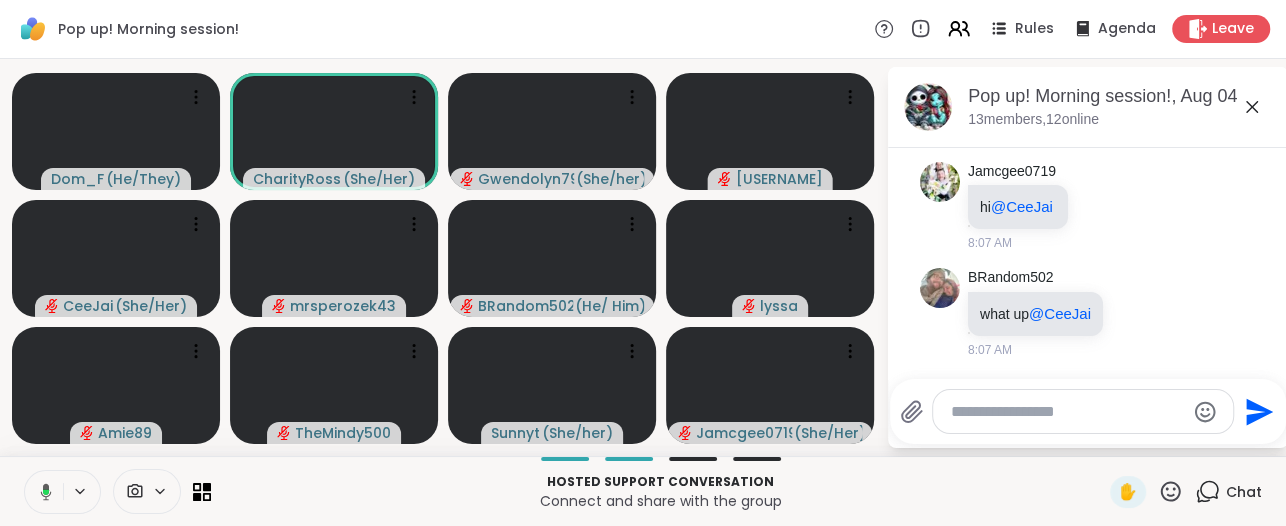 click at bounding box center [42, 492] 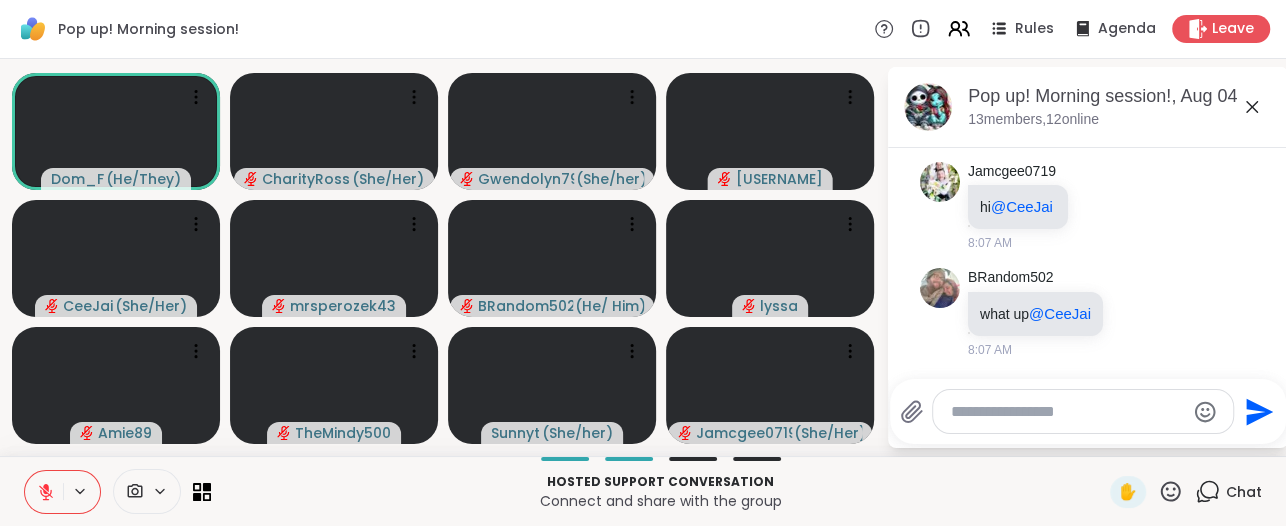 click at bounding box center (44, 492) 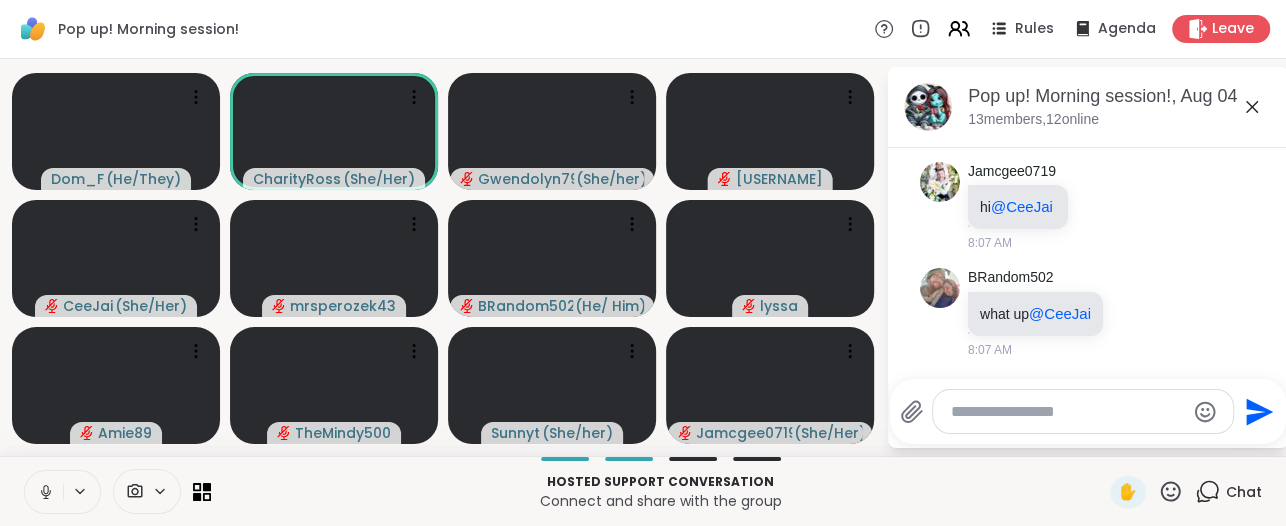 click at bounding box center [44, 492] 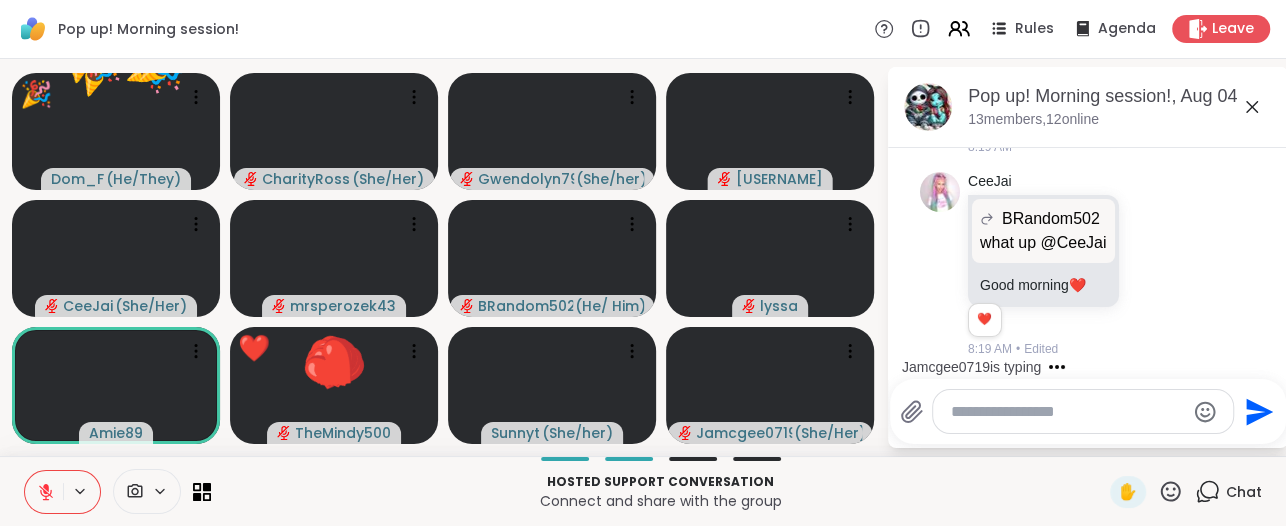 scroll, scrollTop: 3036, scrollLeft: 0, axis: vertical 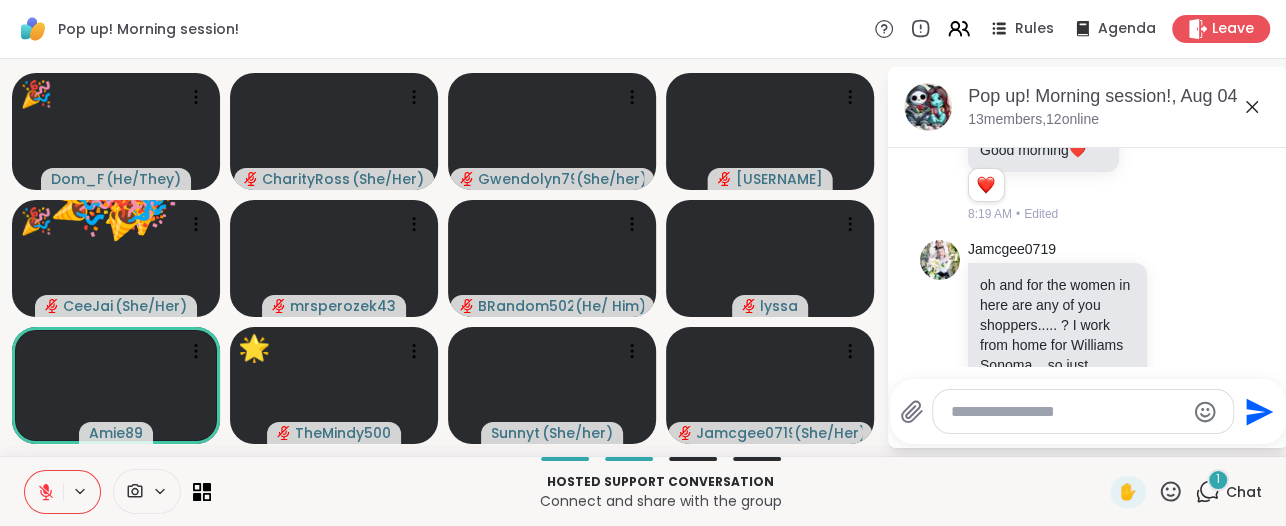 click 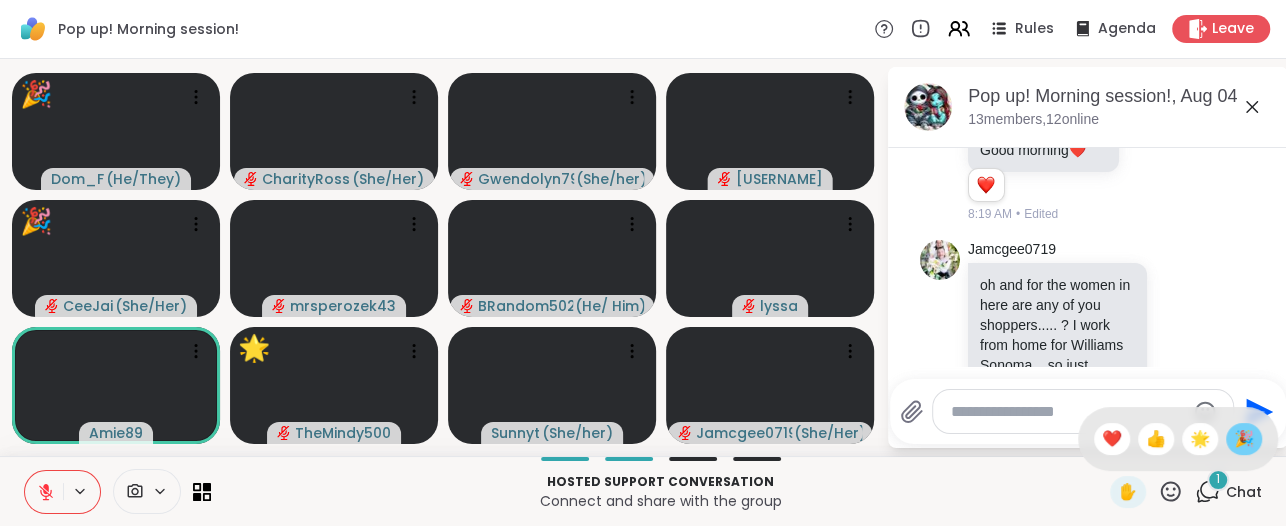 scroll, scrollTop: 3303, scrollLeft: 0, axis: vertical 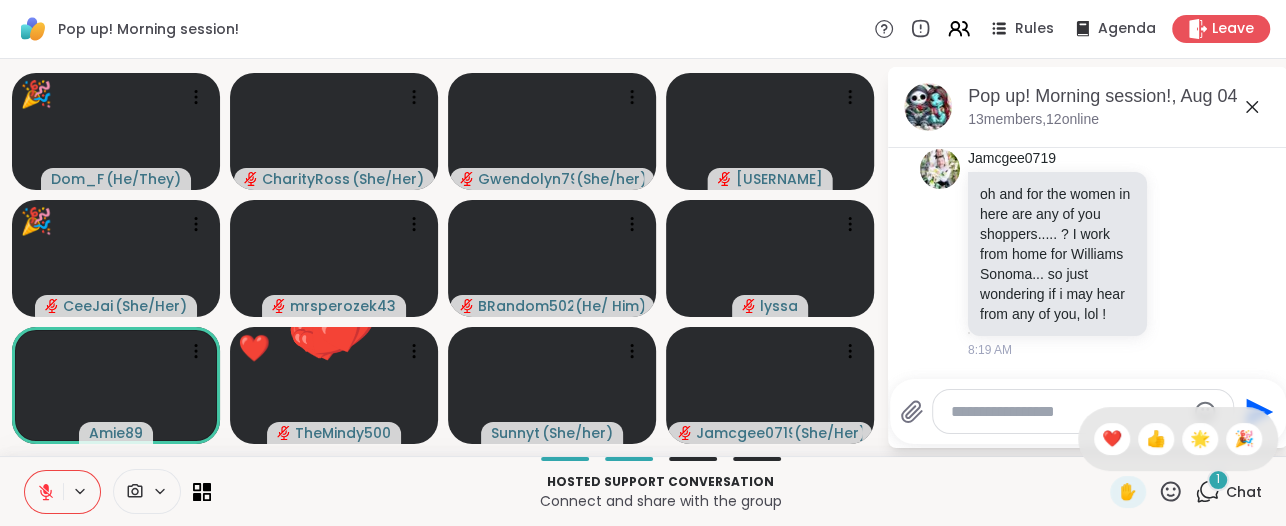 click on "🎉" at bounding box center [1244, 439] 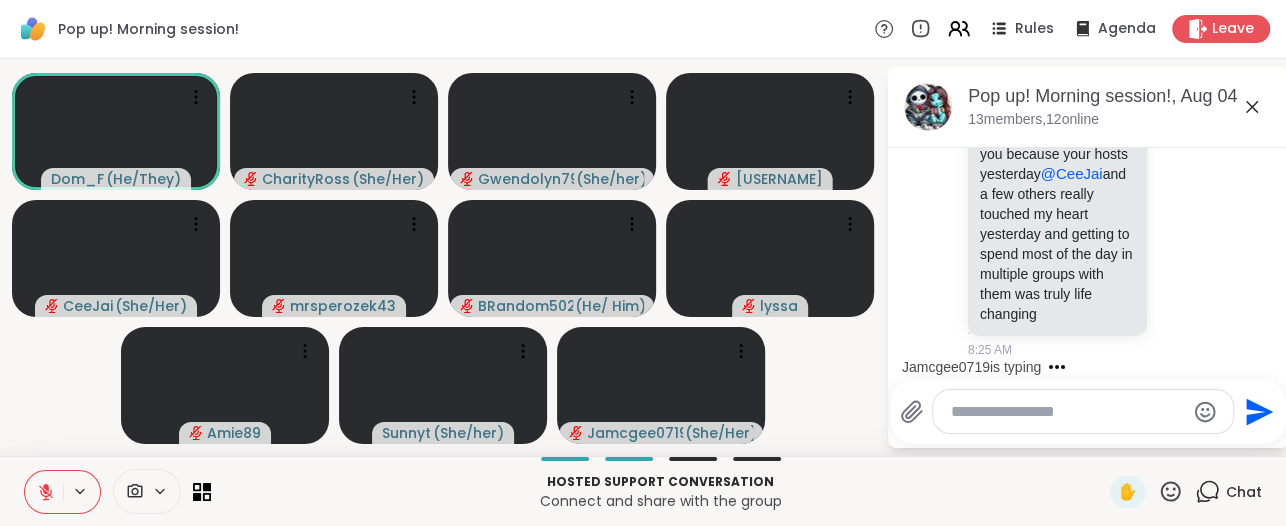 scroll, scrollTop: 5337, scrollLeft: 0, axis: vertical 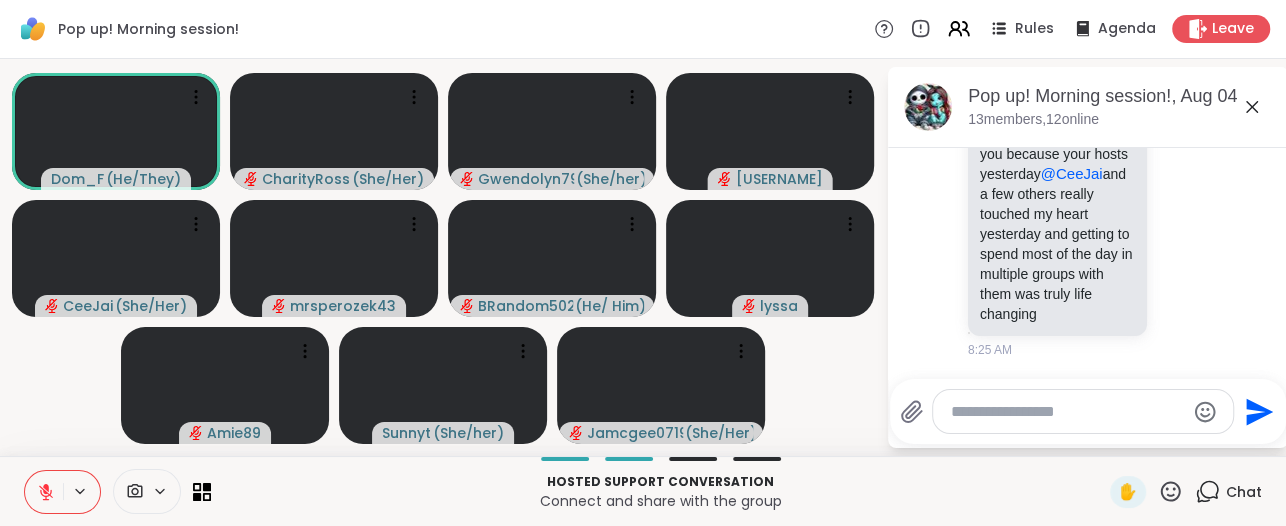 click at bounding box center [44, 492] 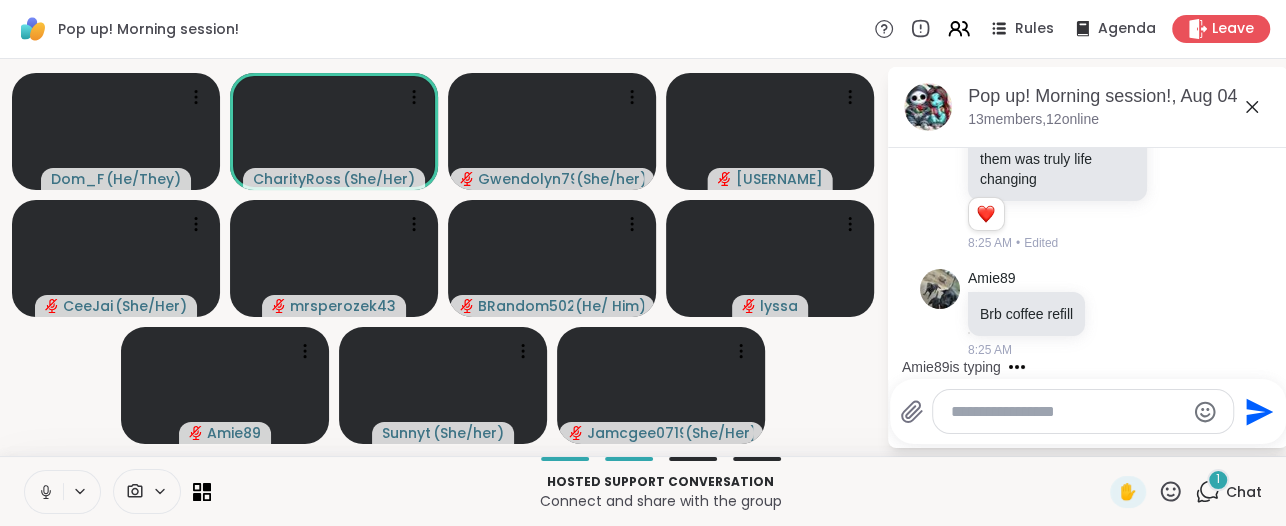 scroll, scrollTop: 5472, scrollLeft: 0, axis: vertical 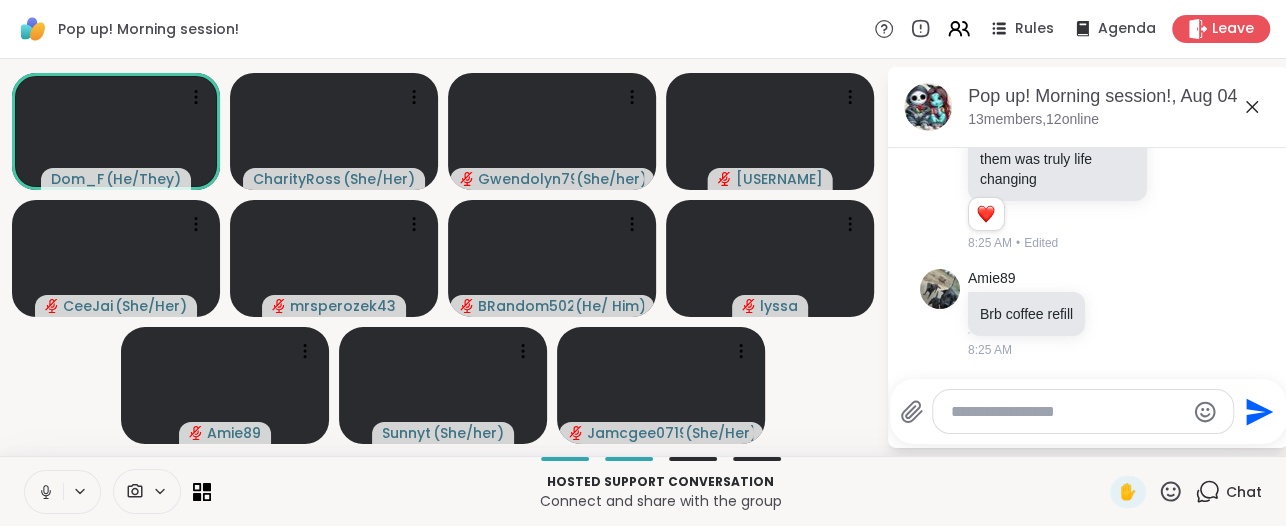click 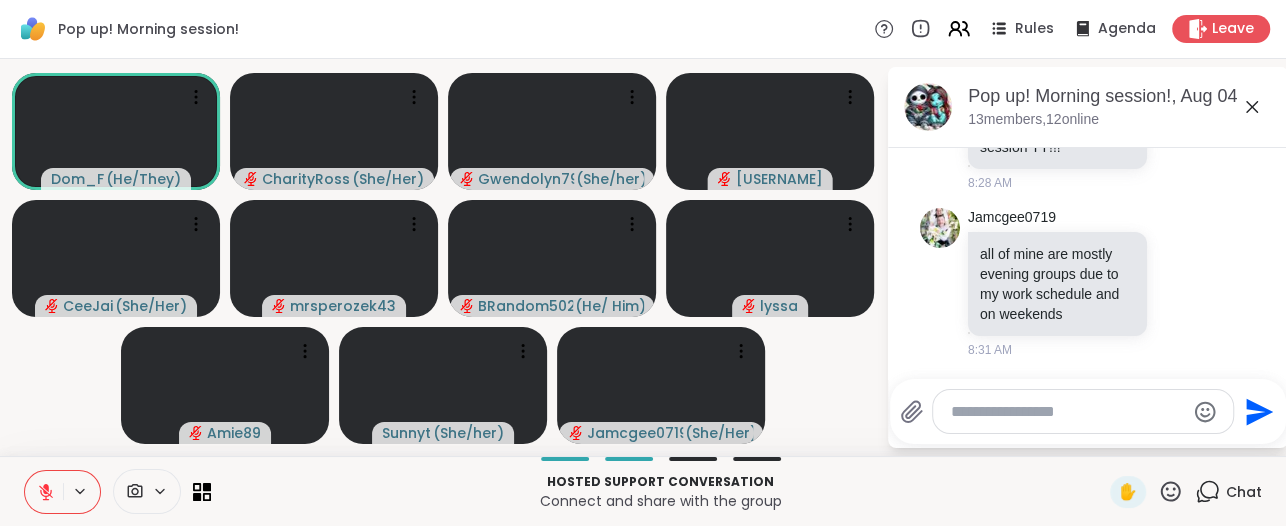 scroll, scrollTop: 6218, scrollLeft: 0, axis: vertical 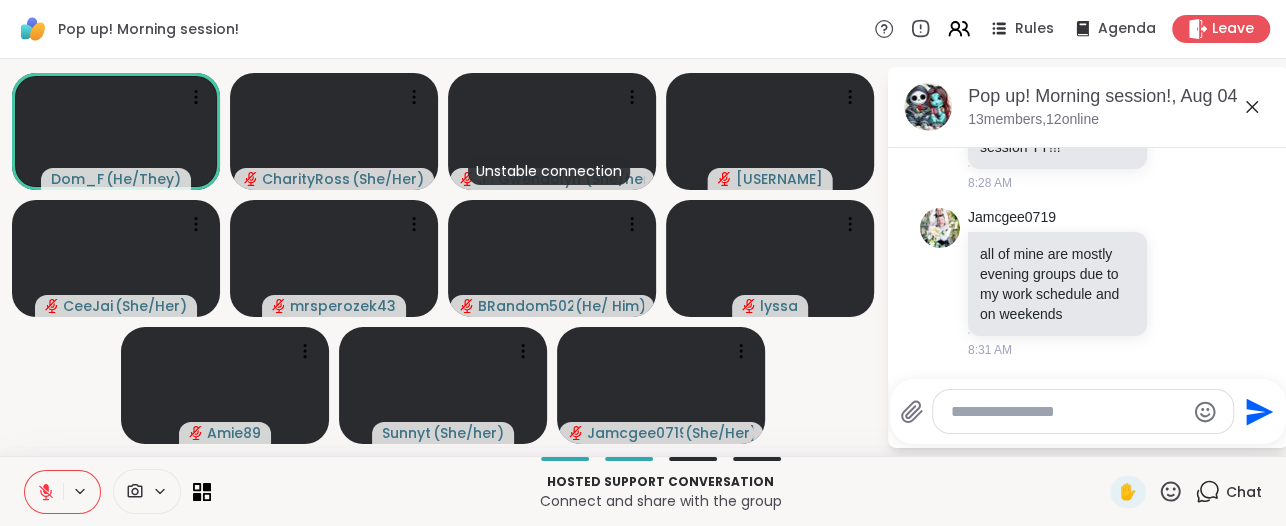 click at bounding box center [1067, 412] 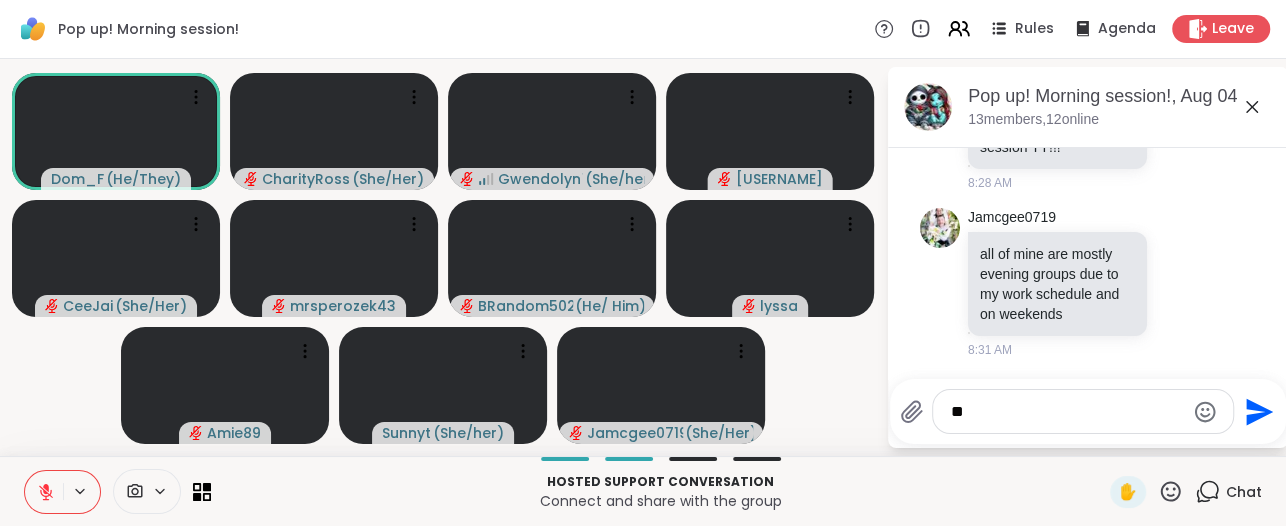 type on "***" 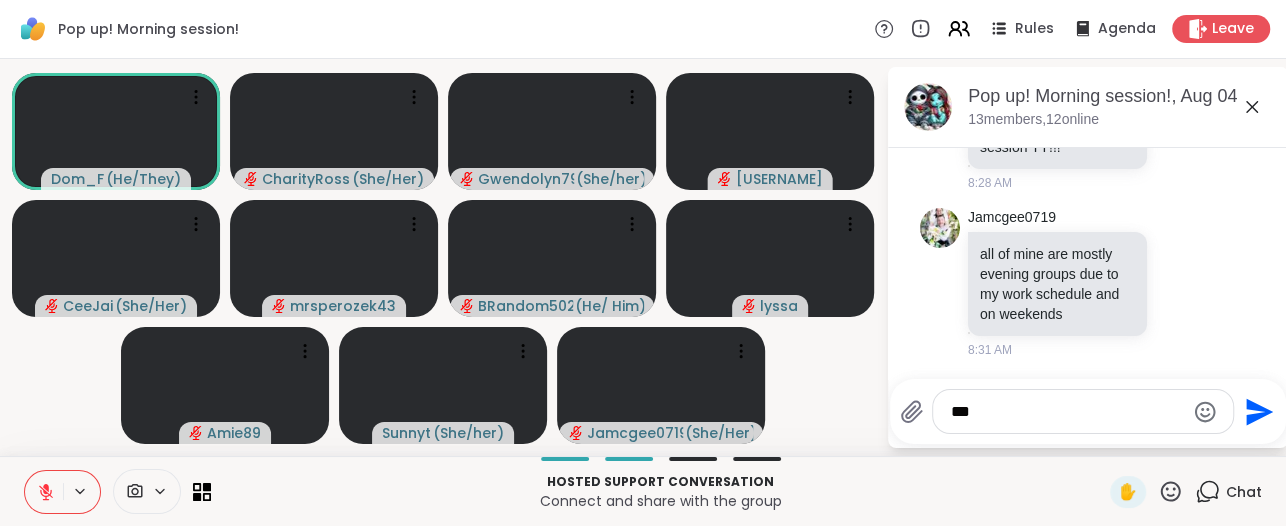 type 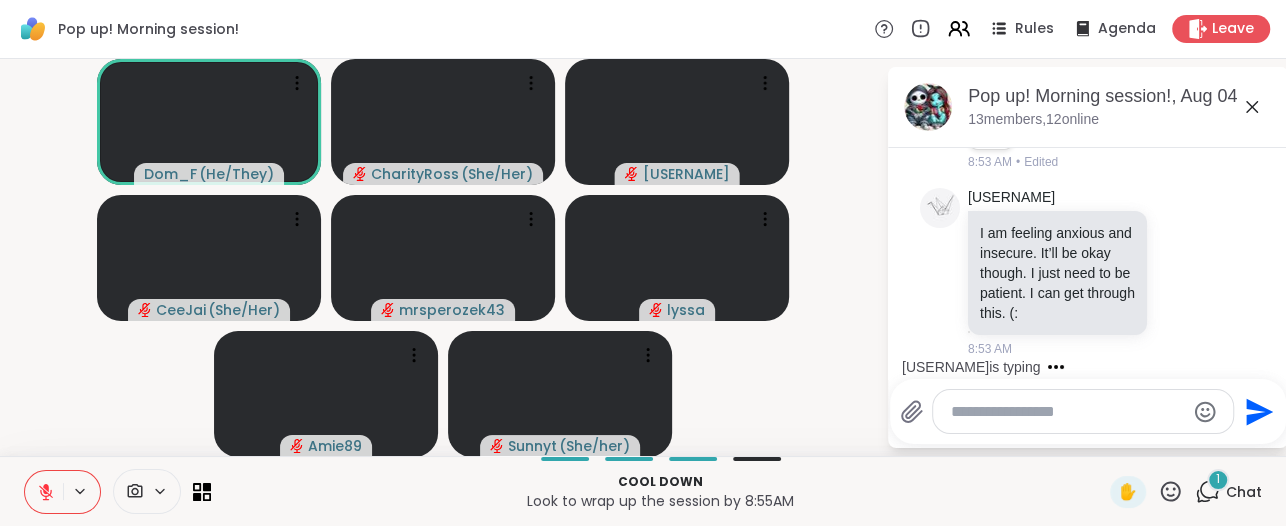 scroll, scrollTop: 11714, scrollLeft: 0, axis: vertical 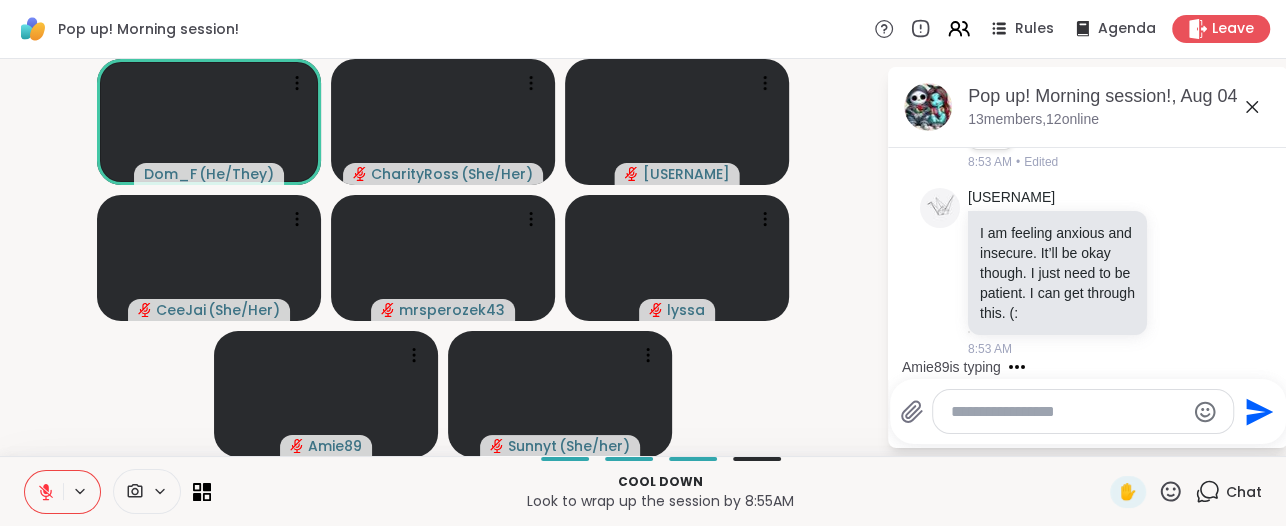 click 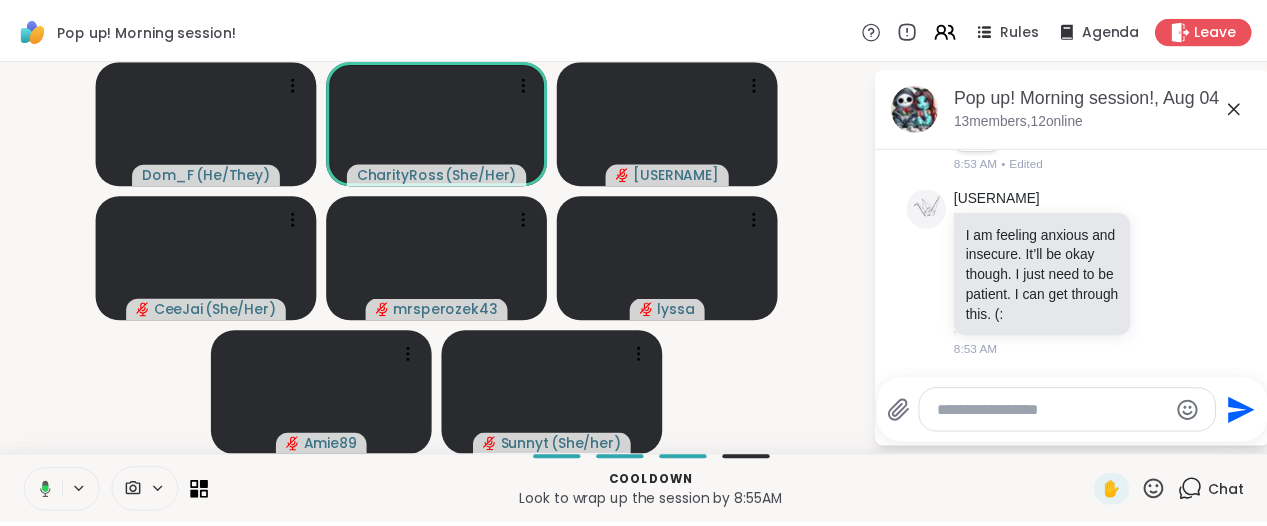 scroll, scrollTop: 11493, scrollLeft: 0, axis: vertical 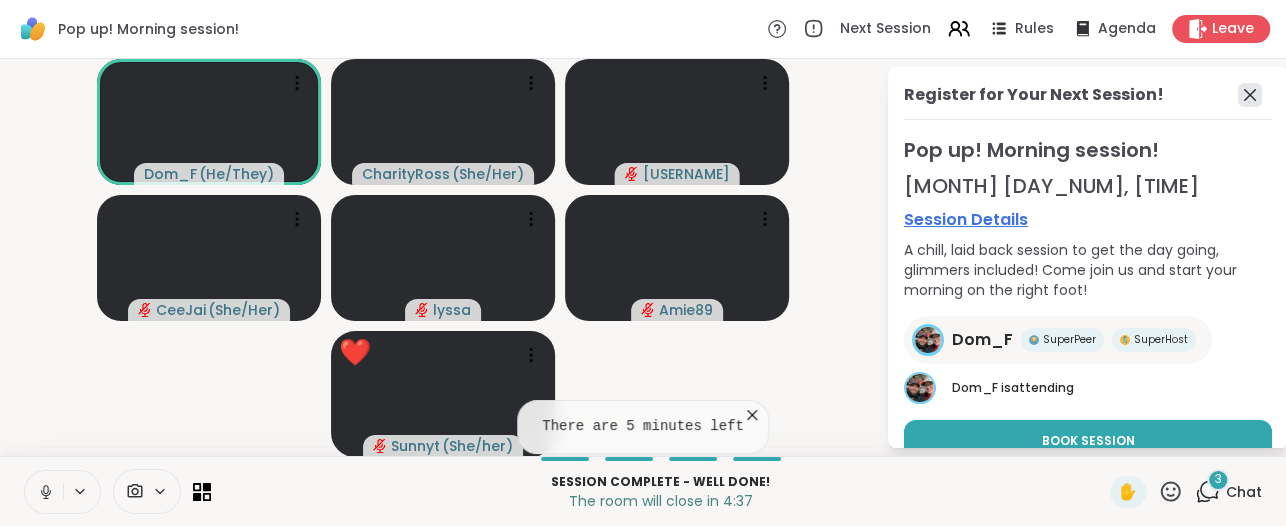 click 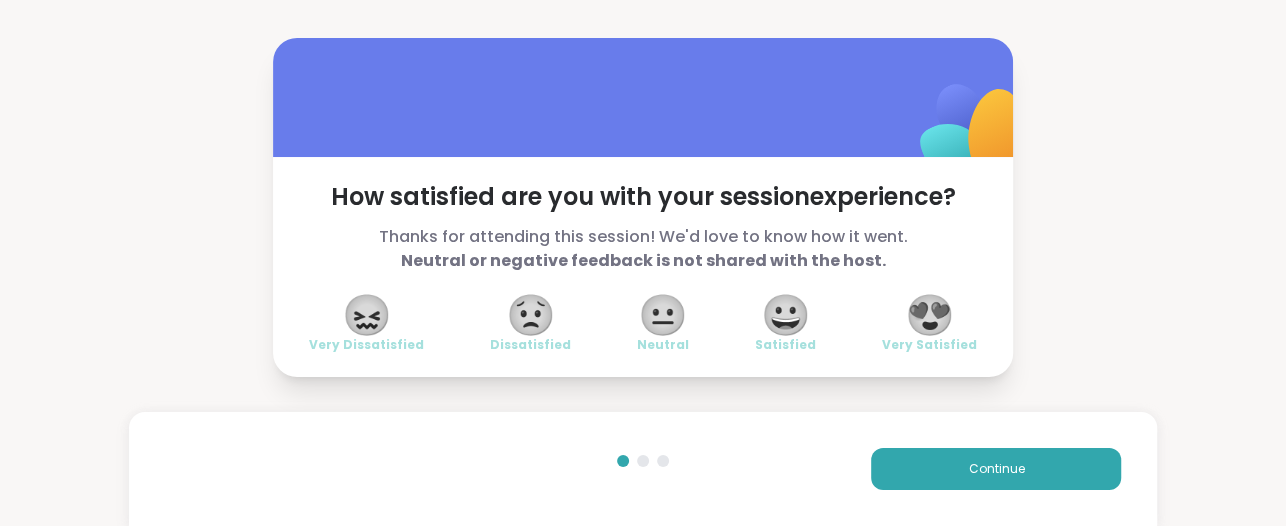 click on "😍" at bounding box center (930, 315) 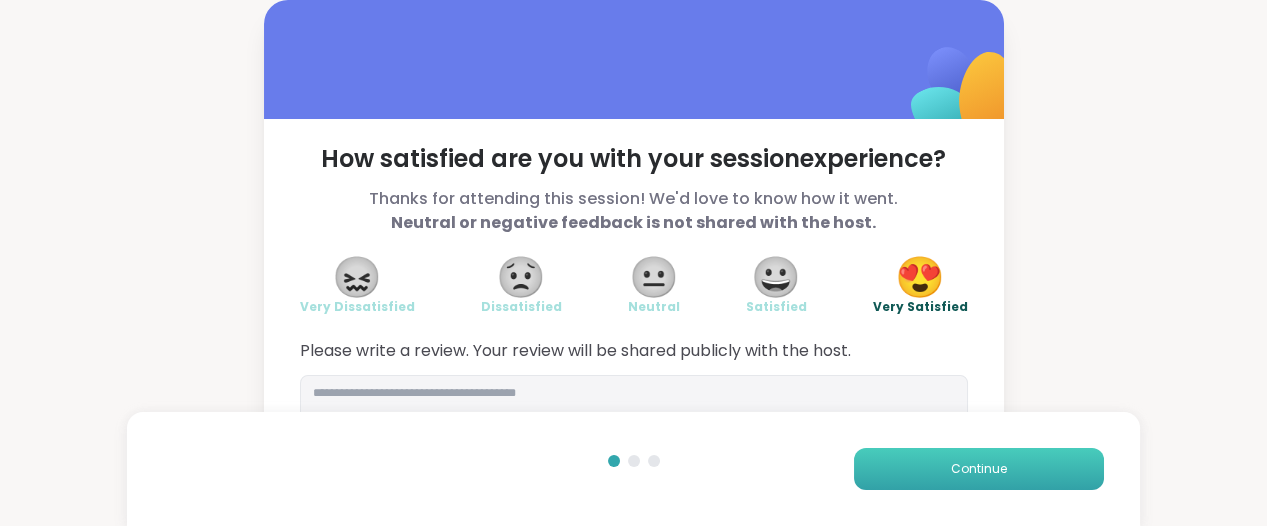 click on "Continue" at bounding box center (979, 469) 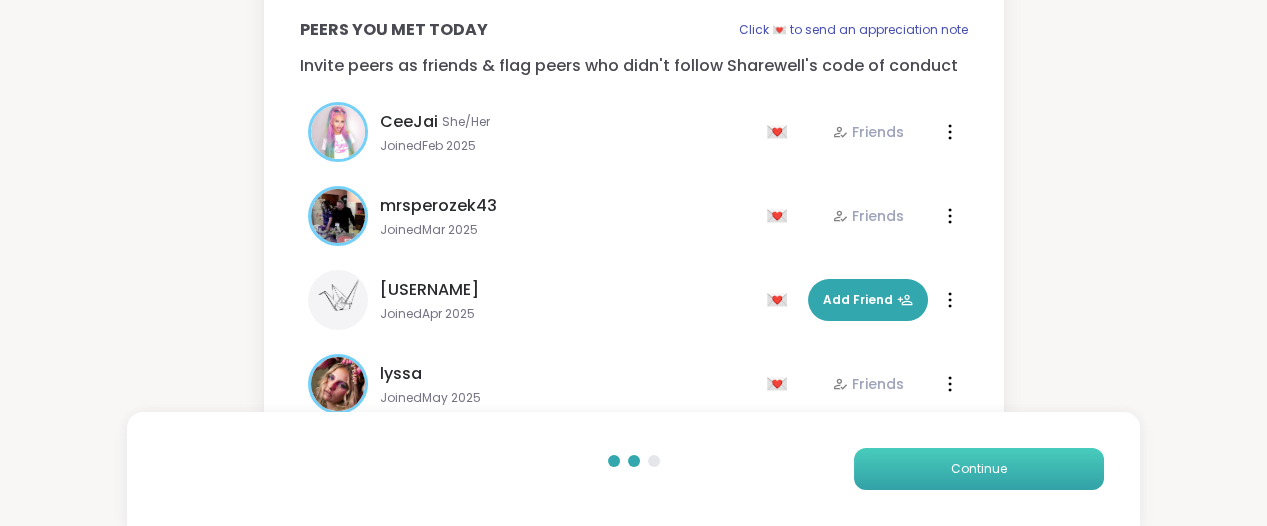 scroll, scrollTop: 200, scrollLeft: 0, axis: vertical 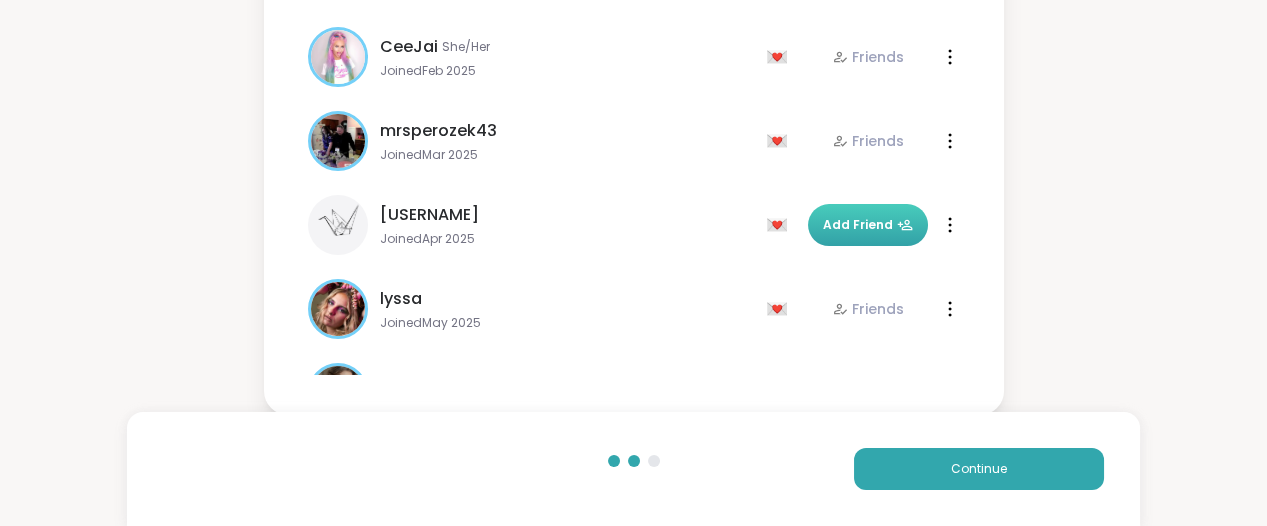 click 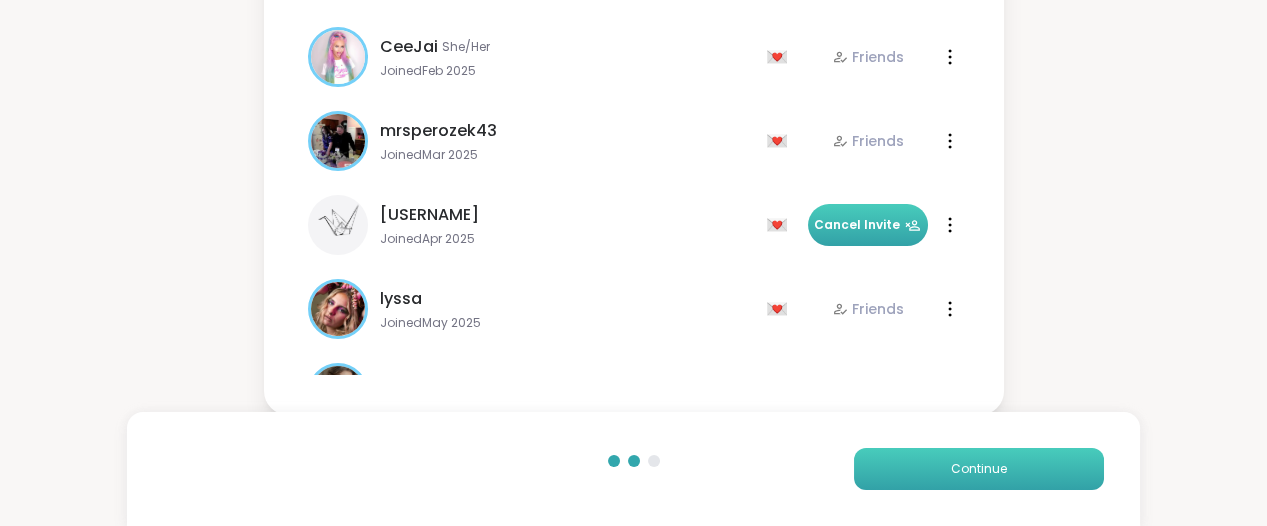 click on "Continue" at bounding box center [979, 469] 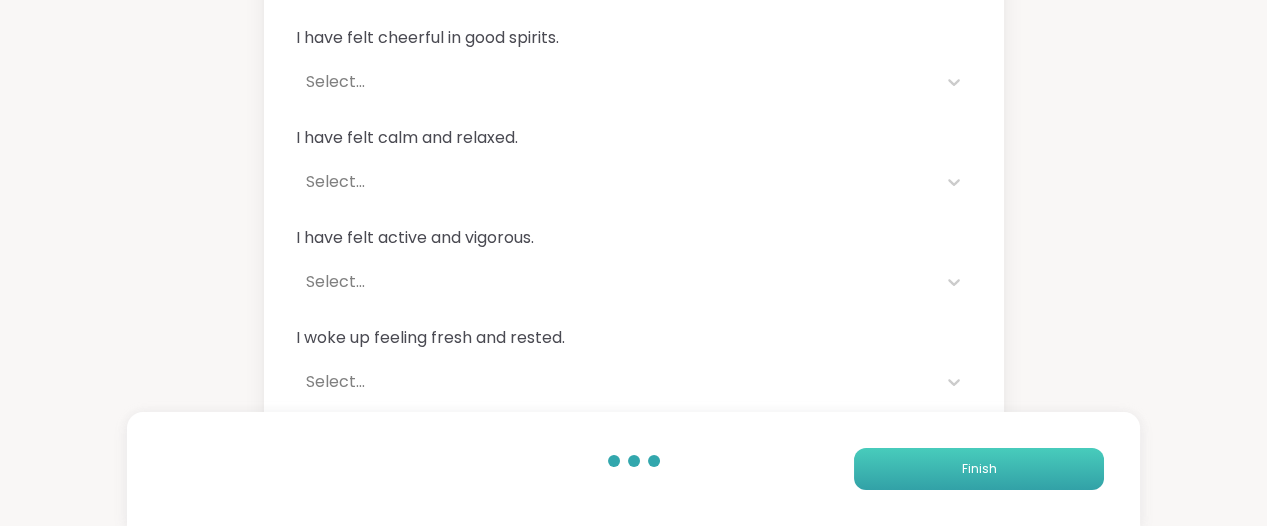 click on "Finish" at bounding box center [979, 469] 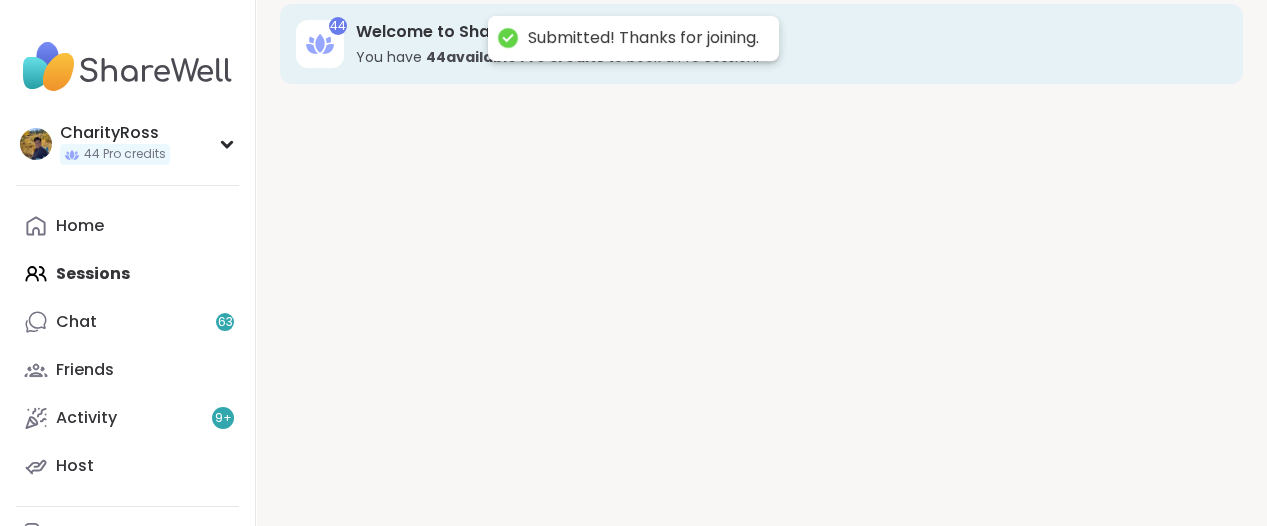 scroll, scrollTop: 0, scrollLeft: 0, axis: both 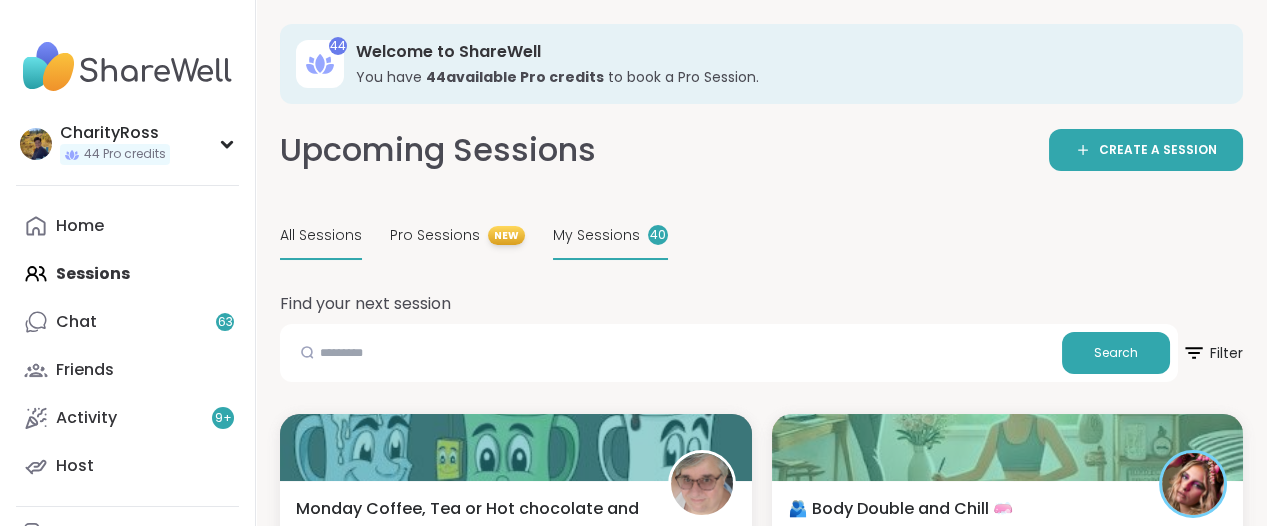 click on "My Sessions 40" at bounding box center (610, 236) 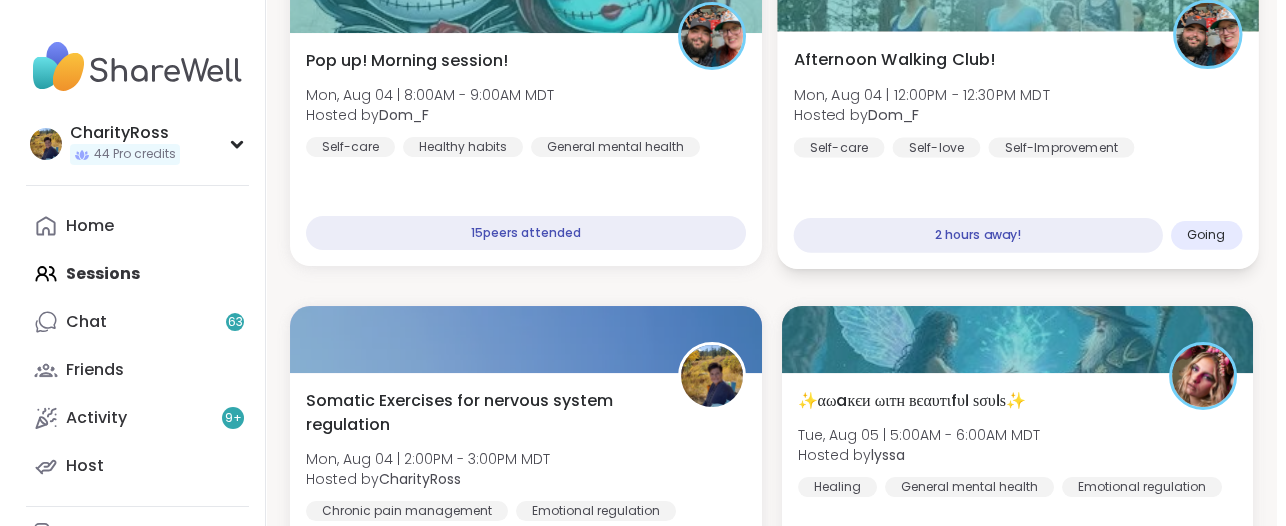 scroll, scrollTop: 500, scrollLeft: 0, axis: vertical 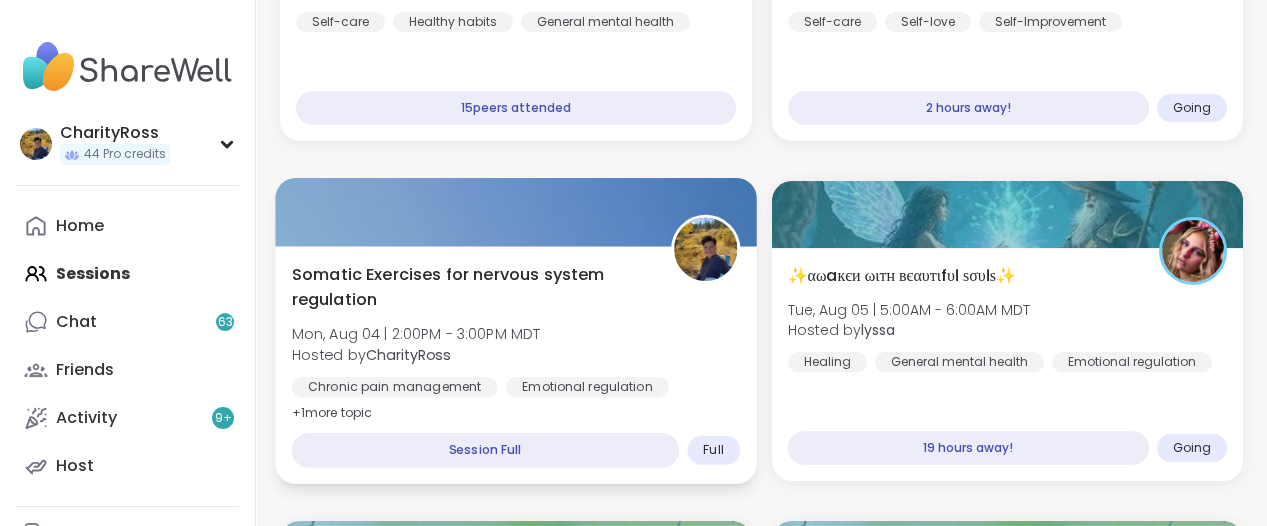 click on "Somatic Exercises for nervous system regulation Mon, Aug 04 | 2:00PM - 3:00PM MDT Hosted by  CharityRoss Chronic pain management Emotional regulation Breathwork + 1  more topic" at bounding box center (516, 344) 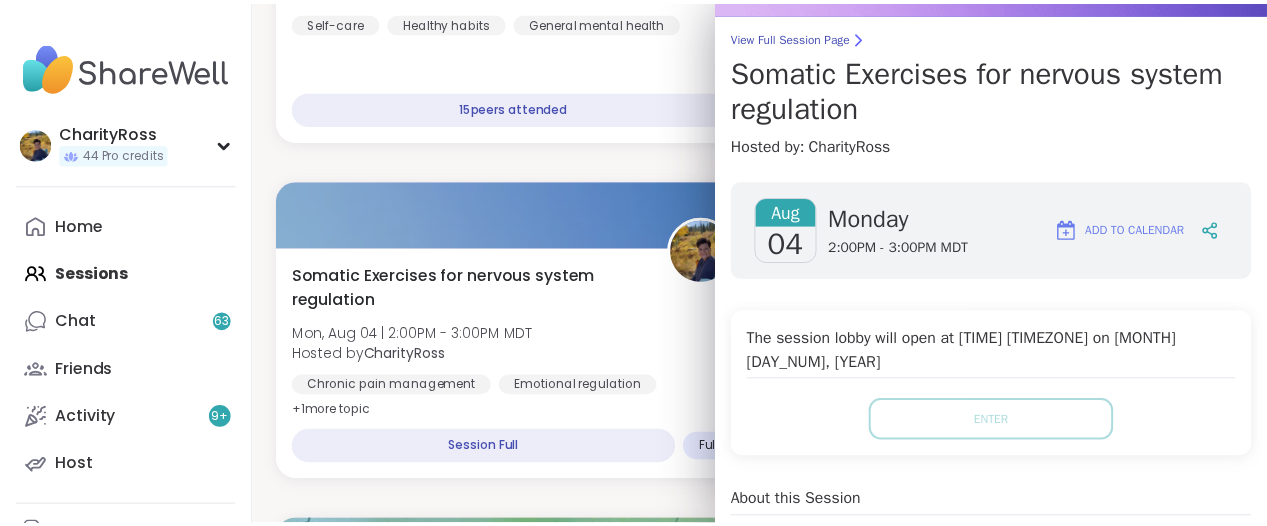 scroll, scrollTop: 250, scrollLeft: 0, axis: vertical 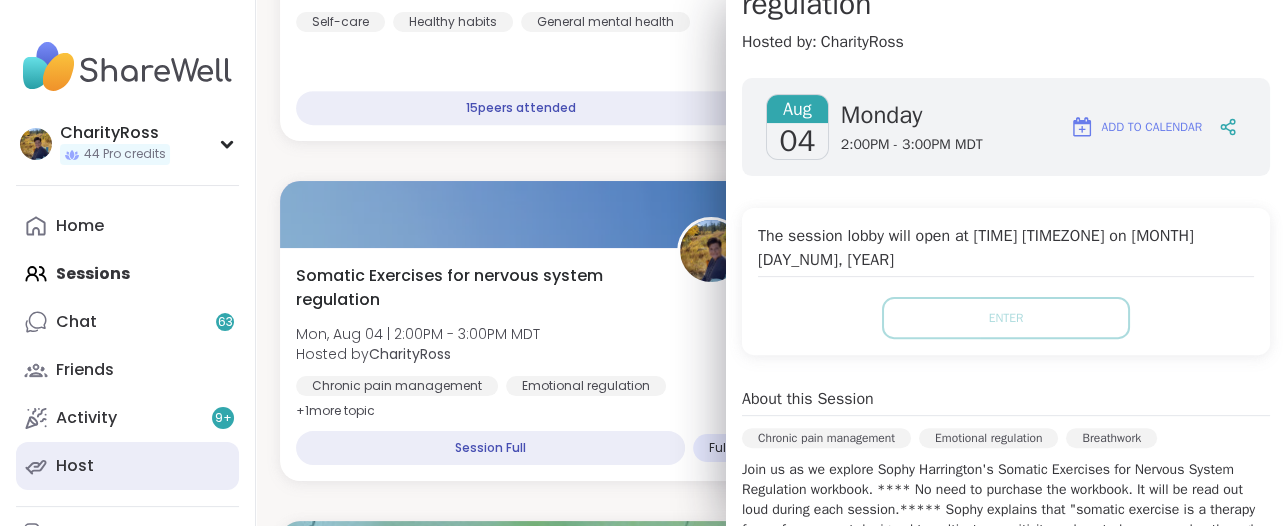 click on "Host" at bounding box center (75, 466) 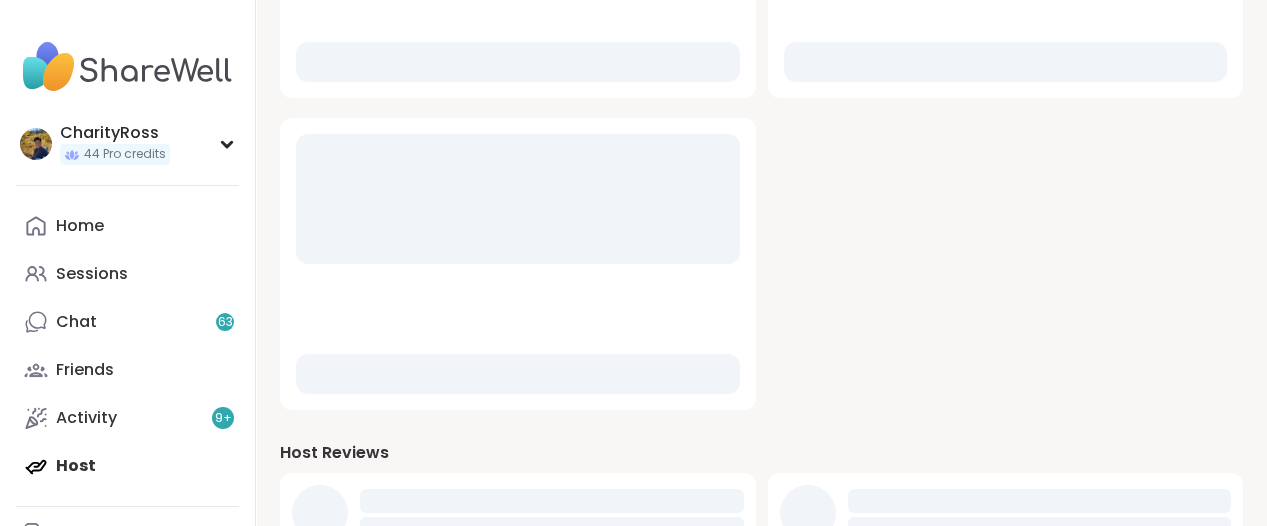 scroll, scrollTop: 0, scrollLeft: 0, axis: both 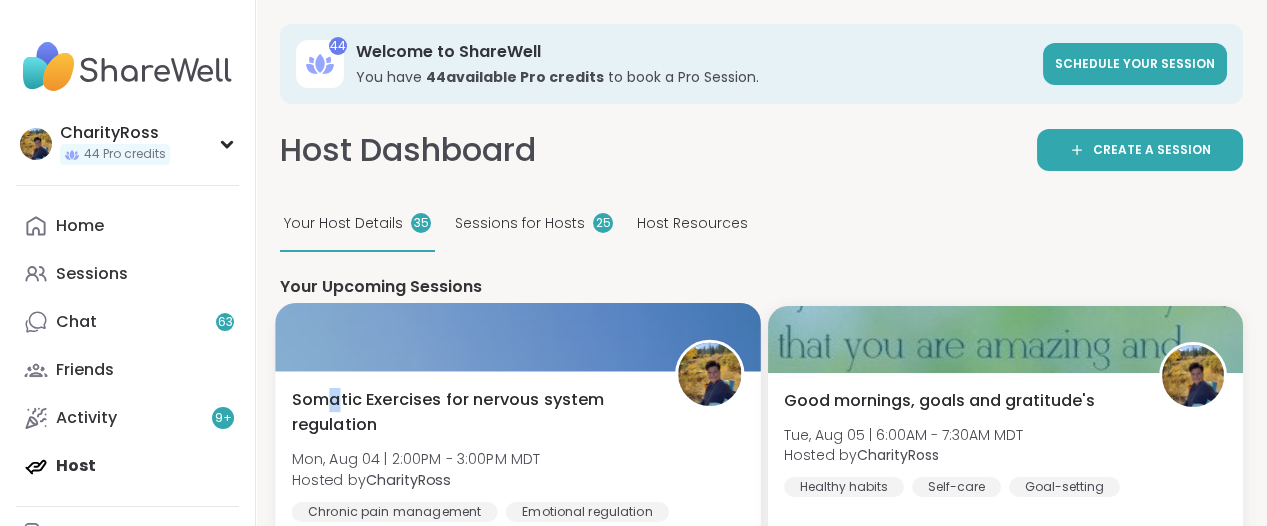 click on "Somatic Exercises for nervous system regulation" at bounding box center (472, 412) 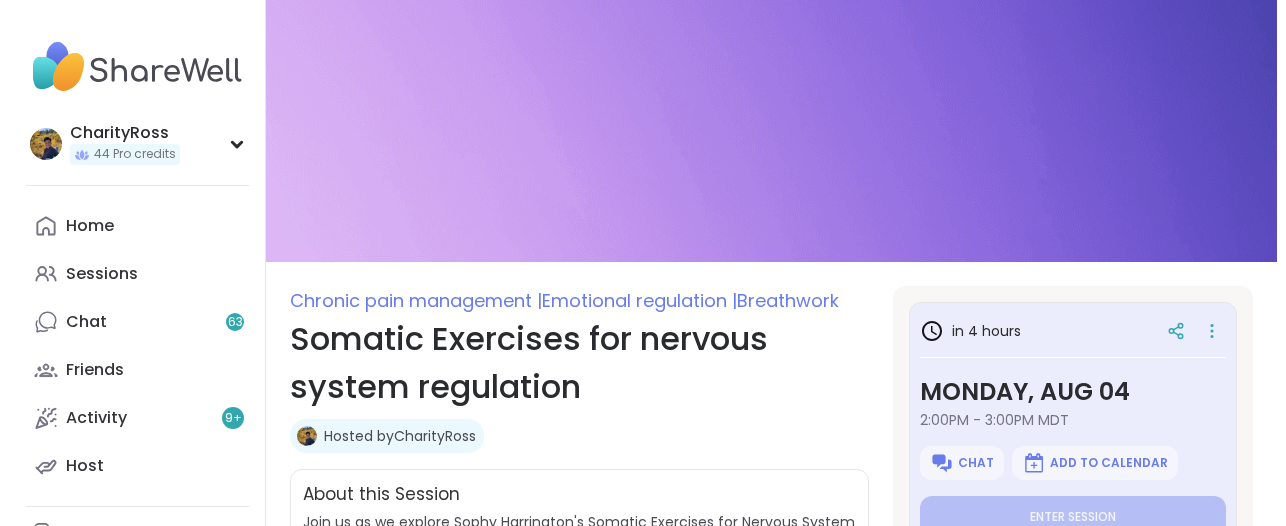 scroll, scrollTop: 0, scrollLeft: 0, axis: both 